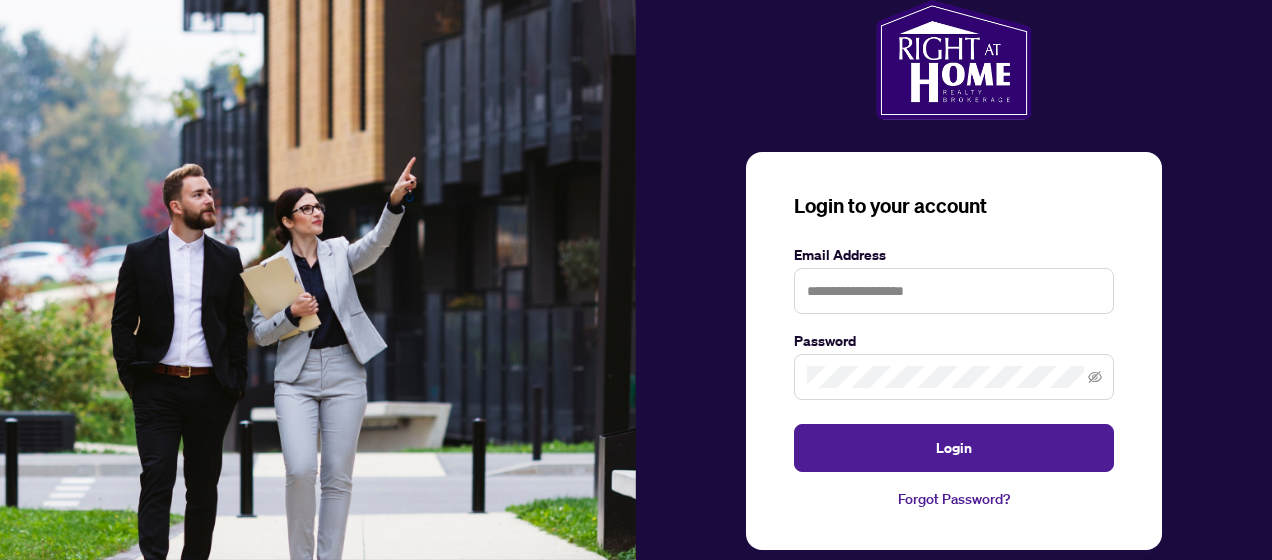 scroll, scrollTop: 0, scrollLeft: 0, axis: both 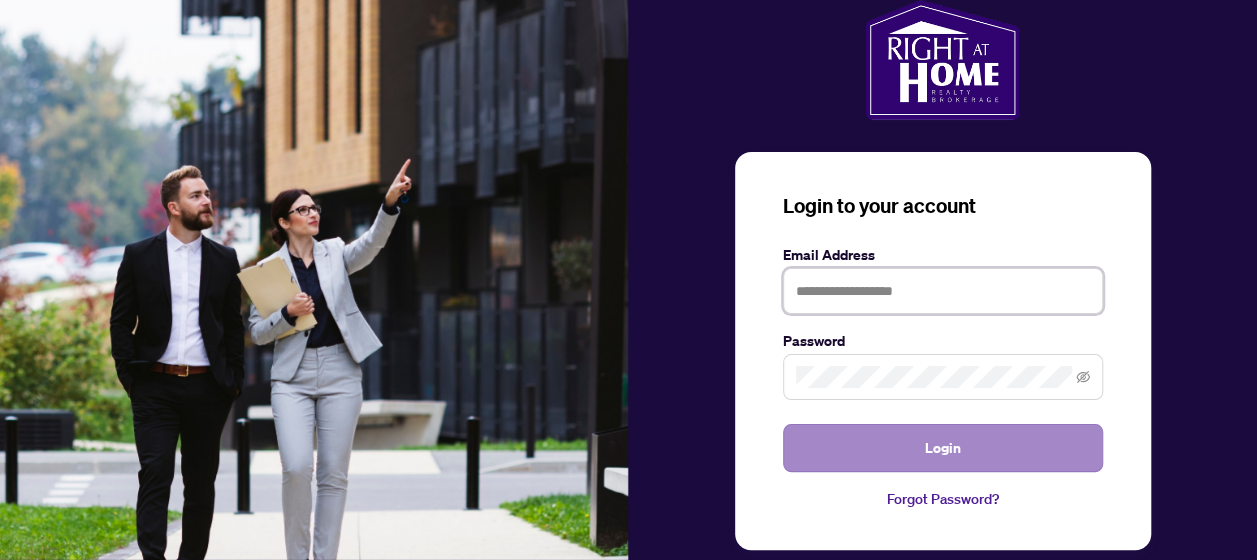 type on "**********" 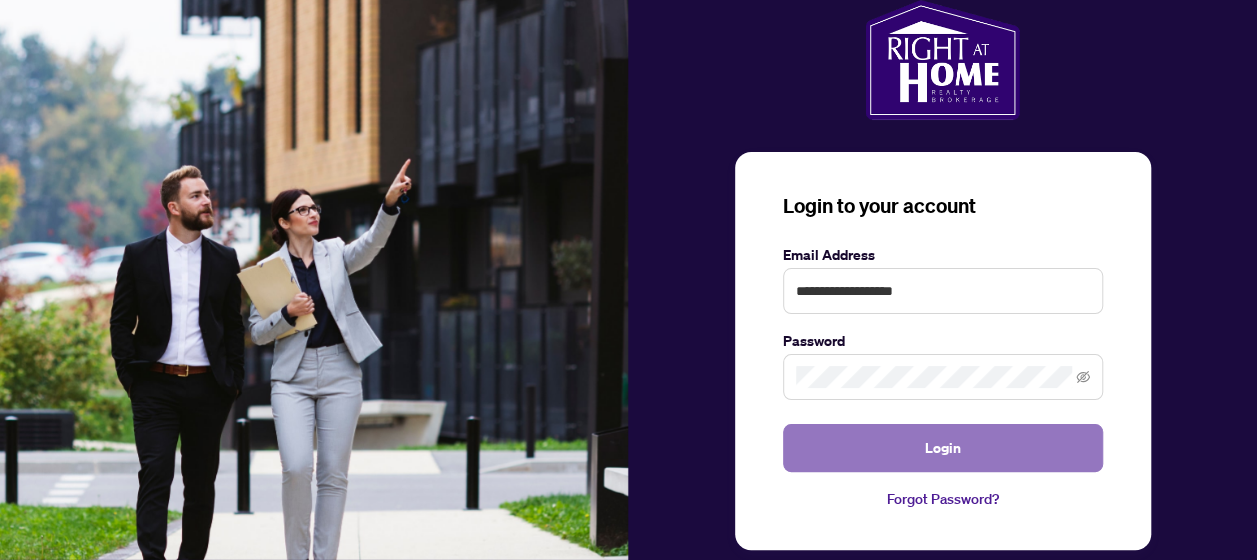 click on "Login" at bounding box center (943, 448) 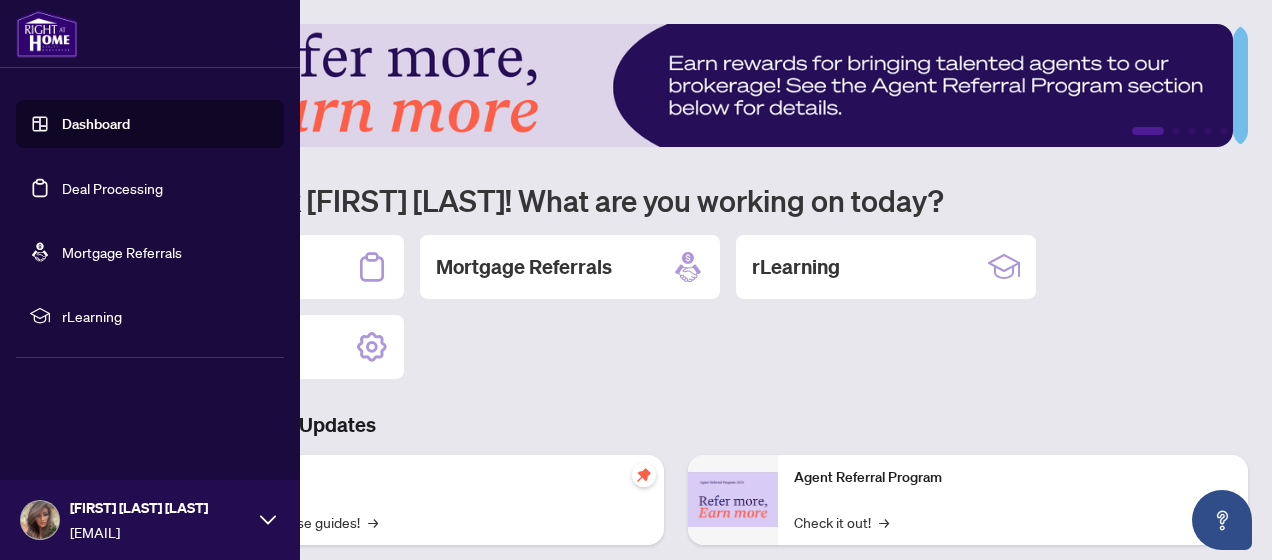 click on "Deal Processing" at bounding box center [112, 188] 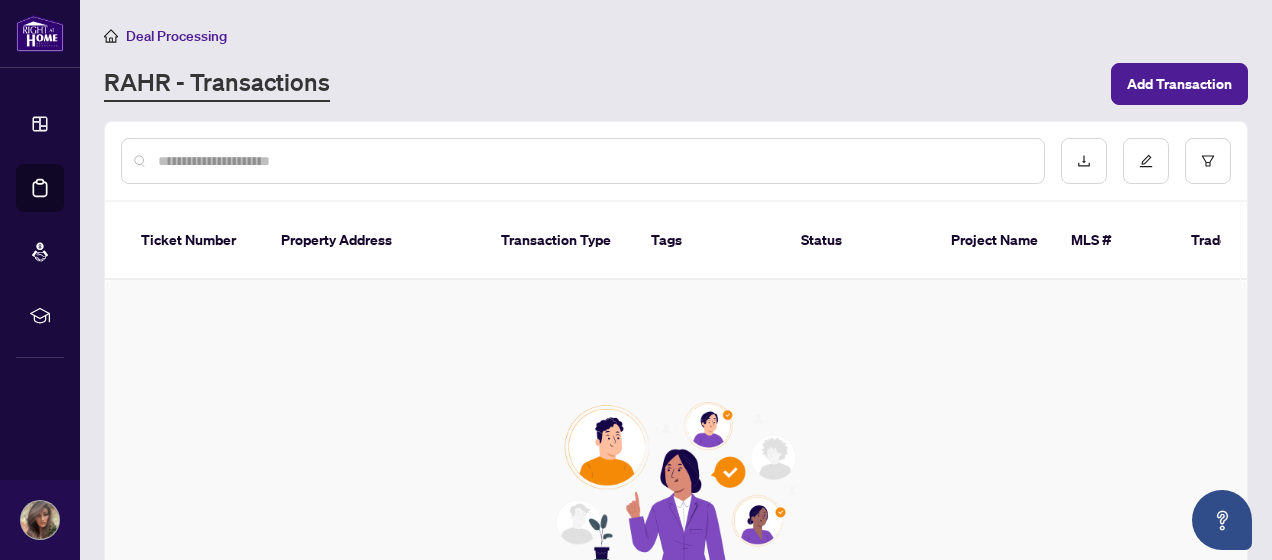 click at bounding box center (593, 161) 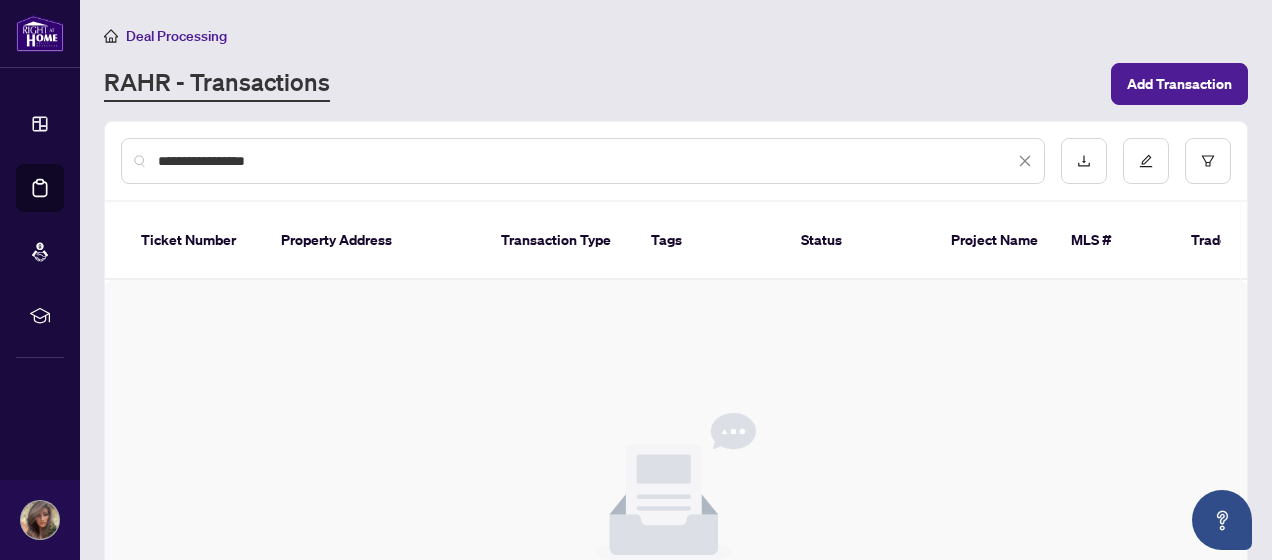 type on "**********" 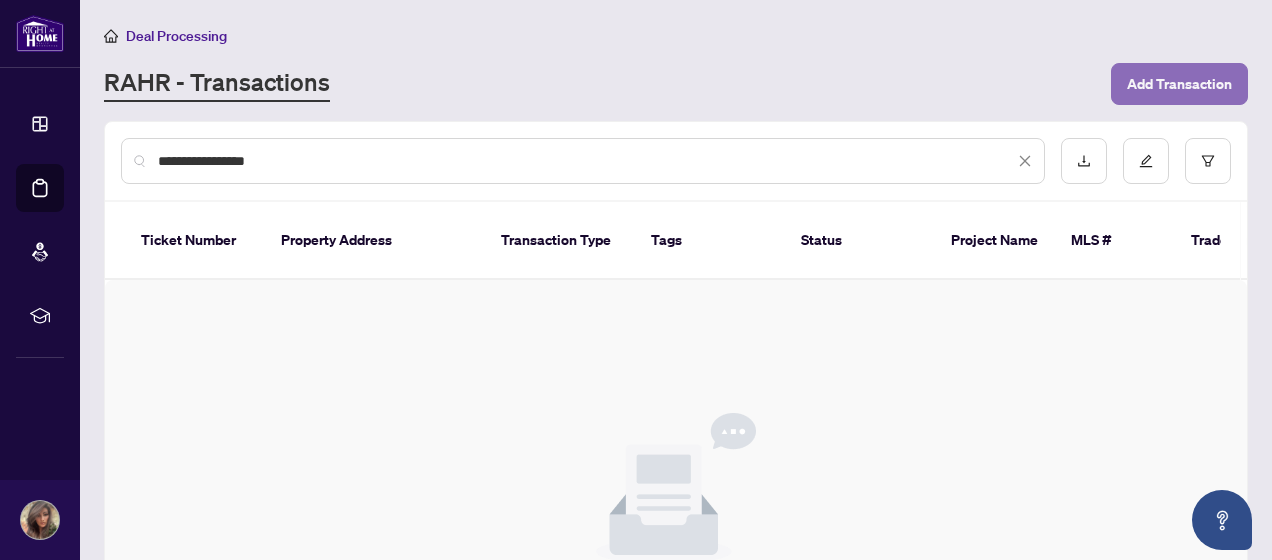 click on "Add Transaction" at bounding box center [1179, 84] 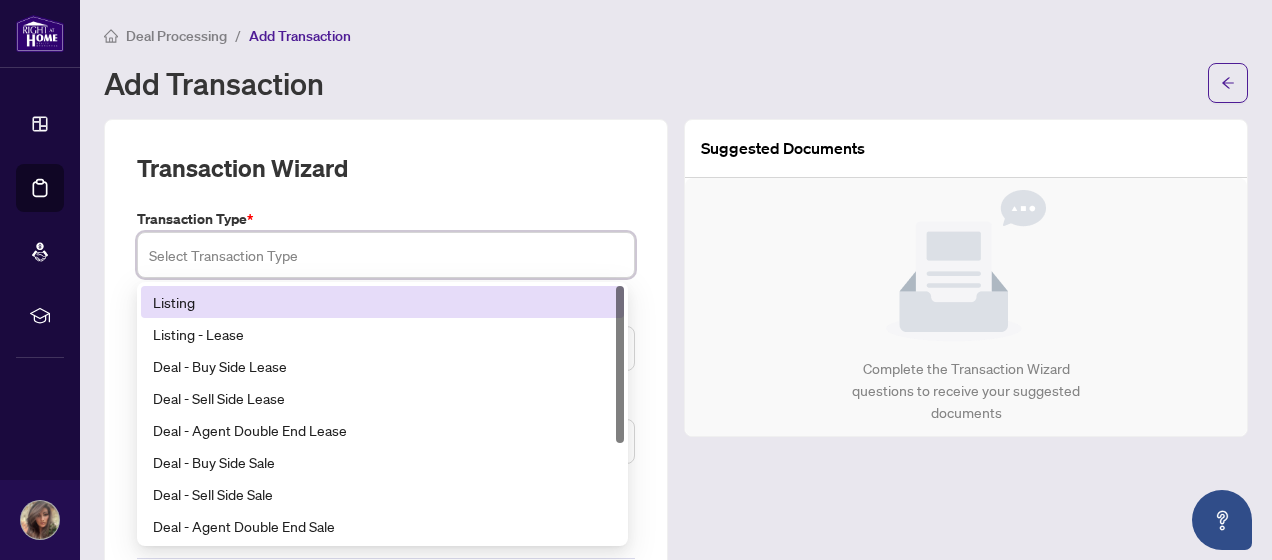 click at bounding box center [386, 255] 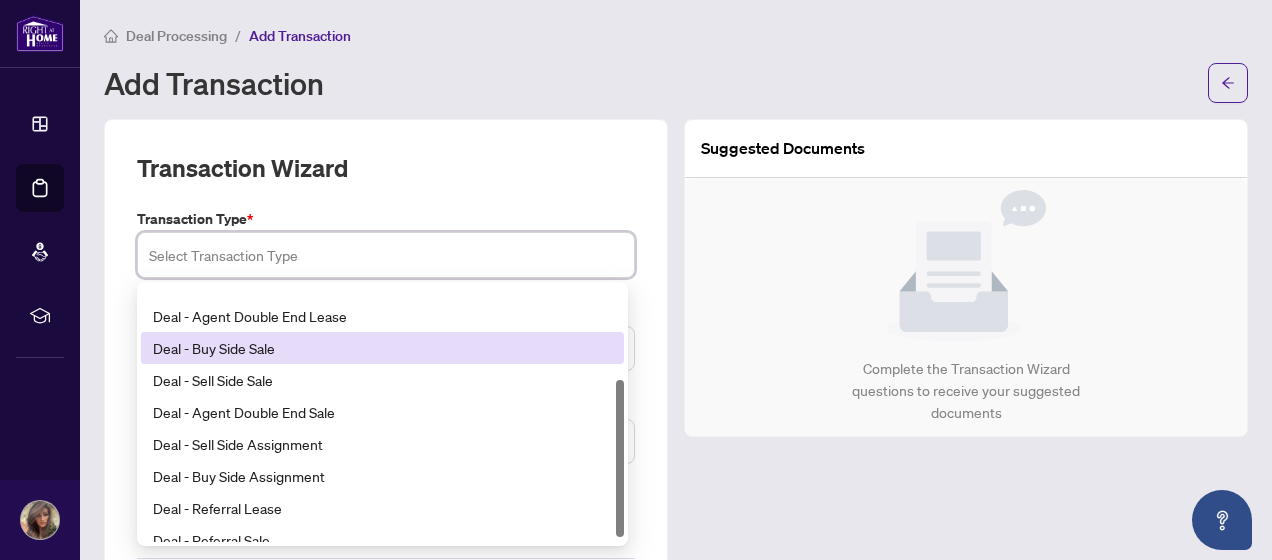 scroll, scrollTop: 160, scrollLeft: 0, axis: vertical 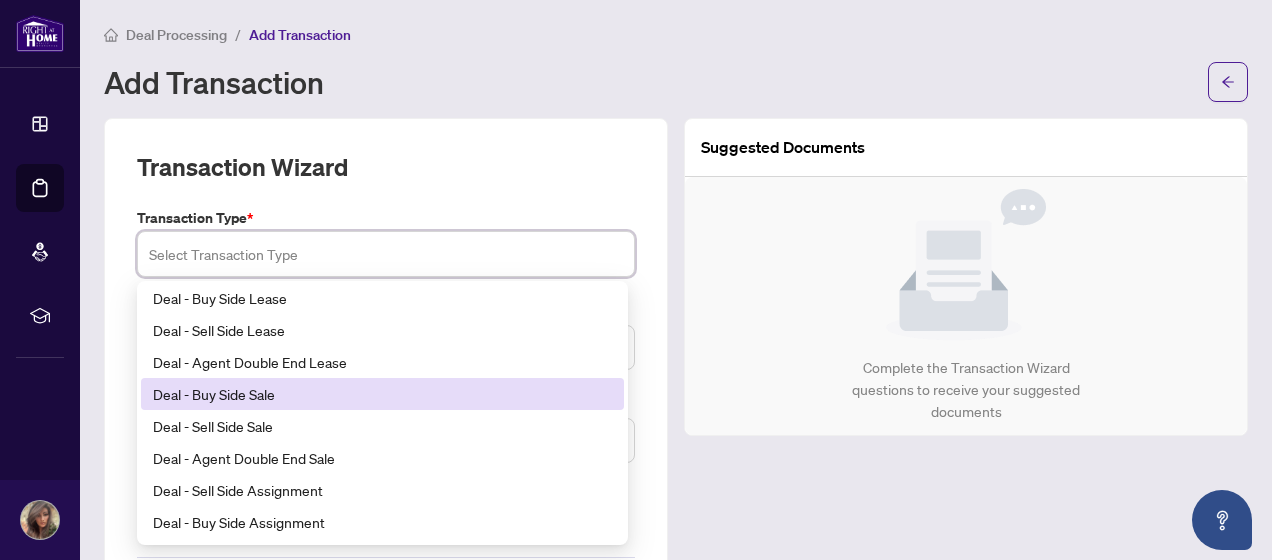 click on "Deal - Buy Side Sale" at bounding box center [382, 394] 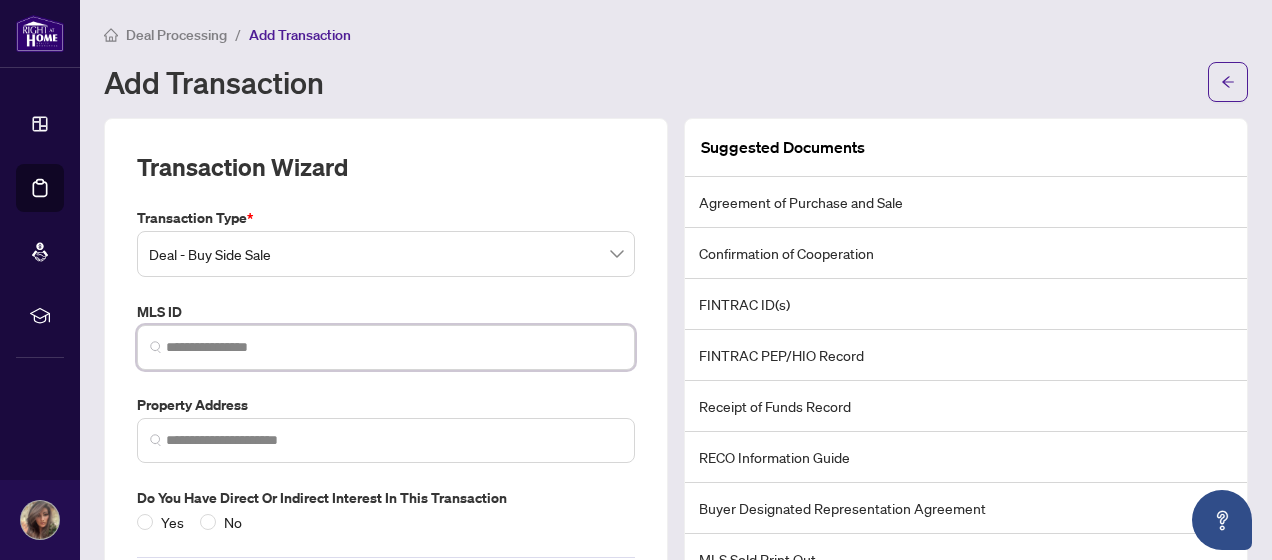 click at bounding box center (394, 347) 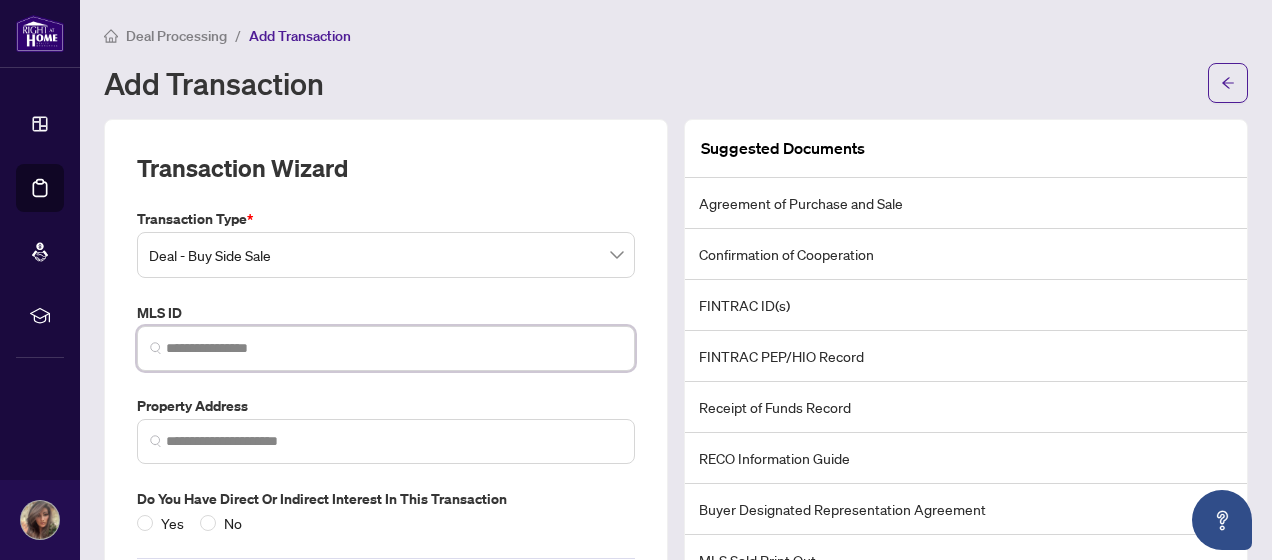 scroll, scrollTop: 118, scrollLeft: 0, axis: vertical 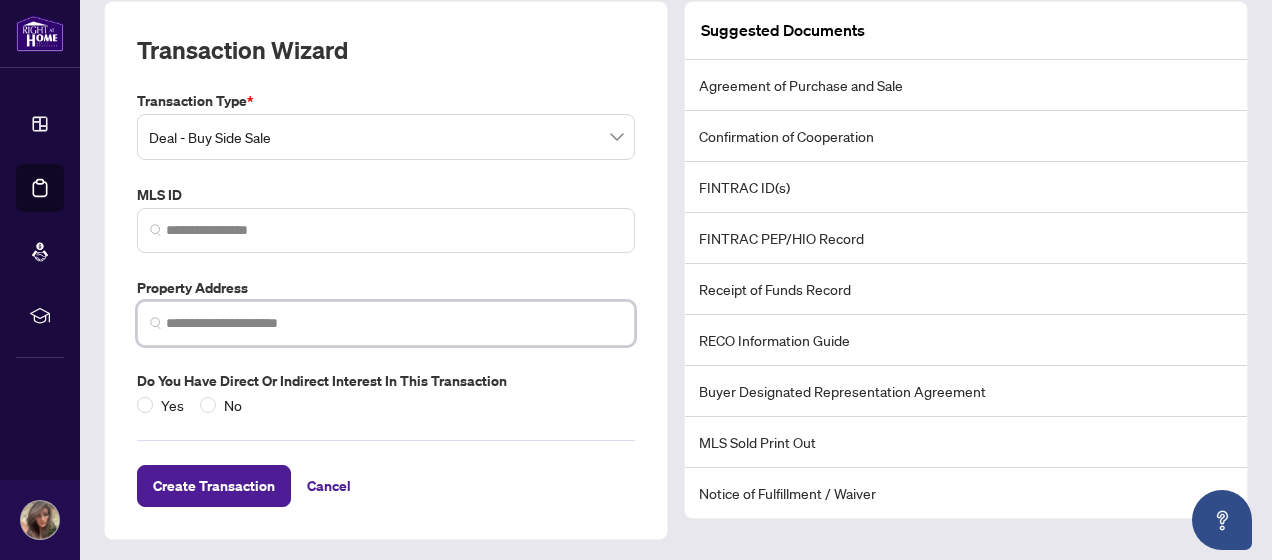 click at bounding box center (394, 323) 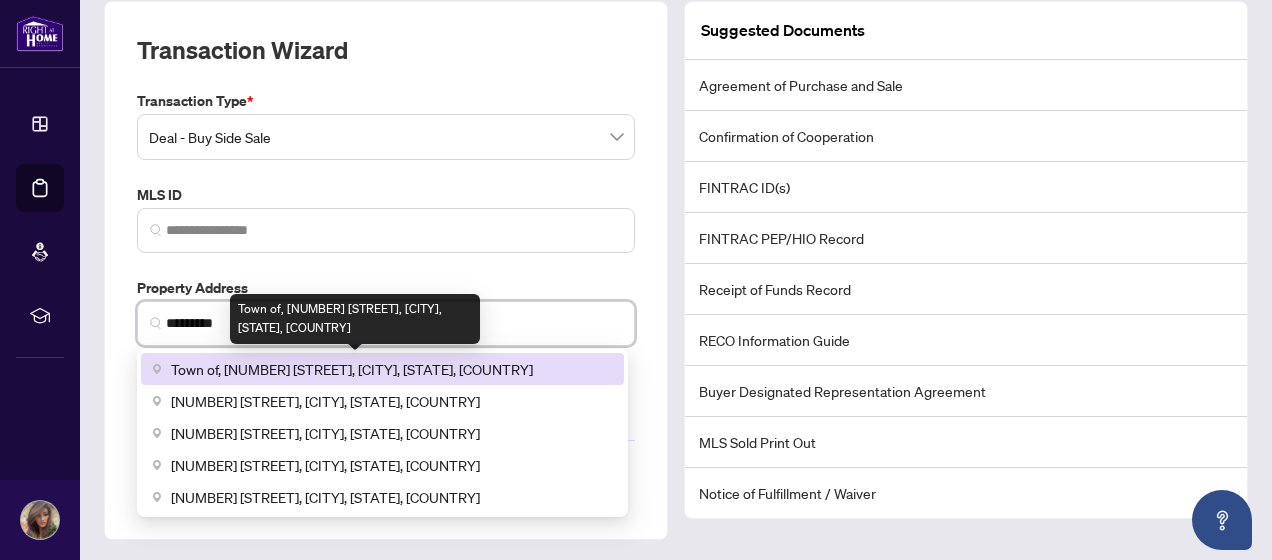 click on "Town of, [NUMBER] [STREET], [CITY], [STATE], [COUNTRY]" at bounding box center [352, 369] 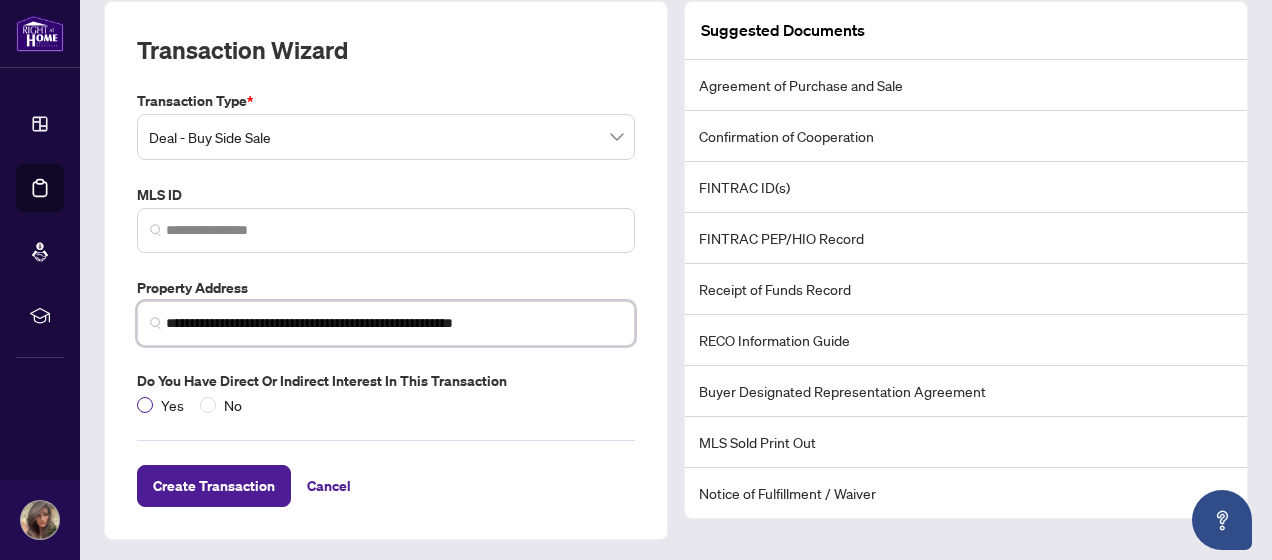 type on "**********" 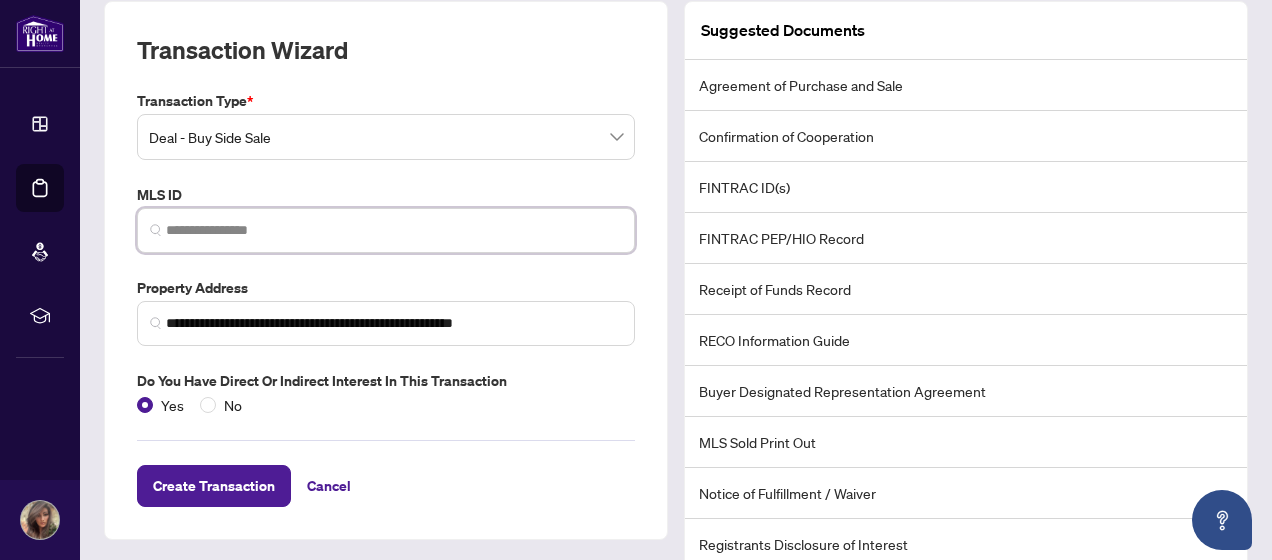 click at bounding box center [394, 230] 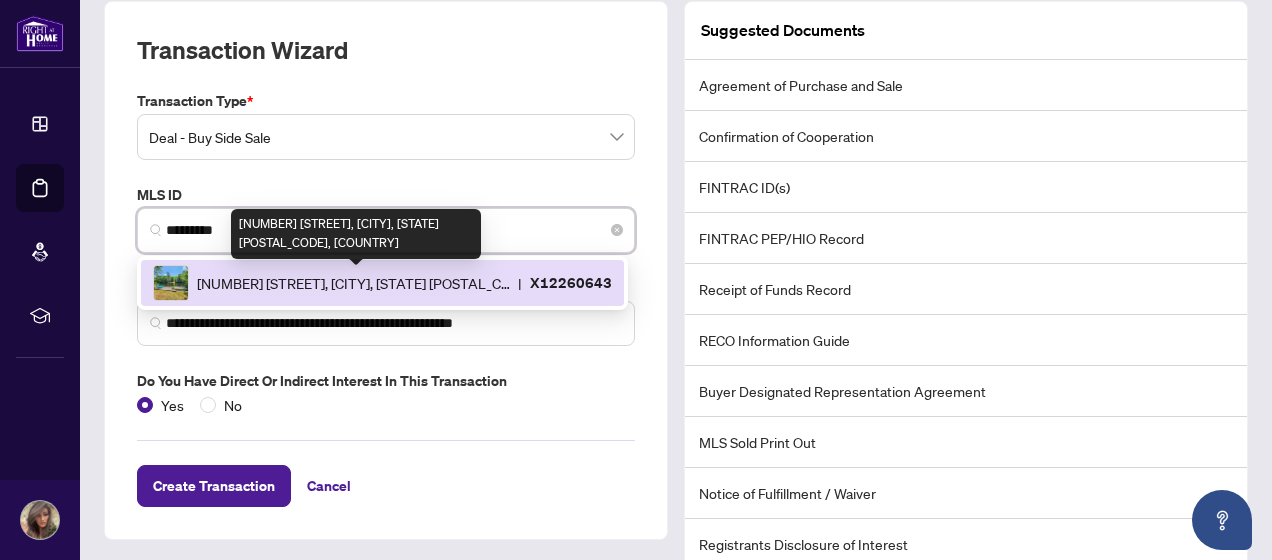 click on "[NUMBER] [STREET], [CITY], [STATE] [POSTAL_CODE], [COUNTRY]" at bounding box center (353, 283) 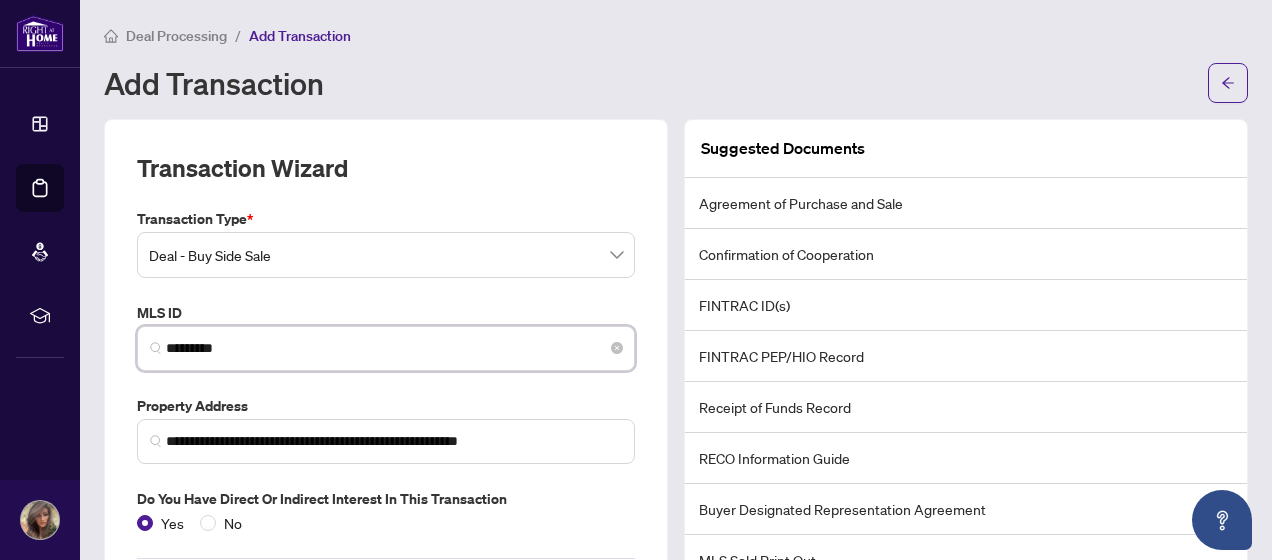 scroll, scrollTop: 147, scrollLeft: 0, axis: vertical 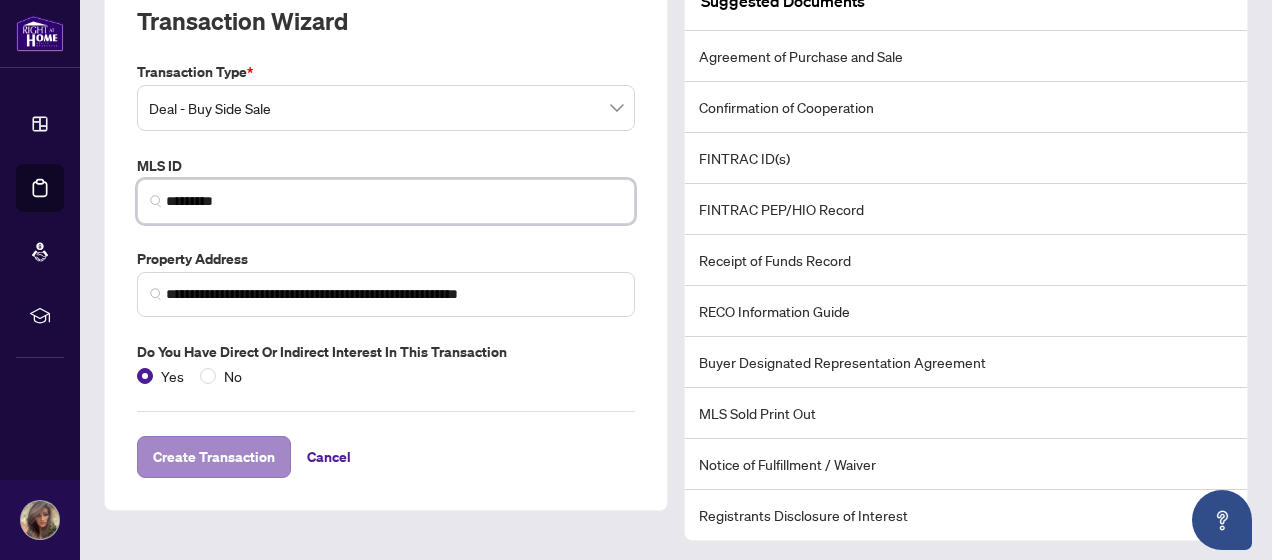 type on "*********" 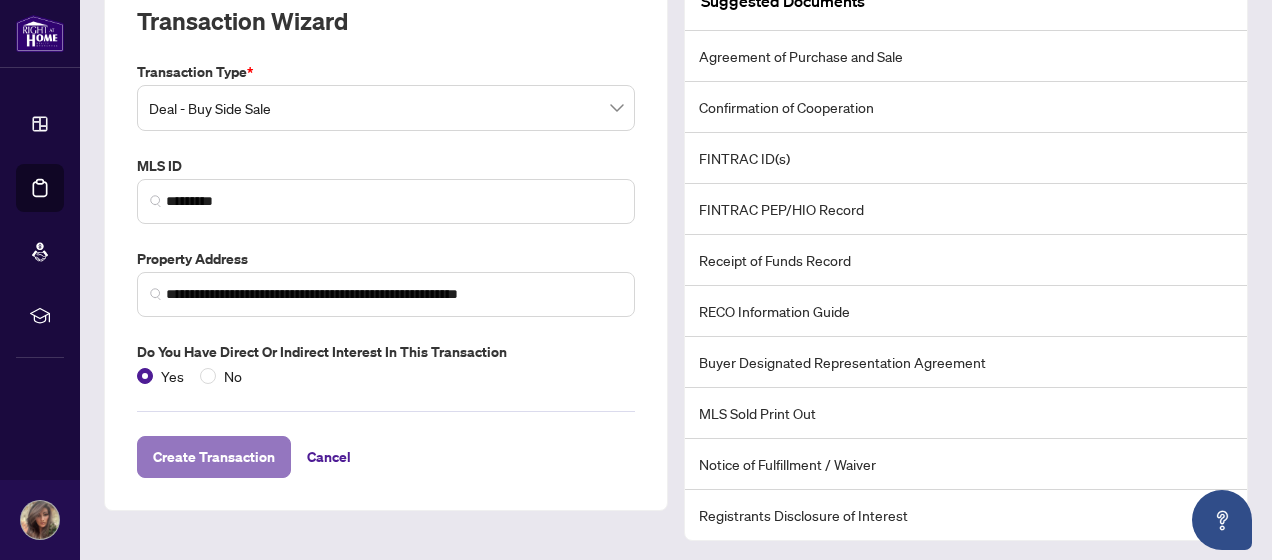 click on "Create Transaction" at bounding box center [214, 457] 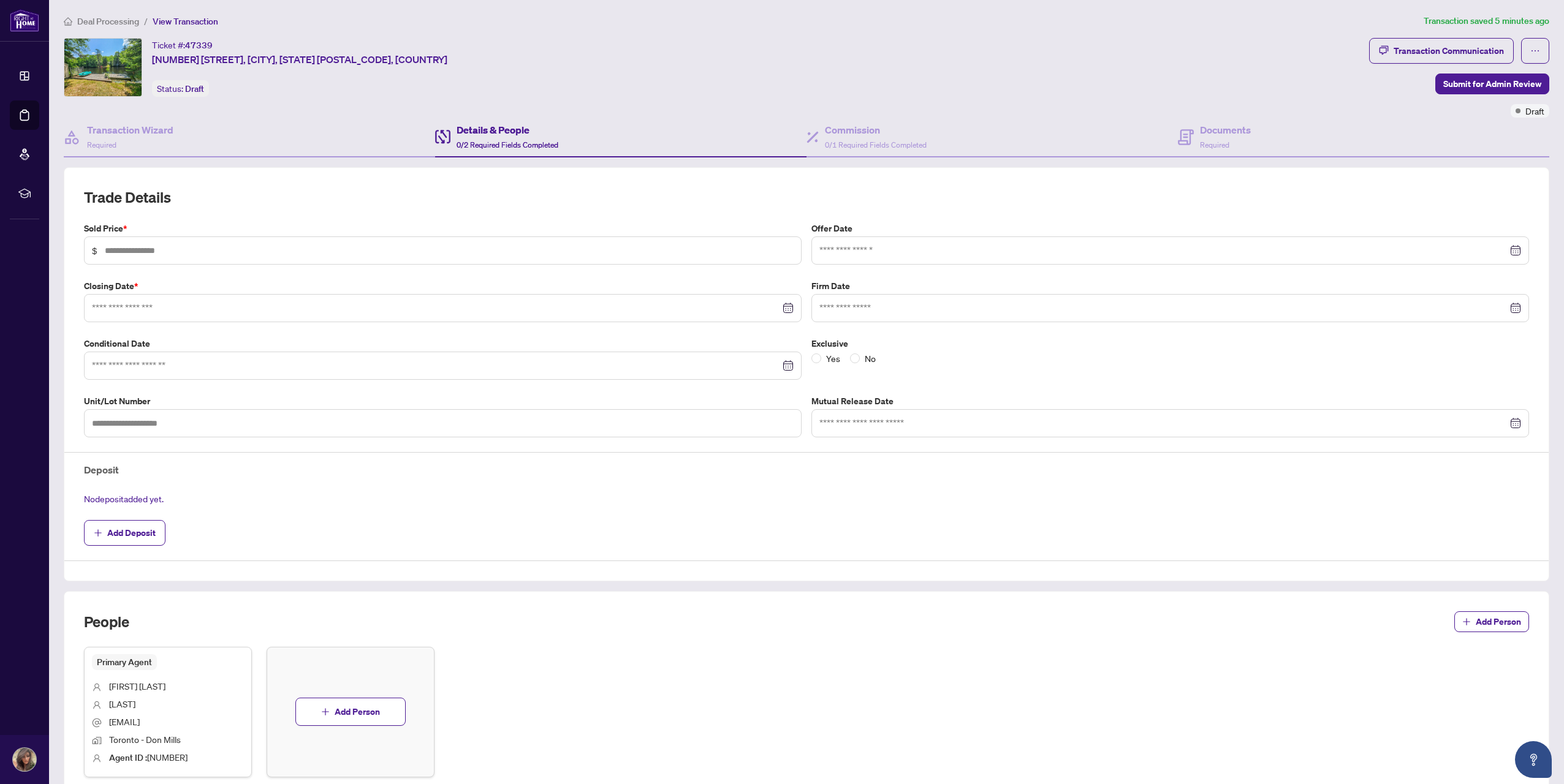 scroll, scrollTop: 1, scrollLeft: 0, axis: vertical 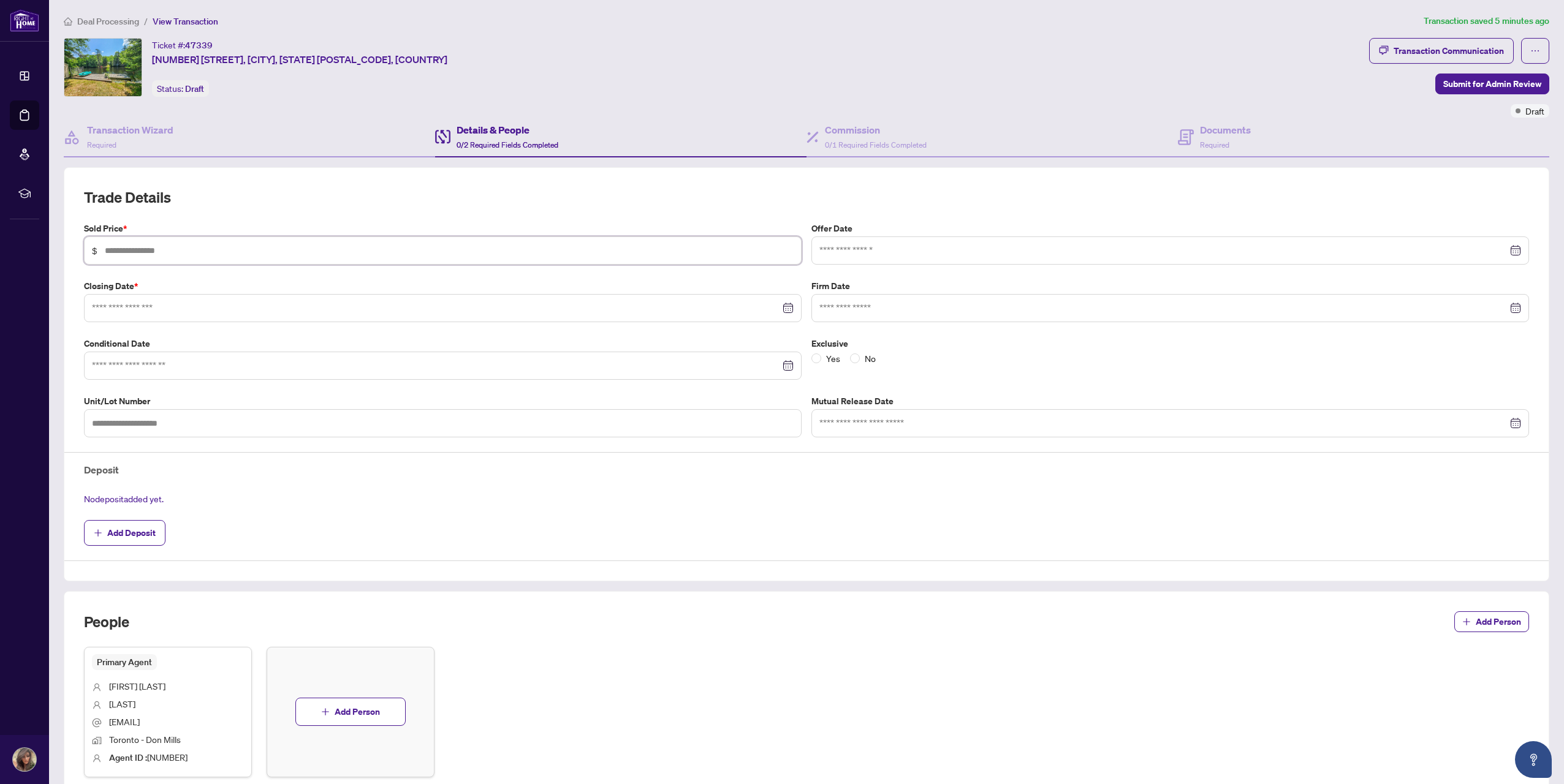click at bounding box center [449, 251] 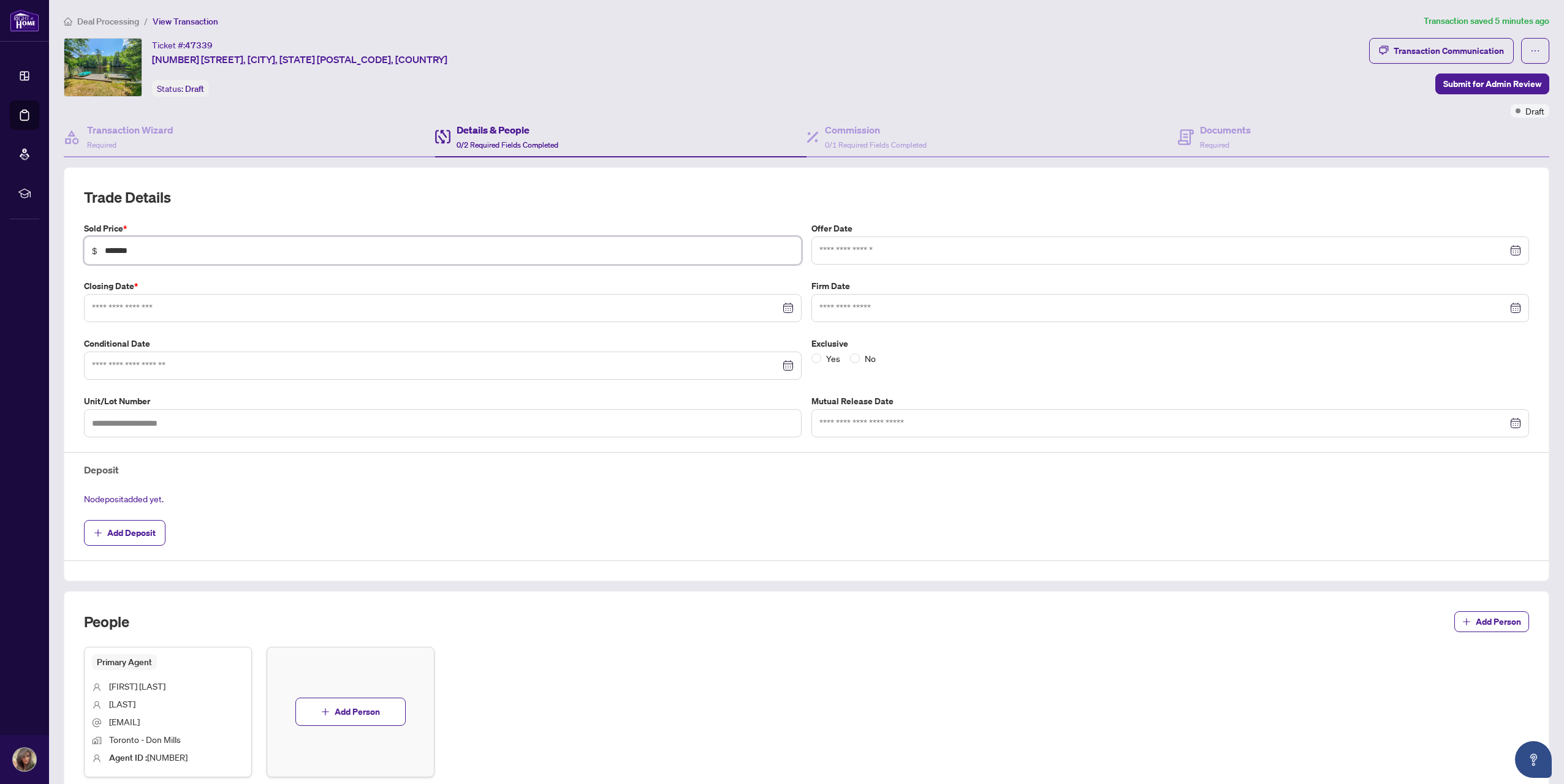 type on "*******" 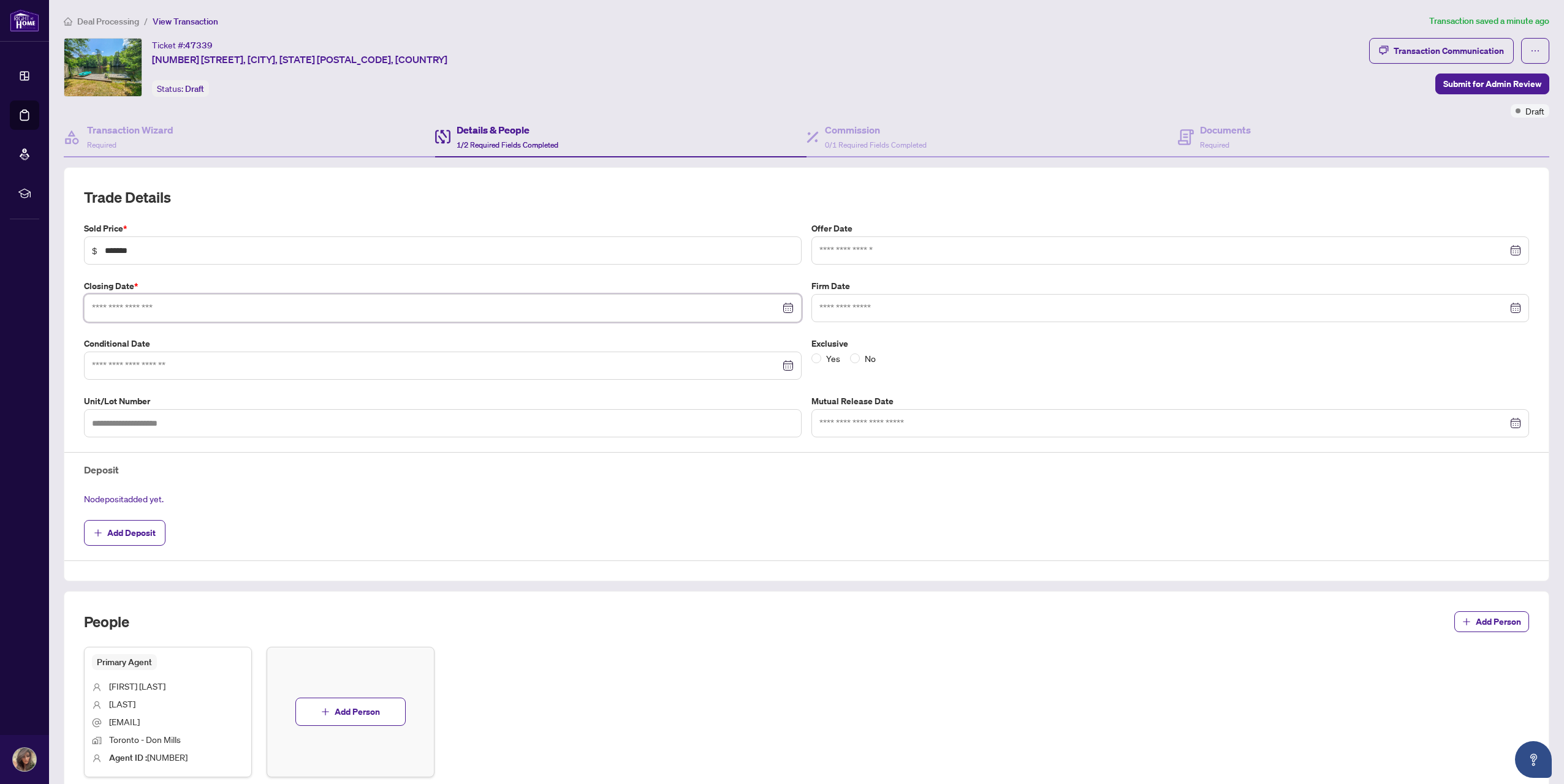 click at bounding box center [436, 308] 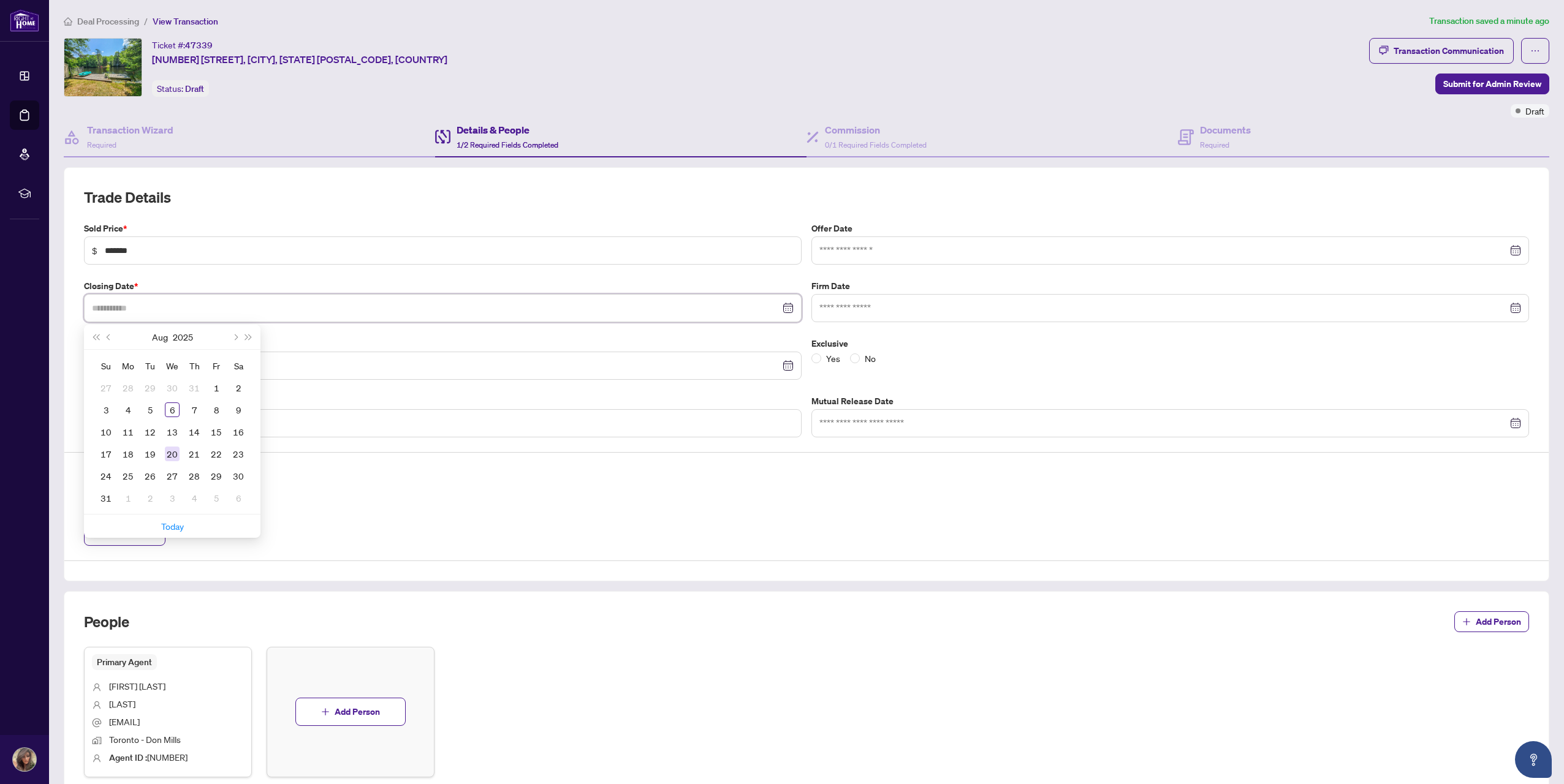 type on "**********" 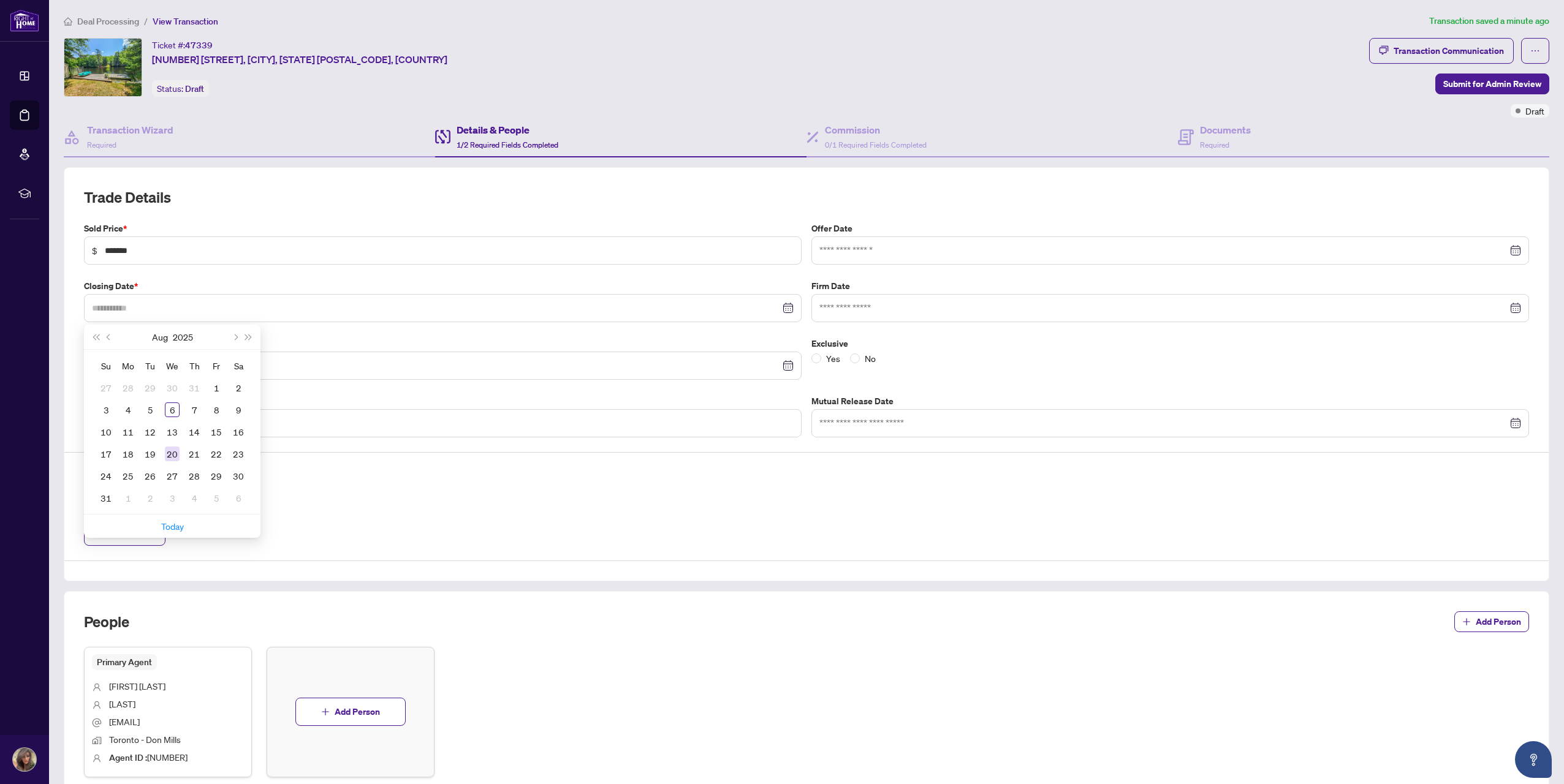 click on "20" at bounding box center [172, 454] 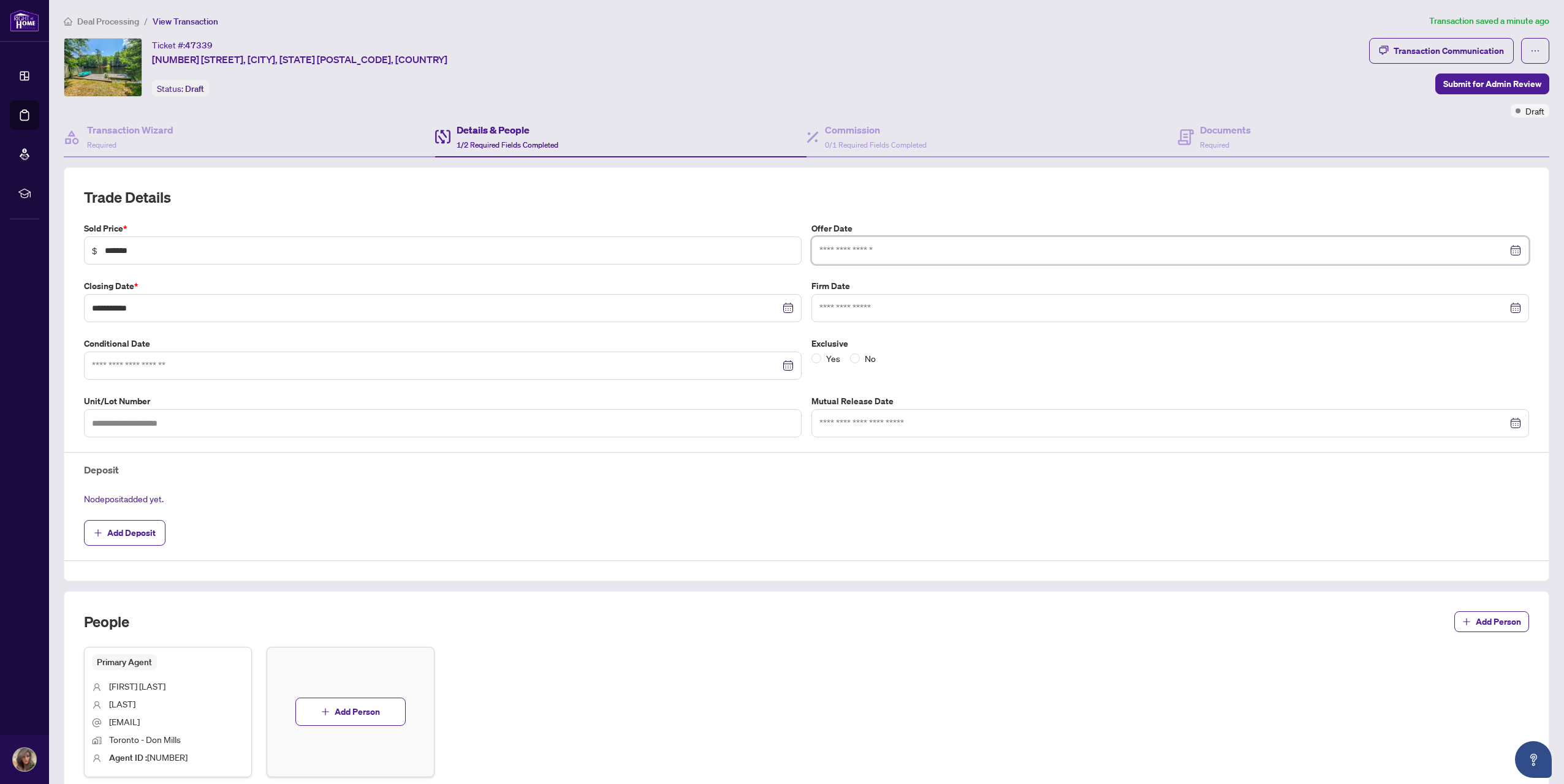 click at bounding box center (1163, 251) 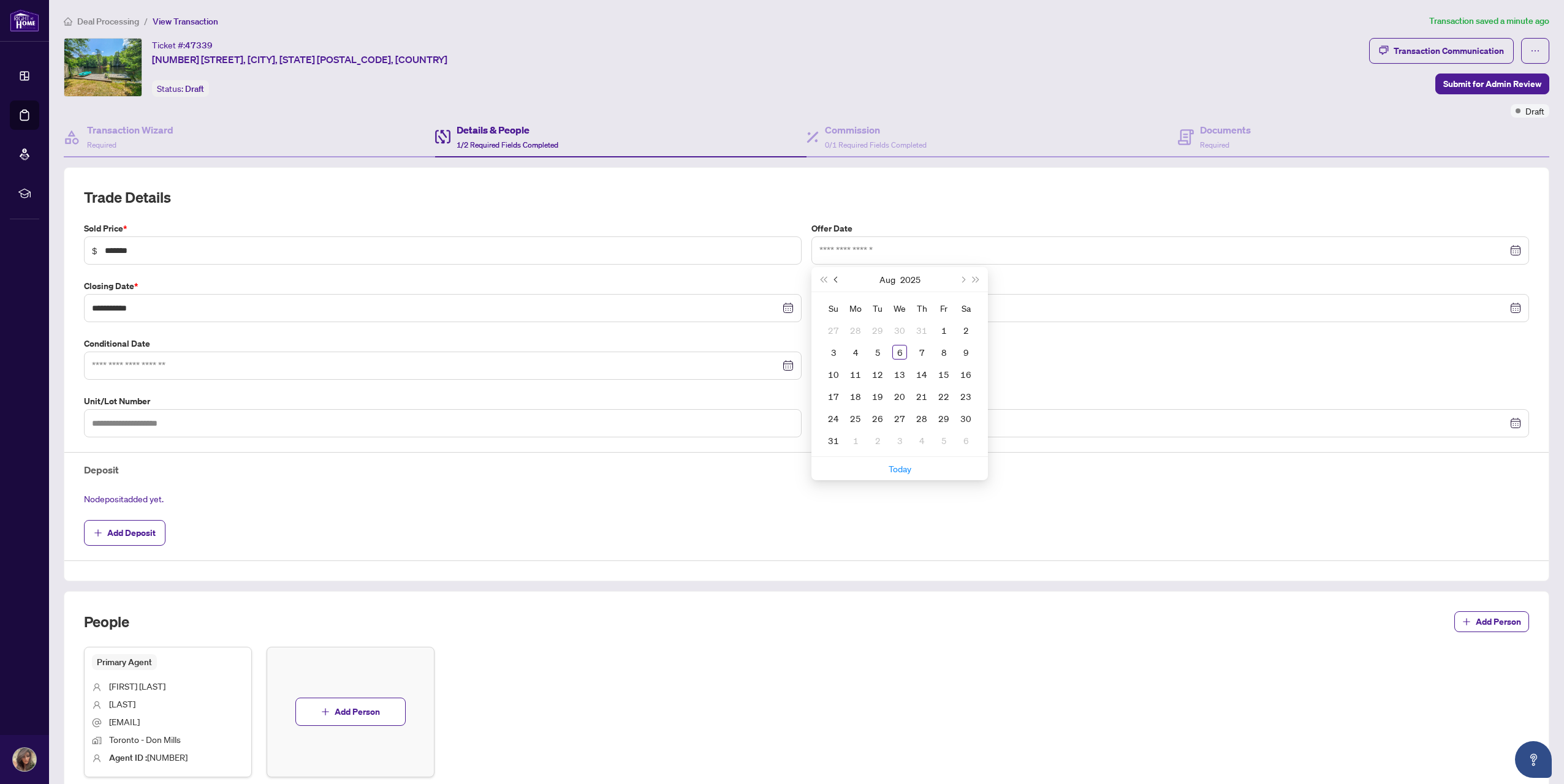 click at bounding box center (837, 279) 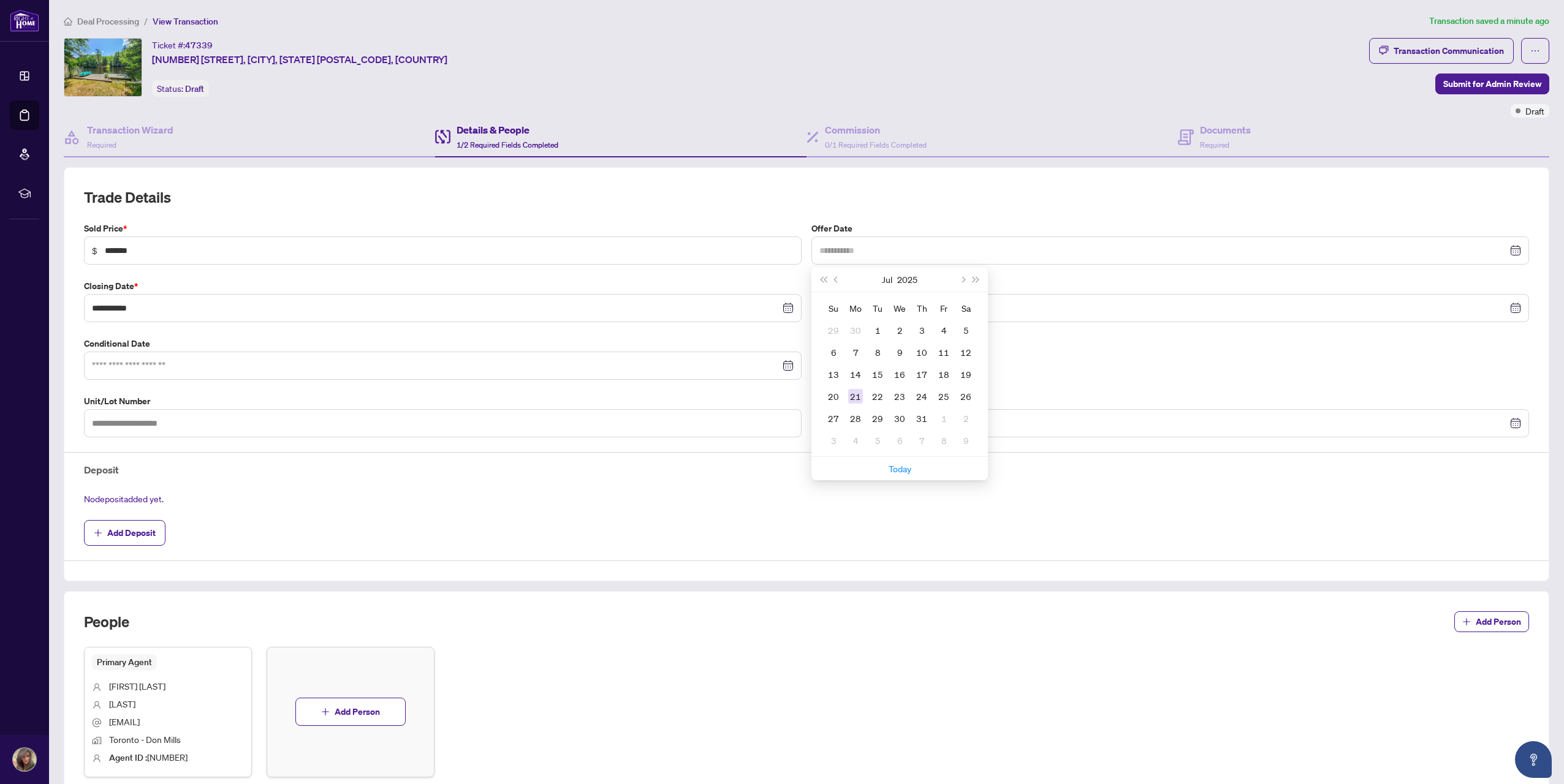 type on "**********" 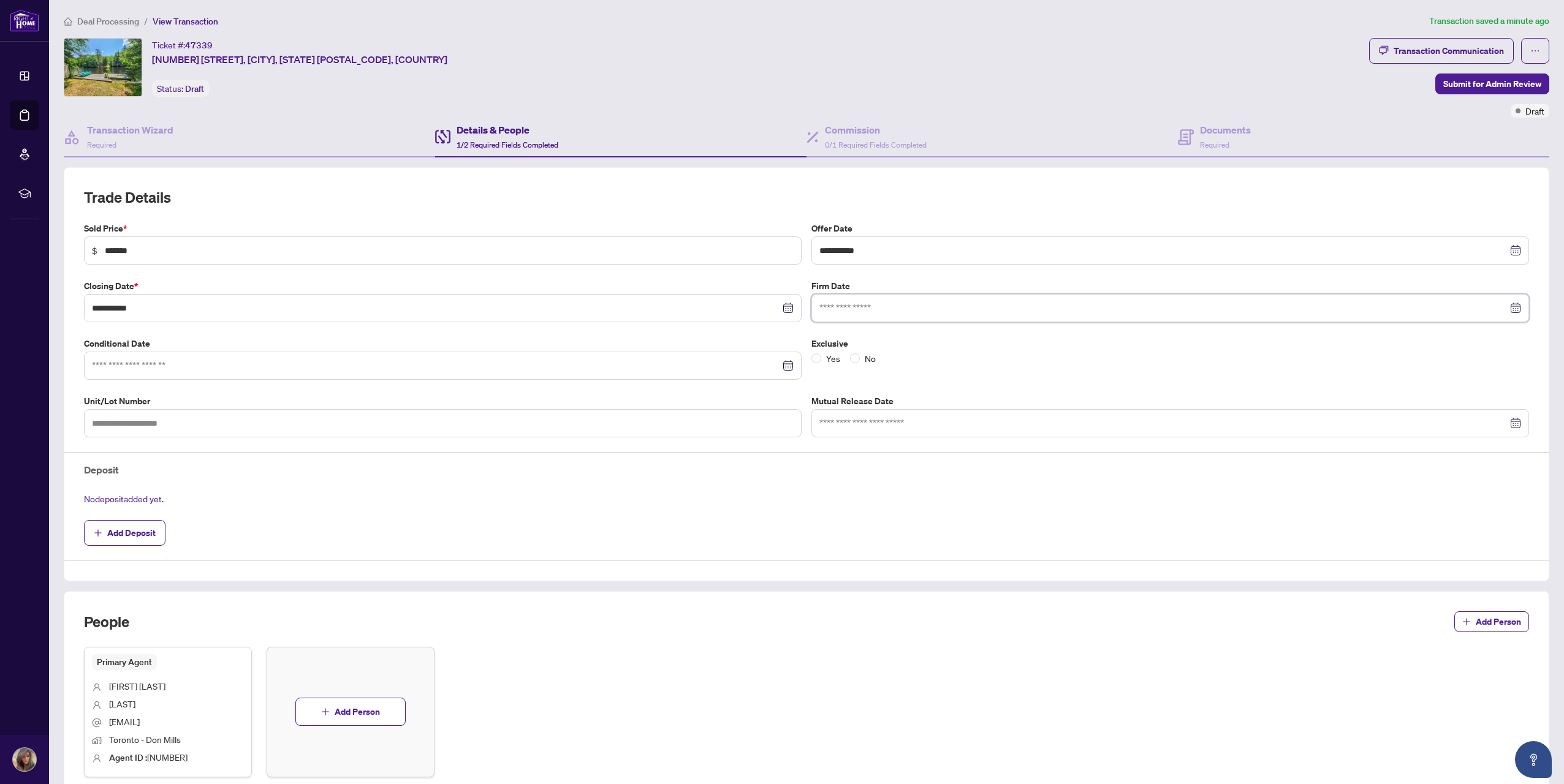click at bounding box center (1163, 308) 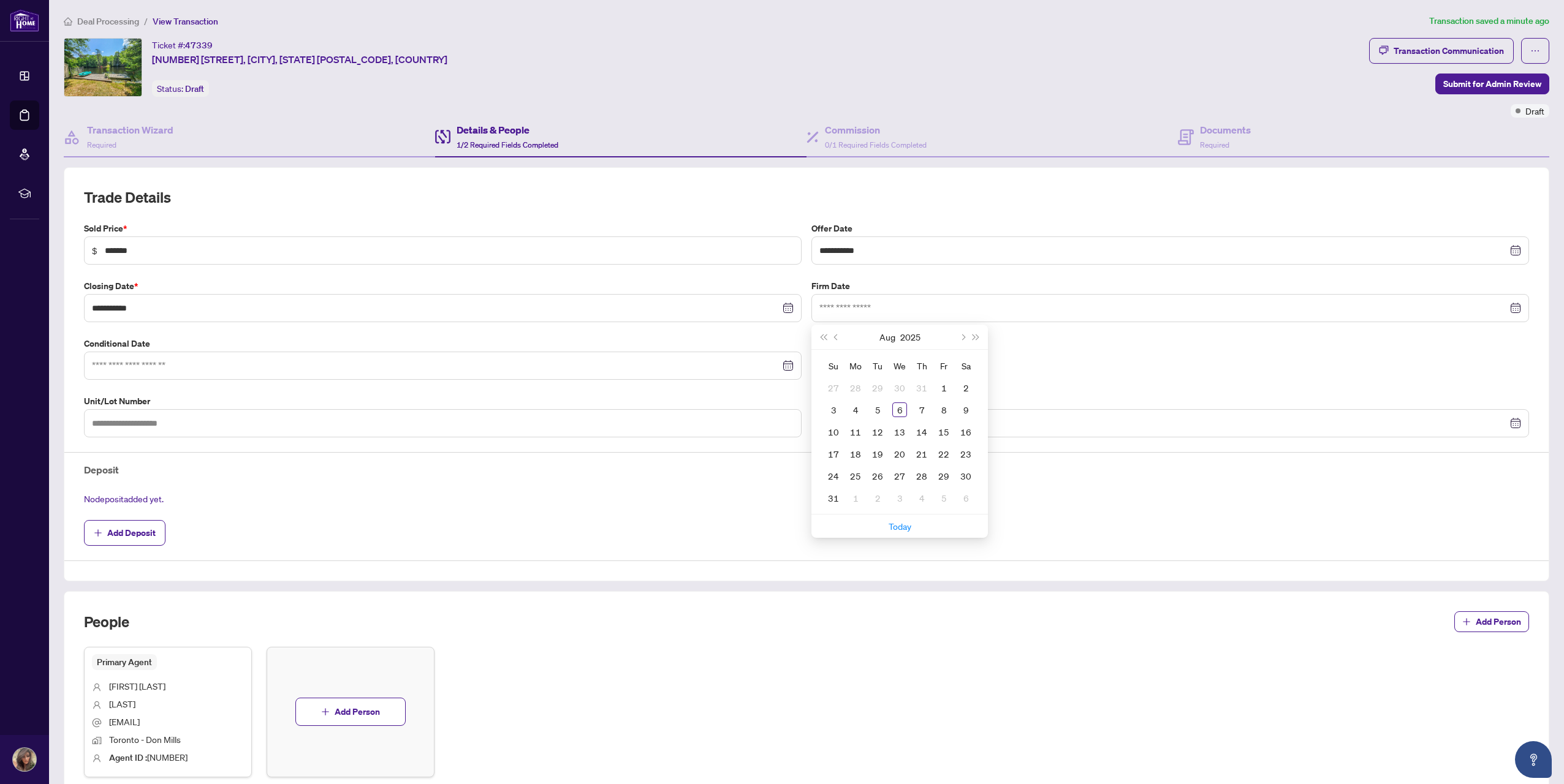 click on "Exclusive" at bounding box center (1170, 344) 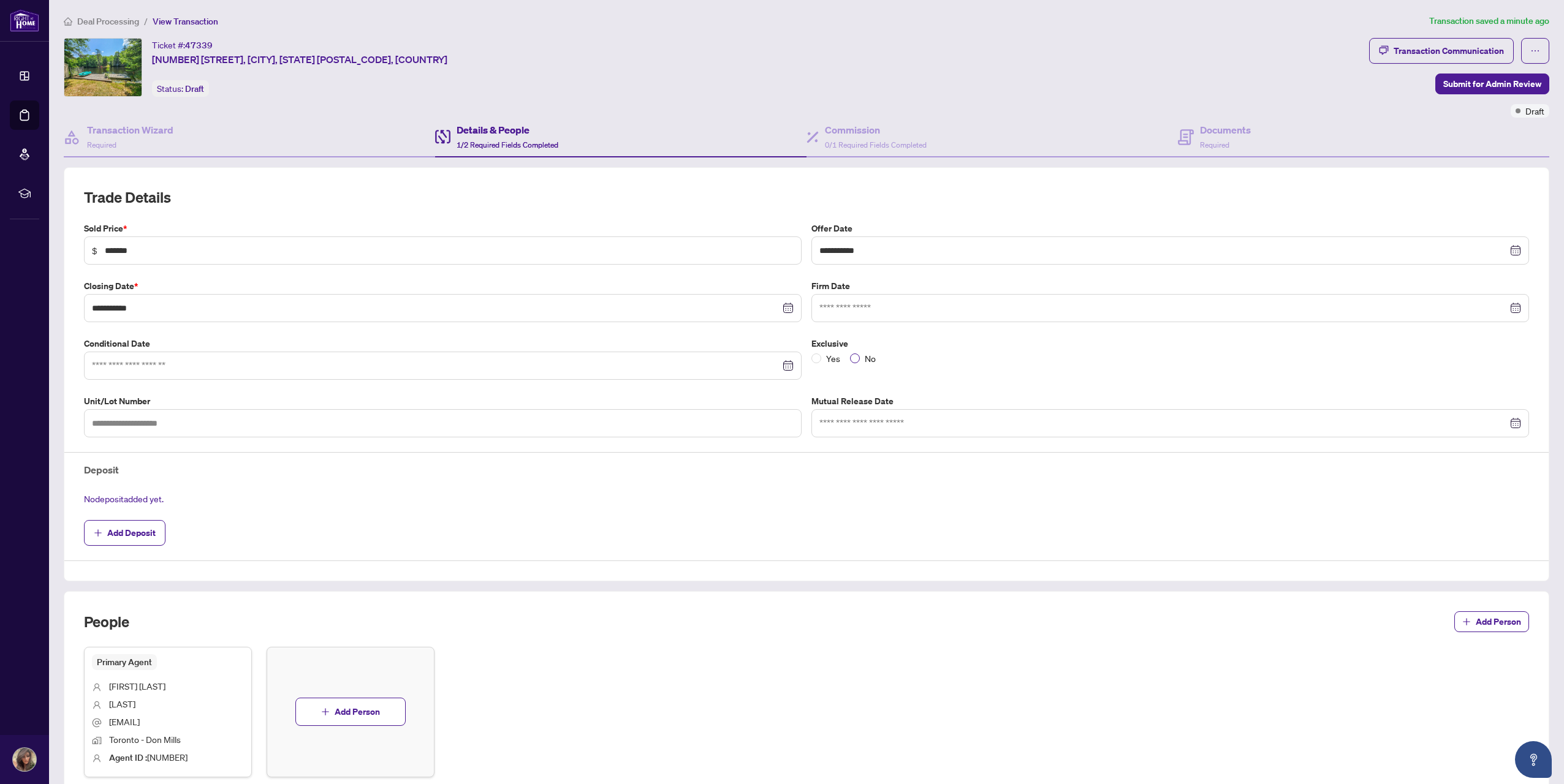 click on "No" at bounding box center (870, 358) 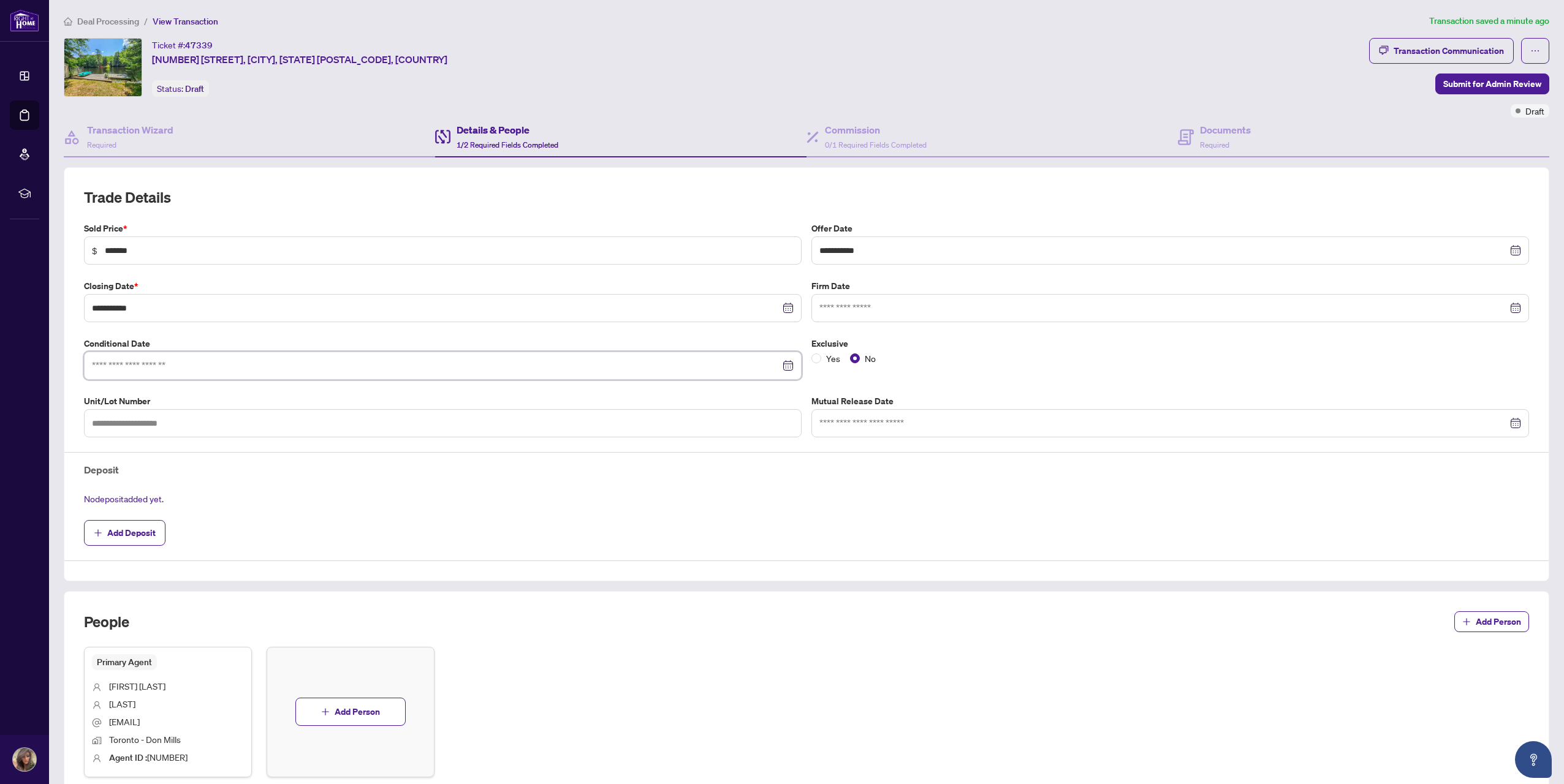 click at bounding box center (436, 366) 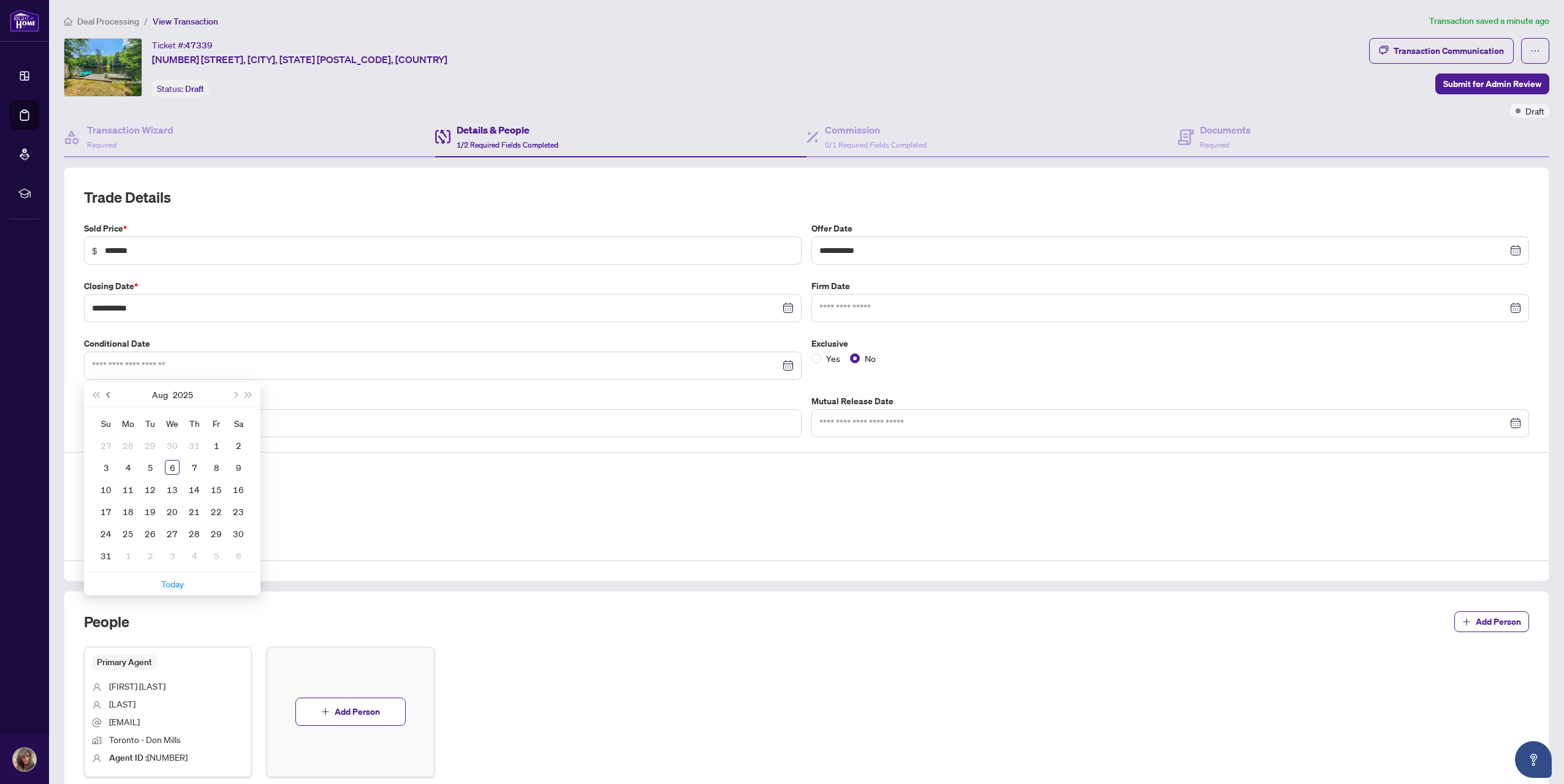 click at bounding box center [109, 394] 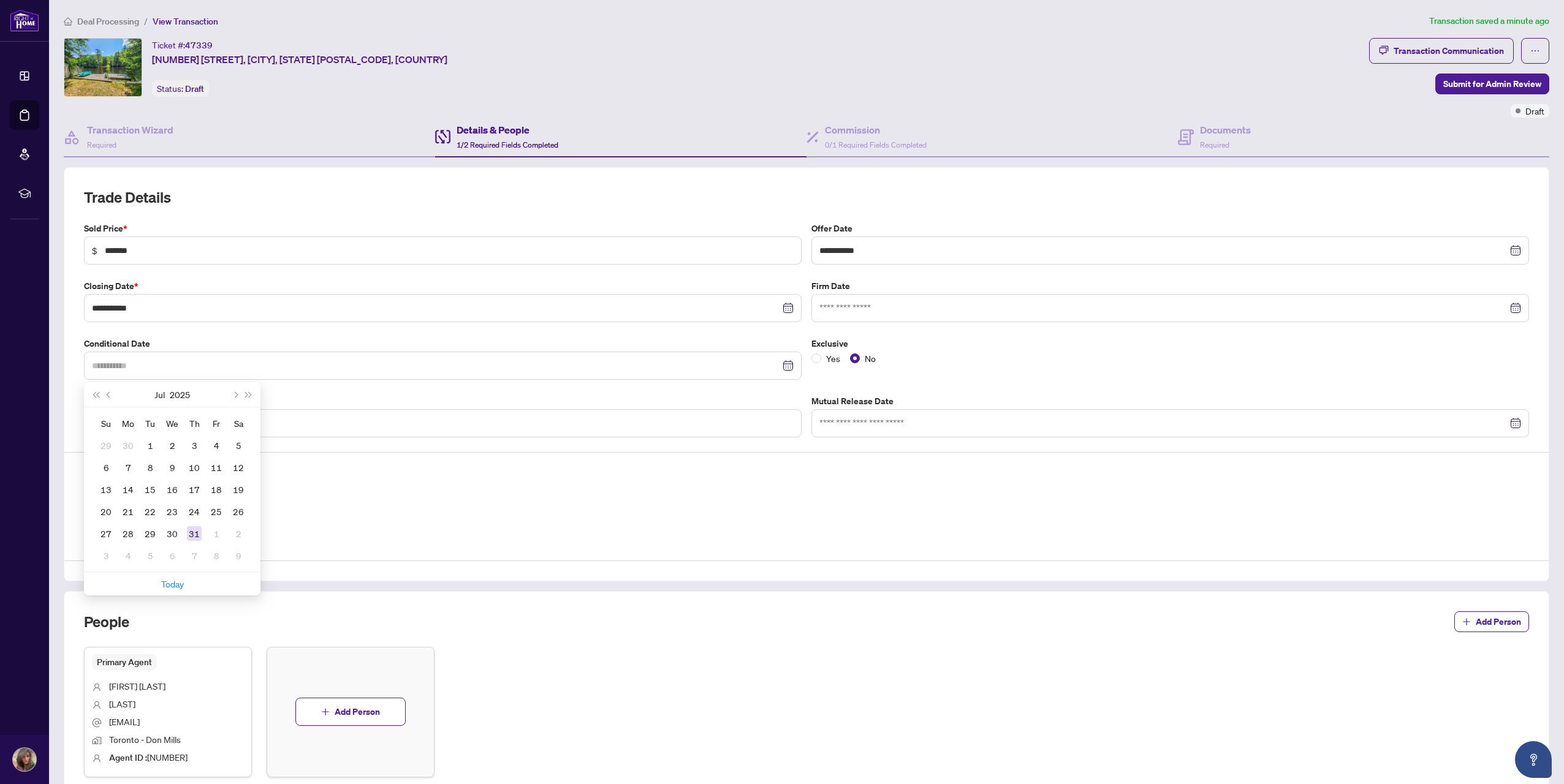 type on "**********" 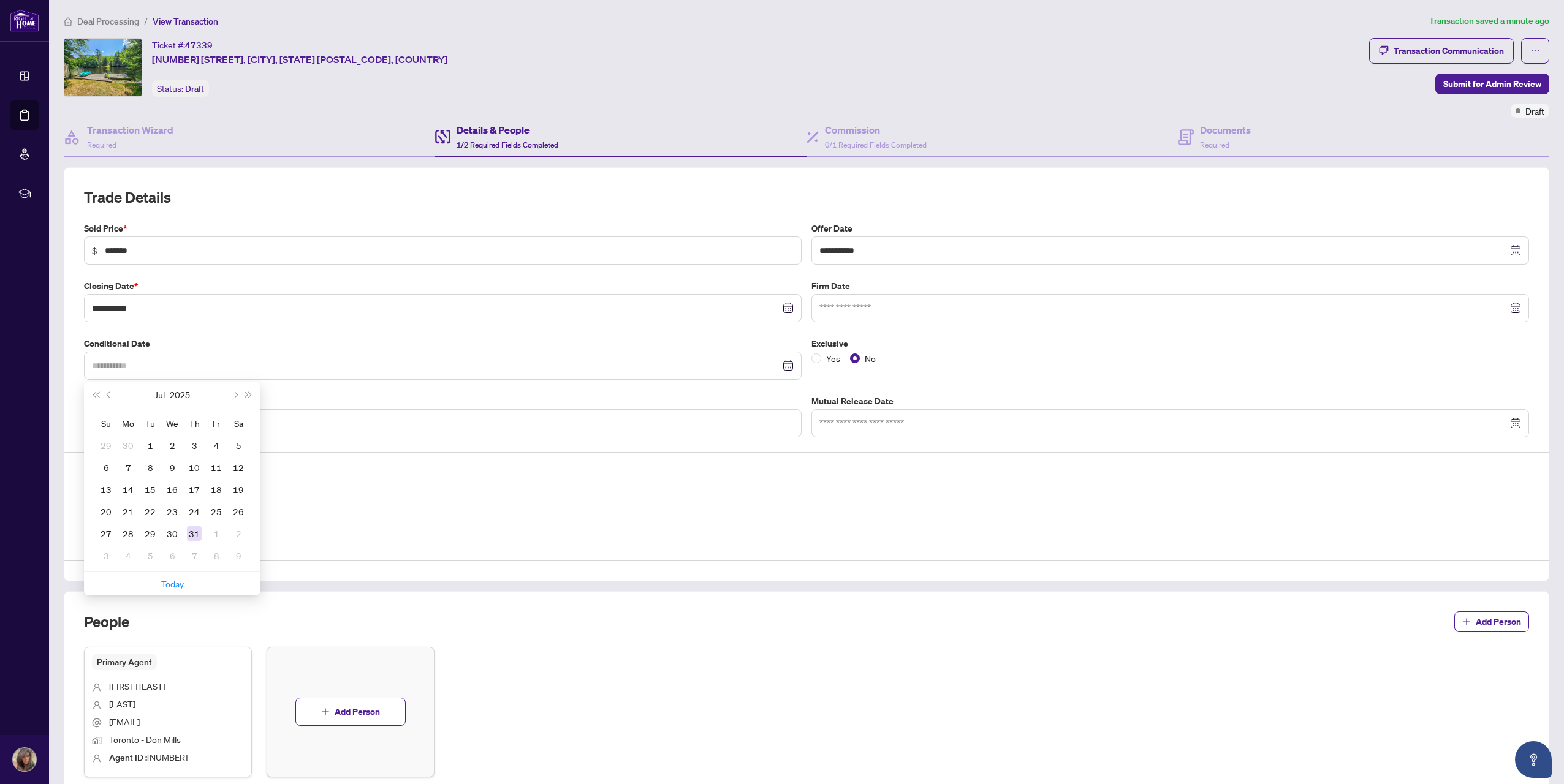 click on "31" at bounding box center [194, 533] 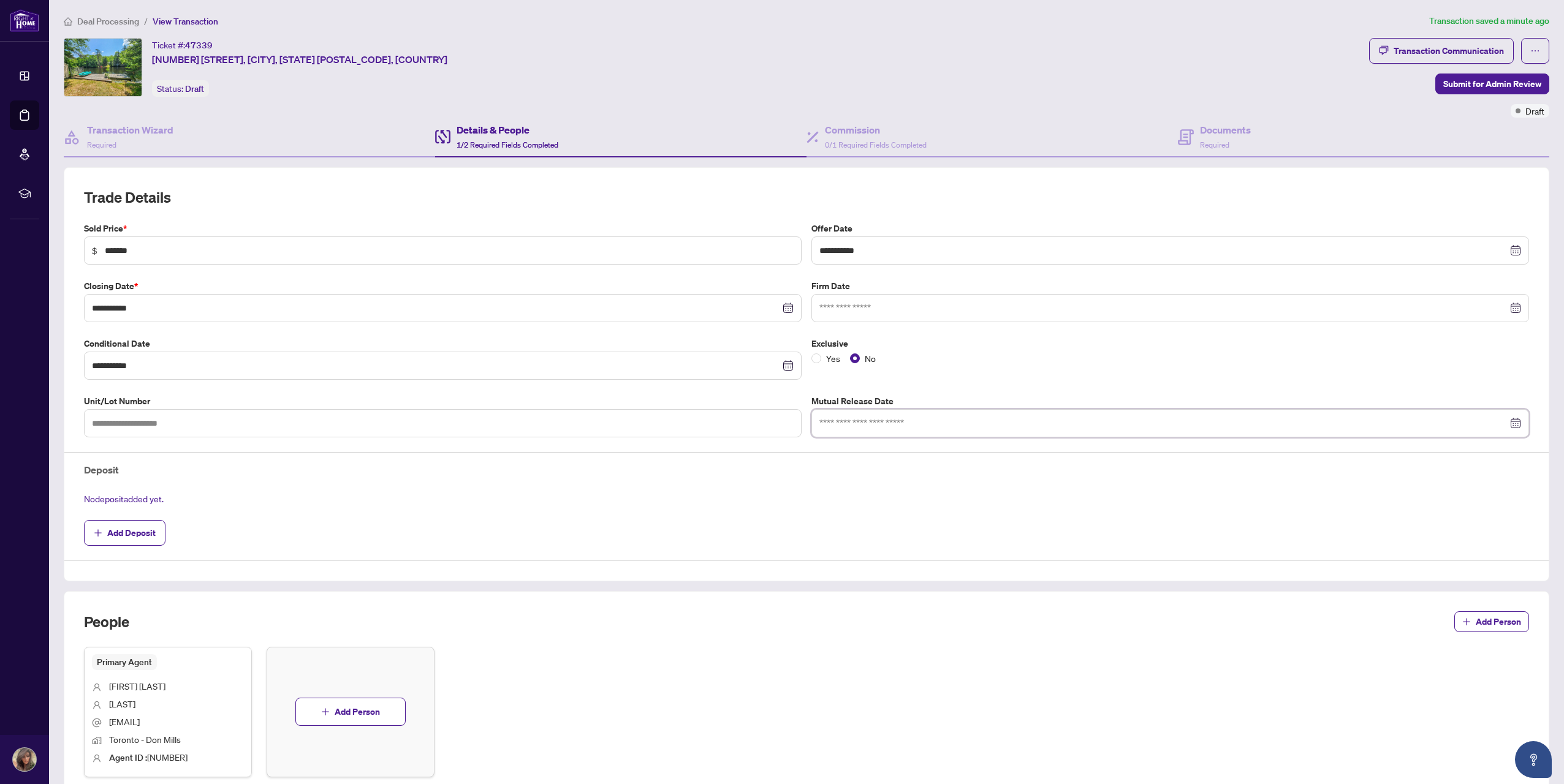 click at bounding box center [1163, 423] 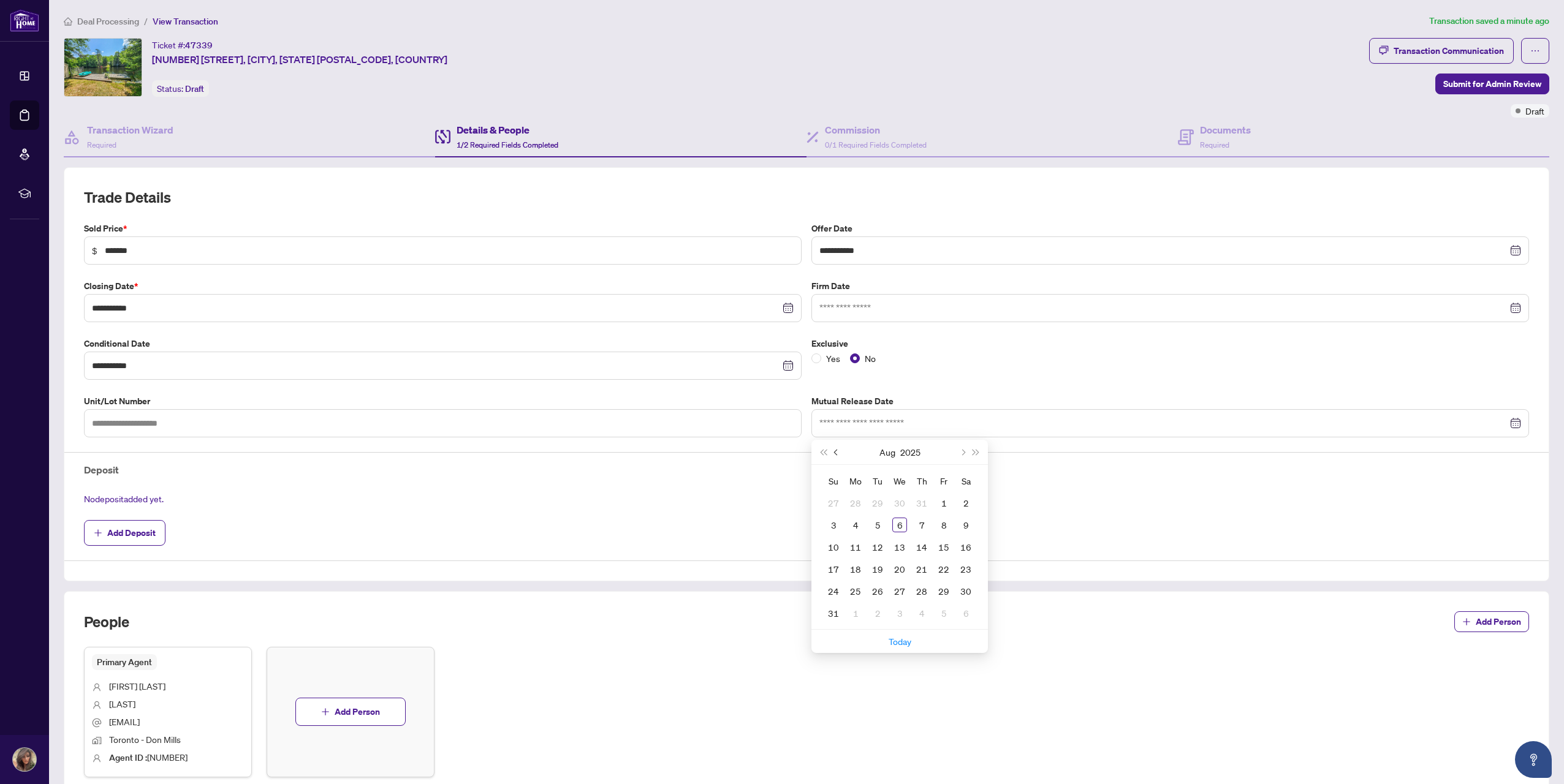 click at bounding box center [837, 452] 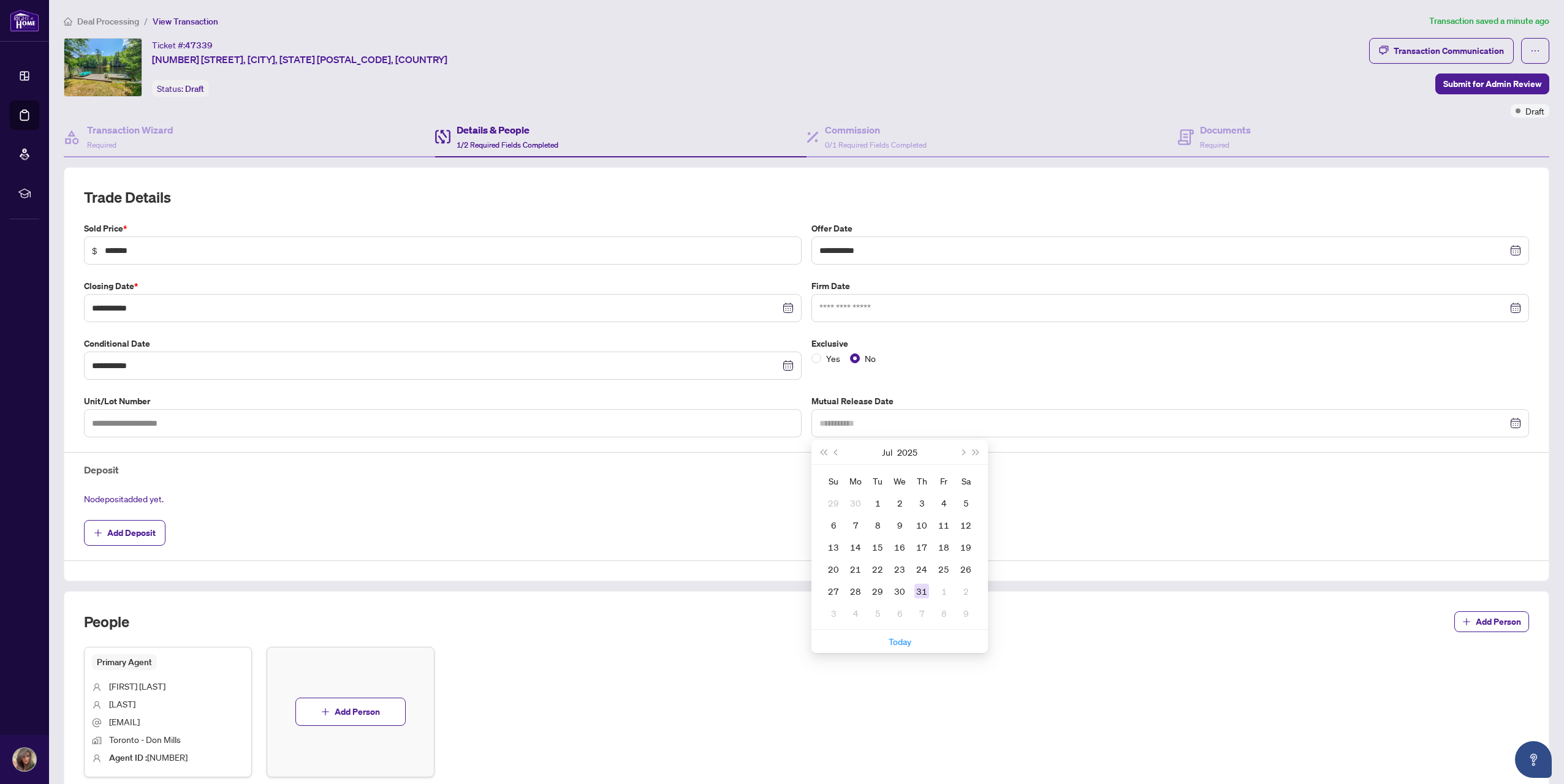 type on "**********" 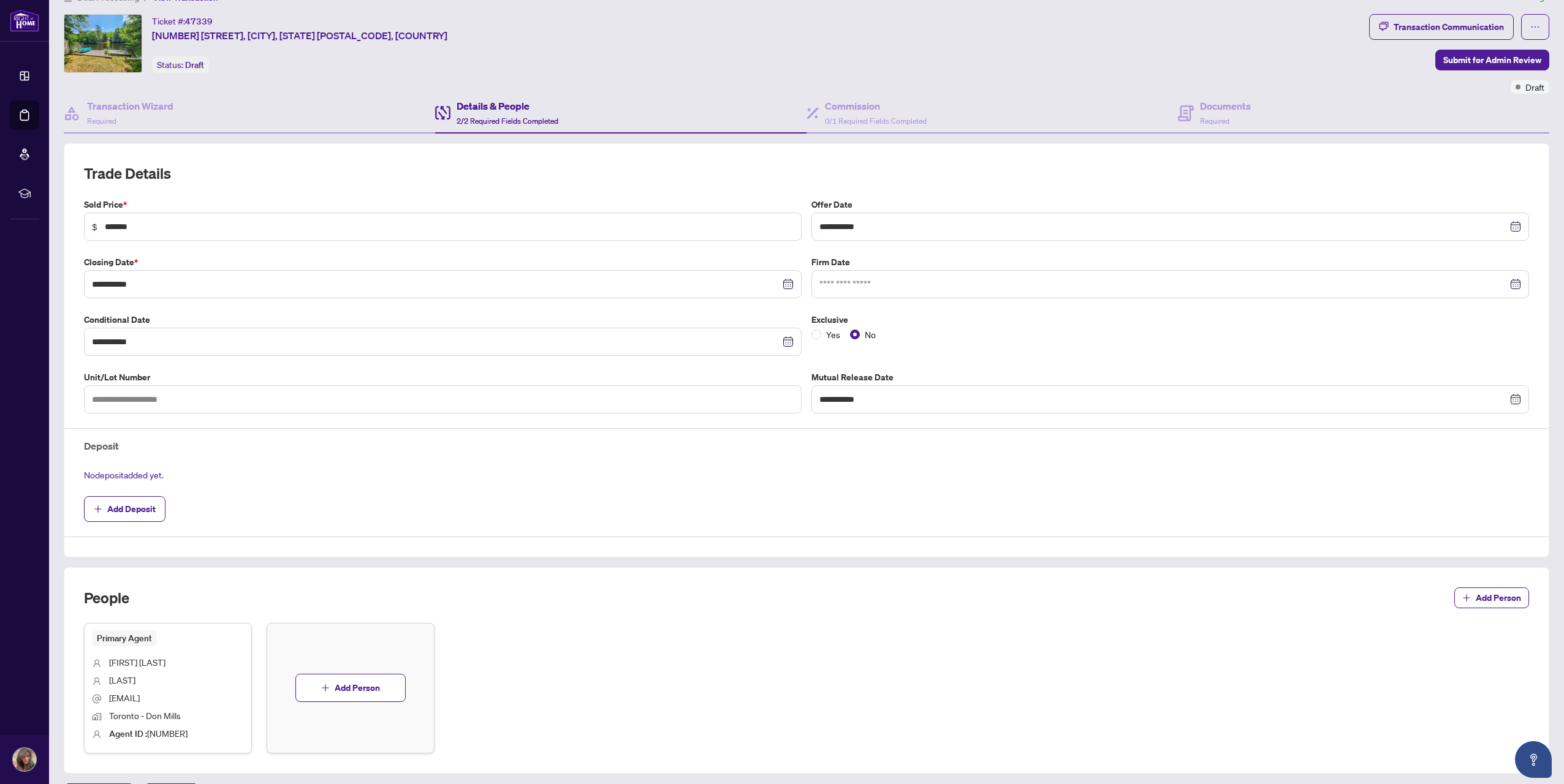 scroll, scrollTop: 0, scrollLeft: 0, axis: both 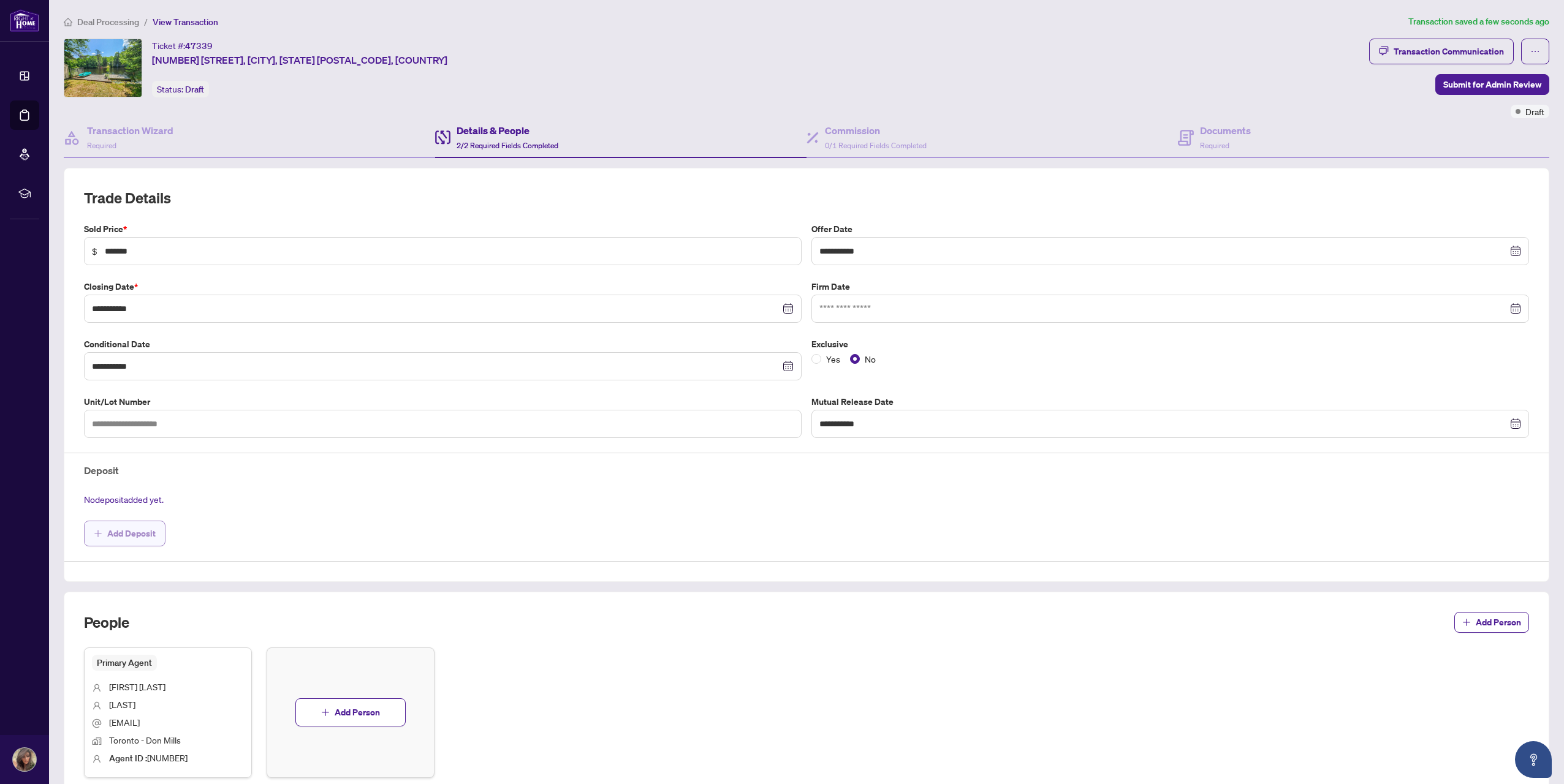 click on "Add Deposit" at bounding box center [124, 533] 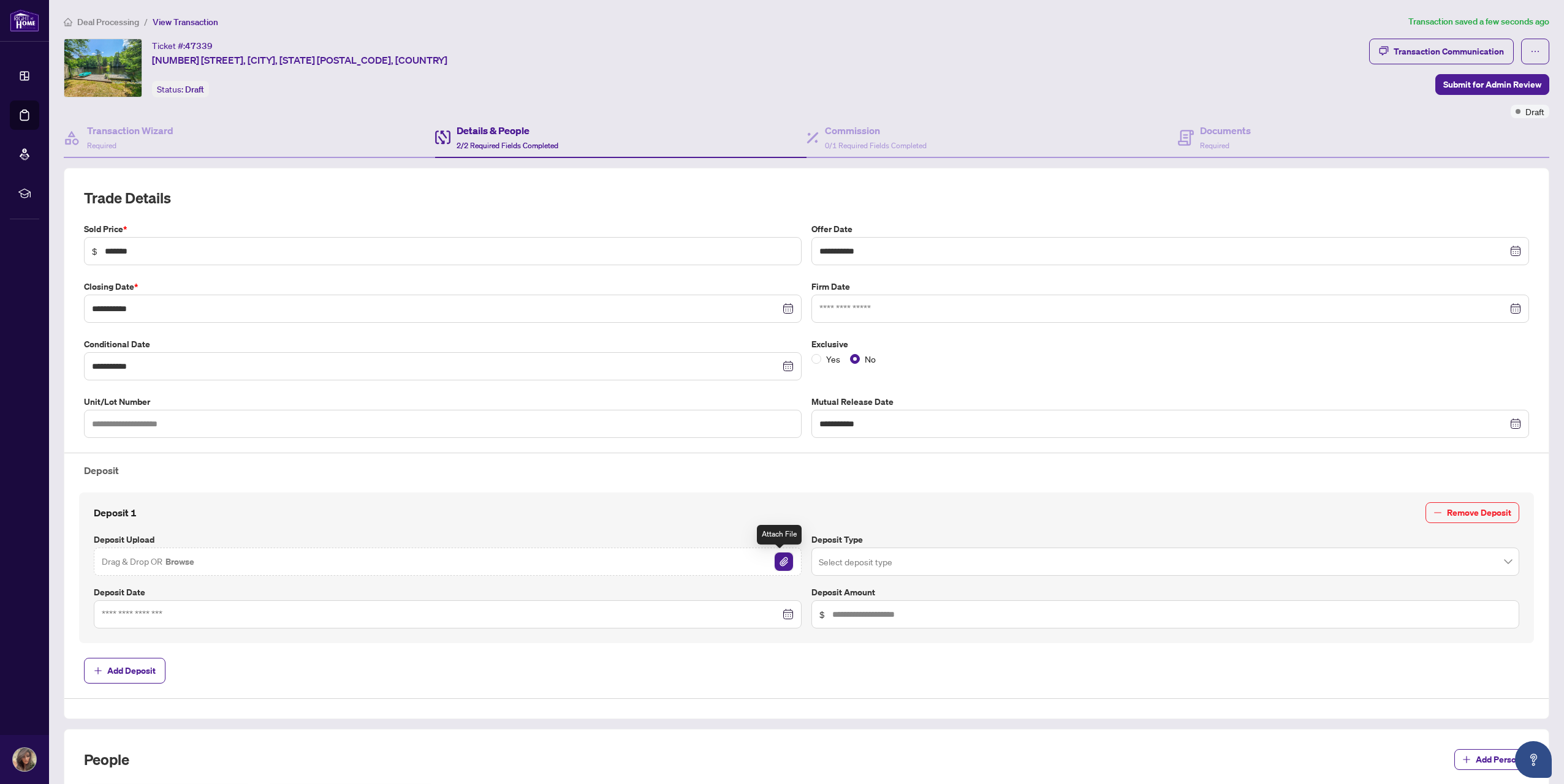click at bounding box center [784, 562] 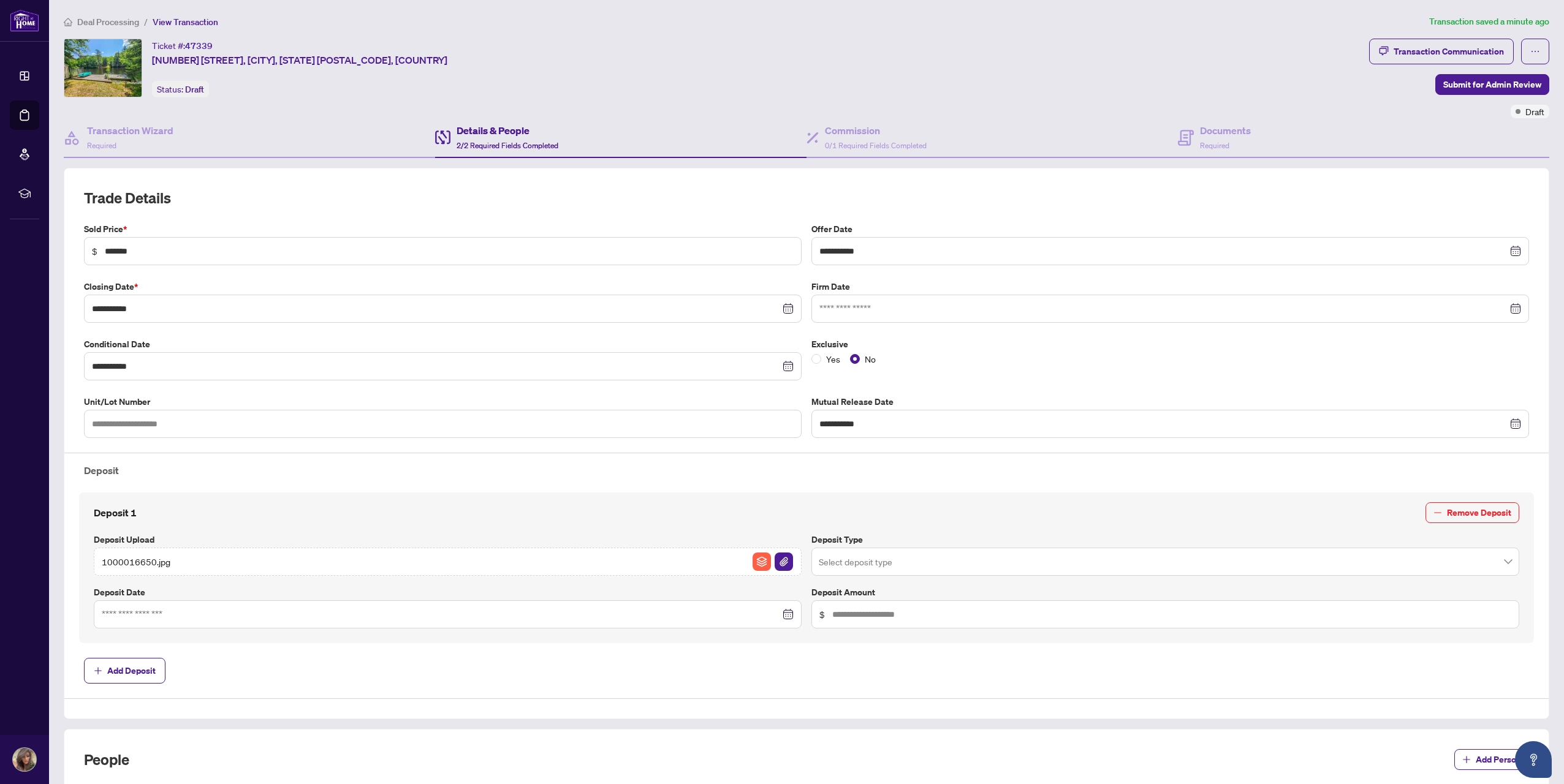 click at bounding box center [1165, 562] 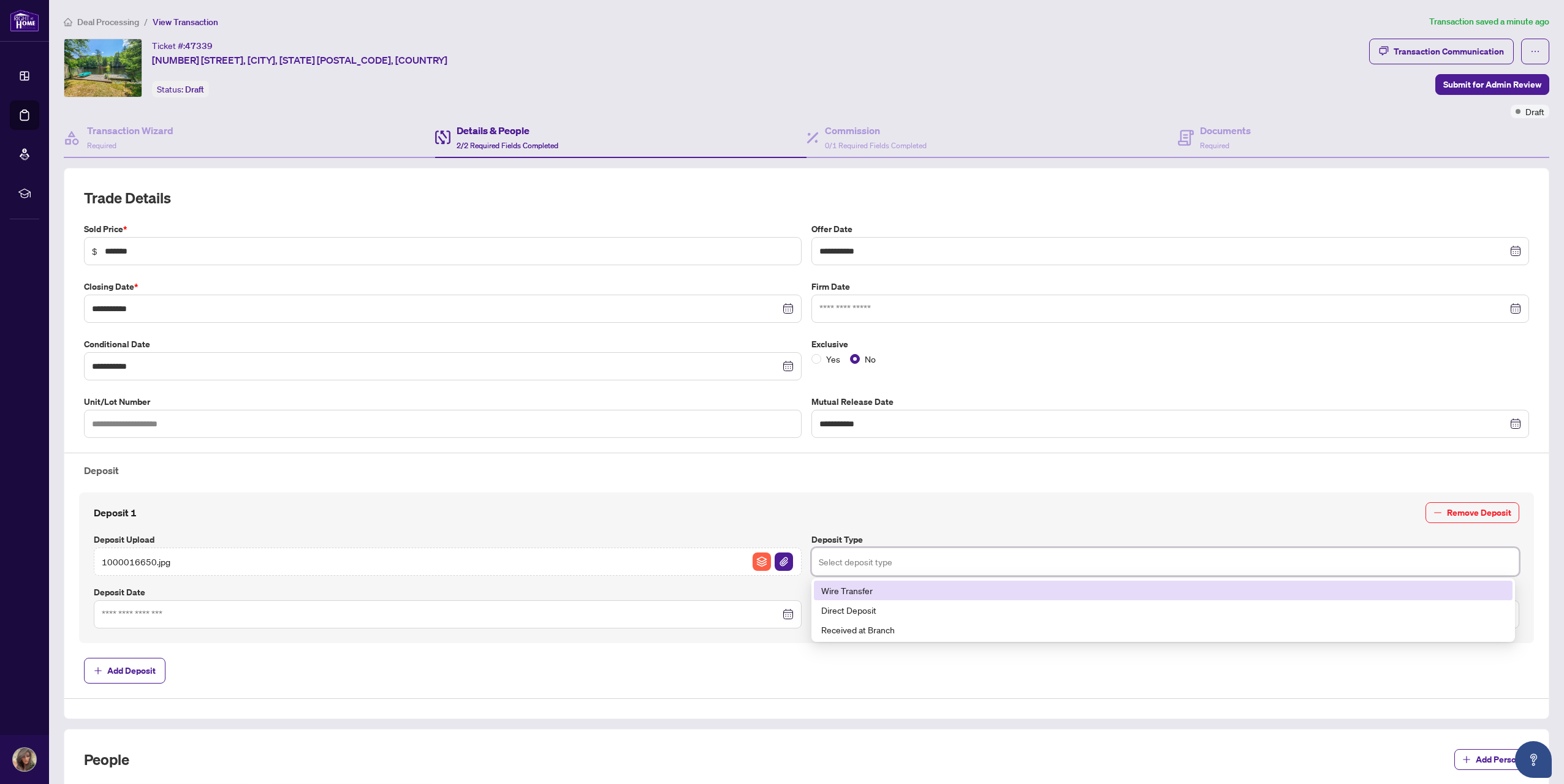 click on "Wire Transfer" at bounding box center [1163, 590] 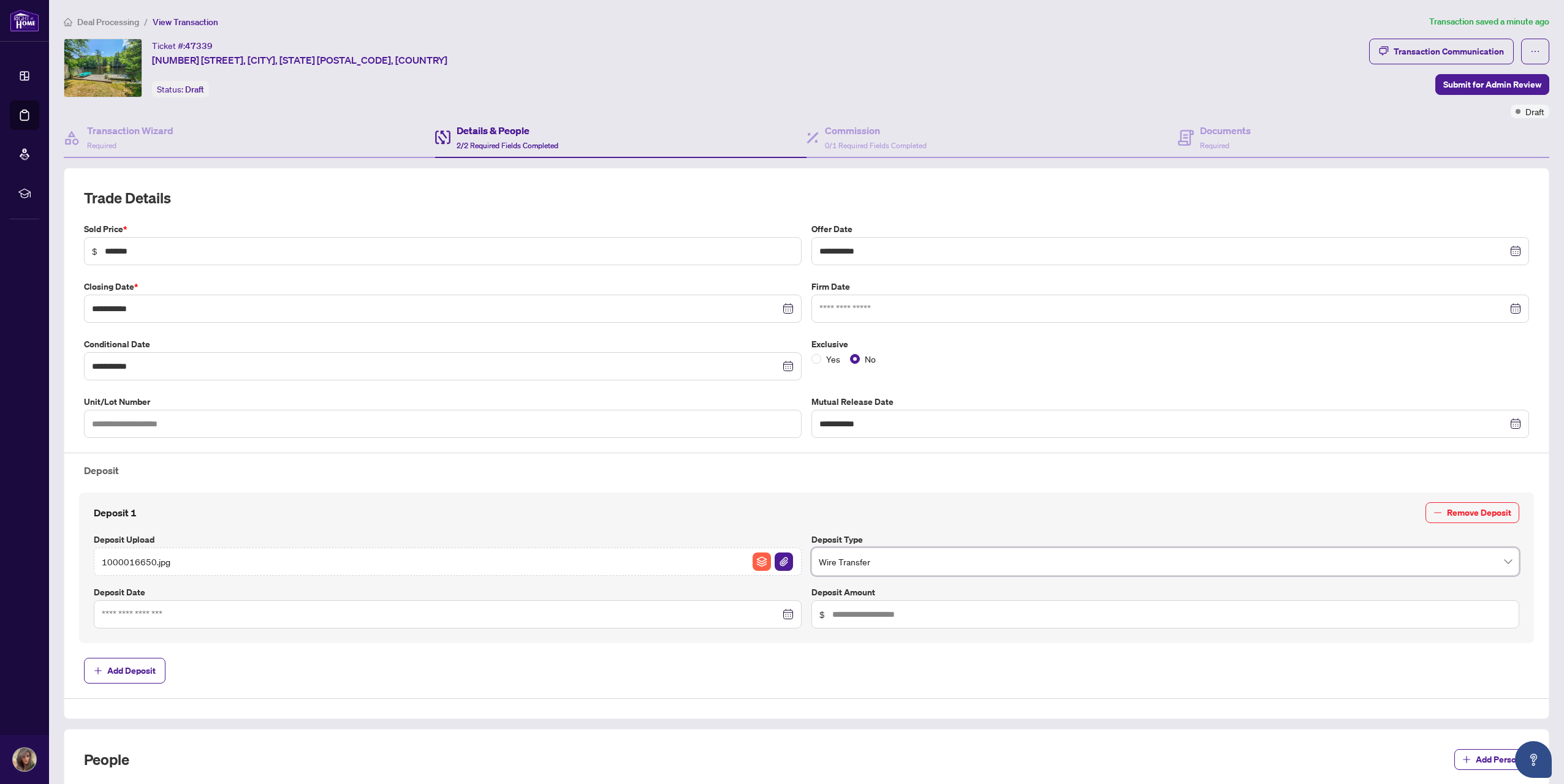 click at bounding box center [447, 614] 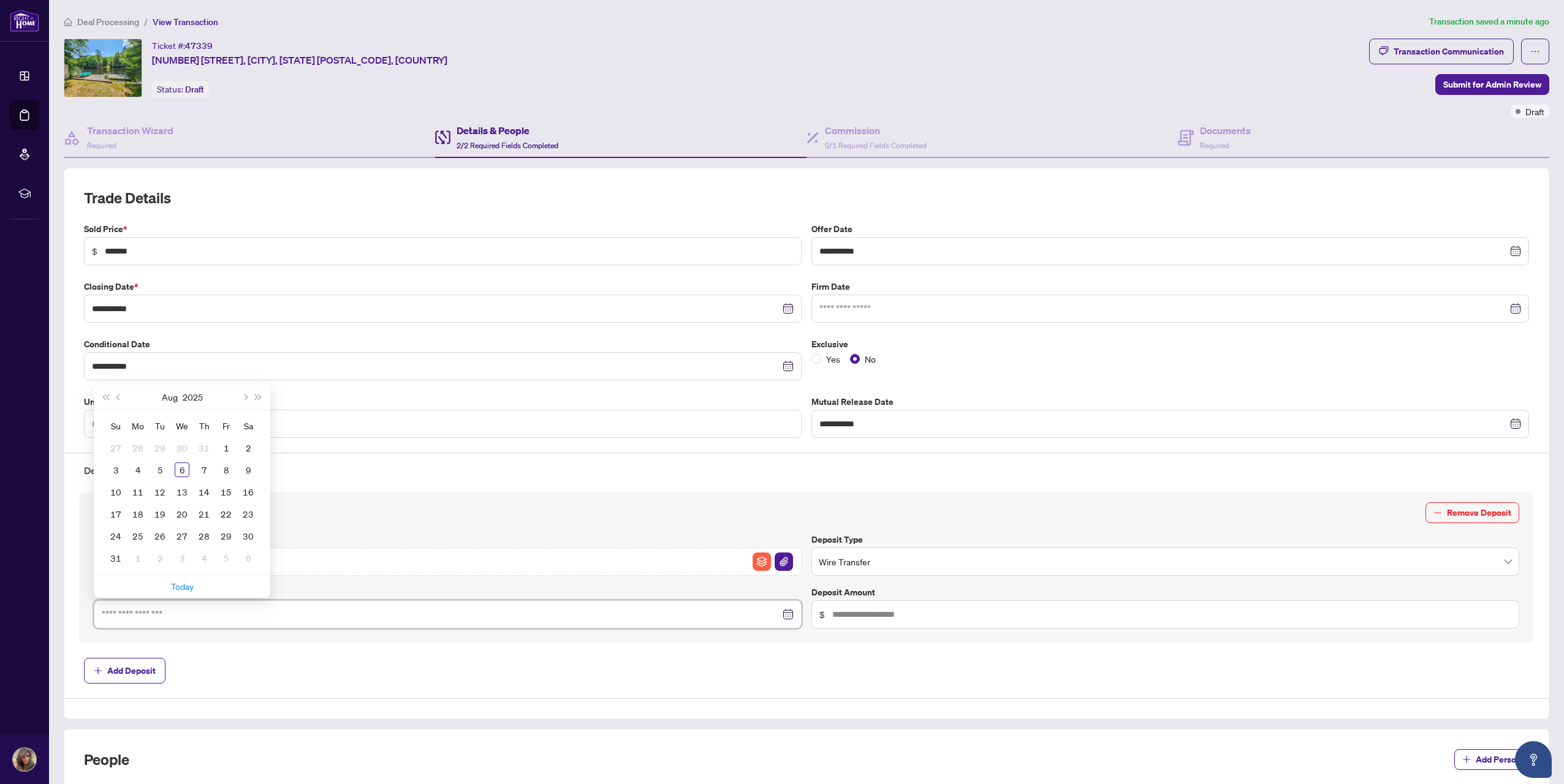 click at bounding box center (441, 614) 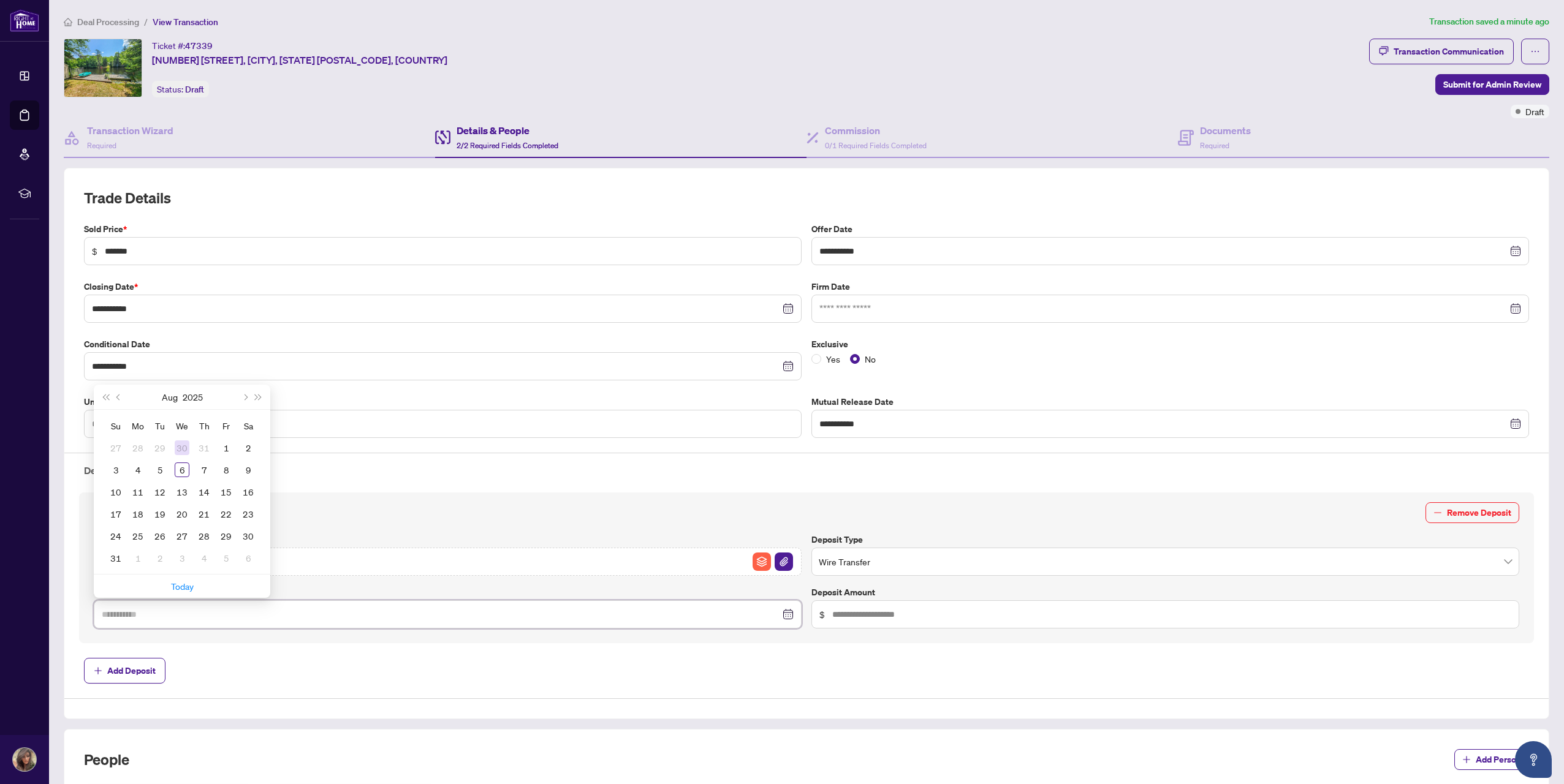 type on "**********" 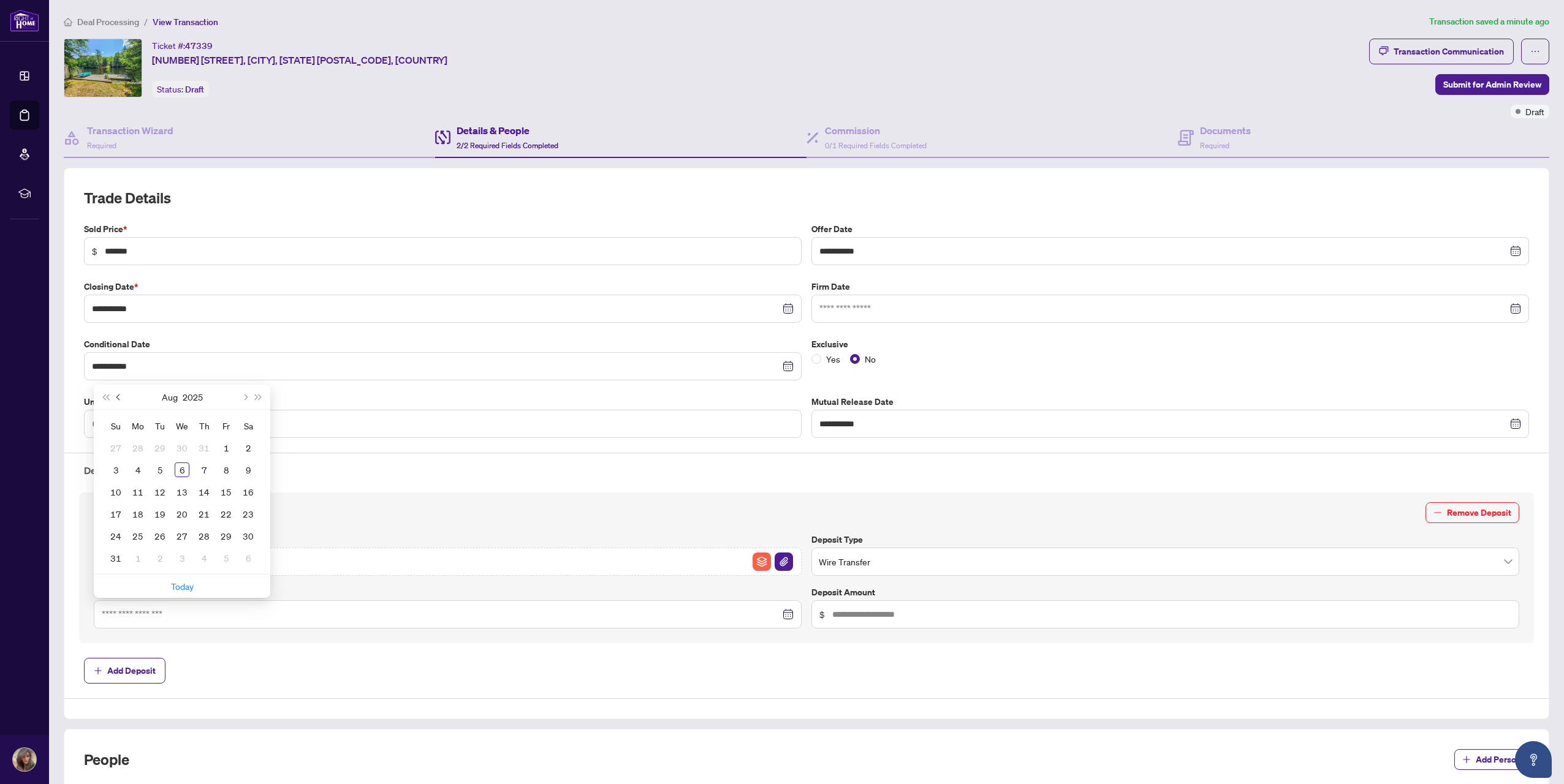 click at bounding box center (119, 397) 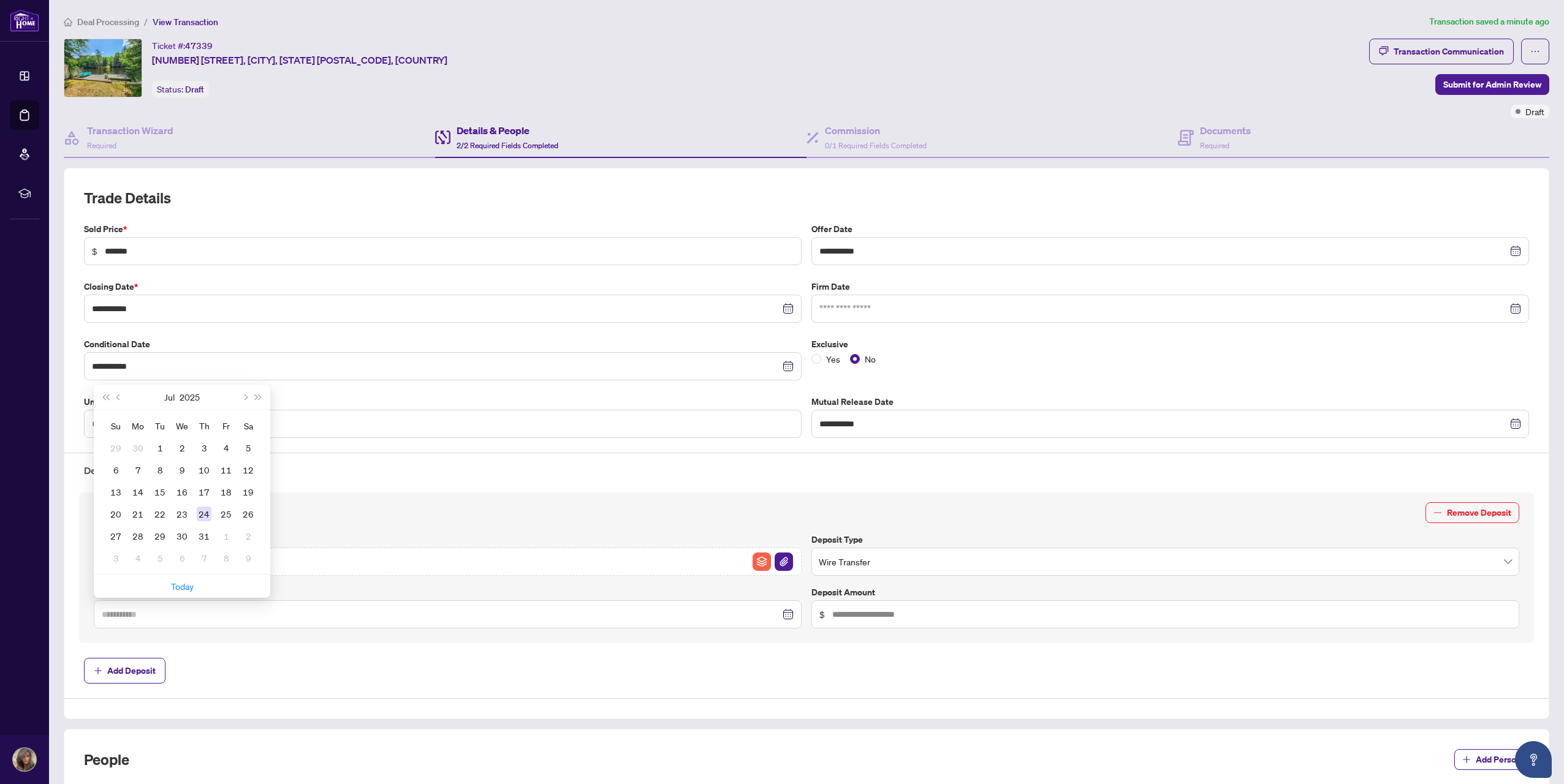 type on "**********" 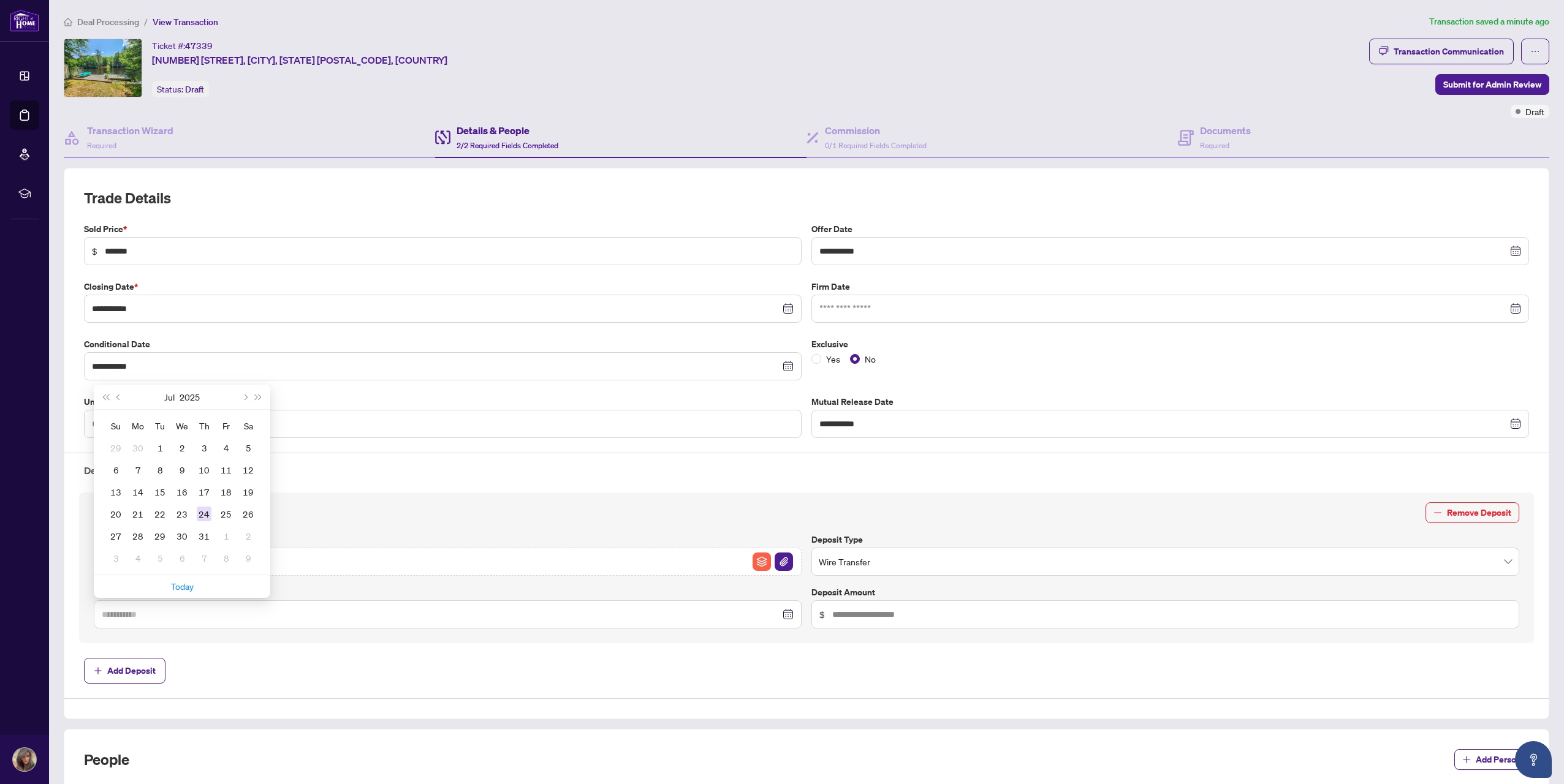 click on "24" at bounding box center [204, 514] 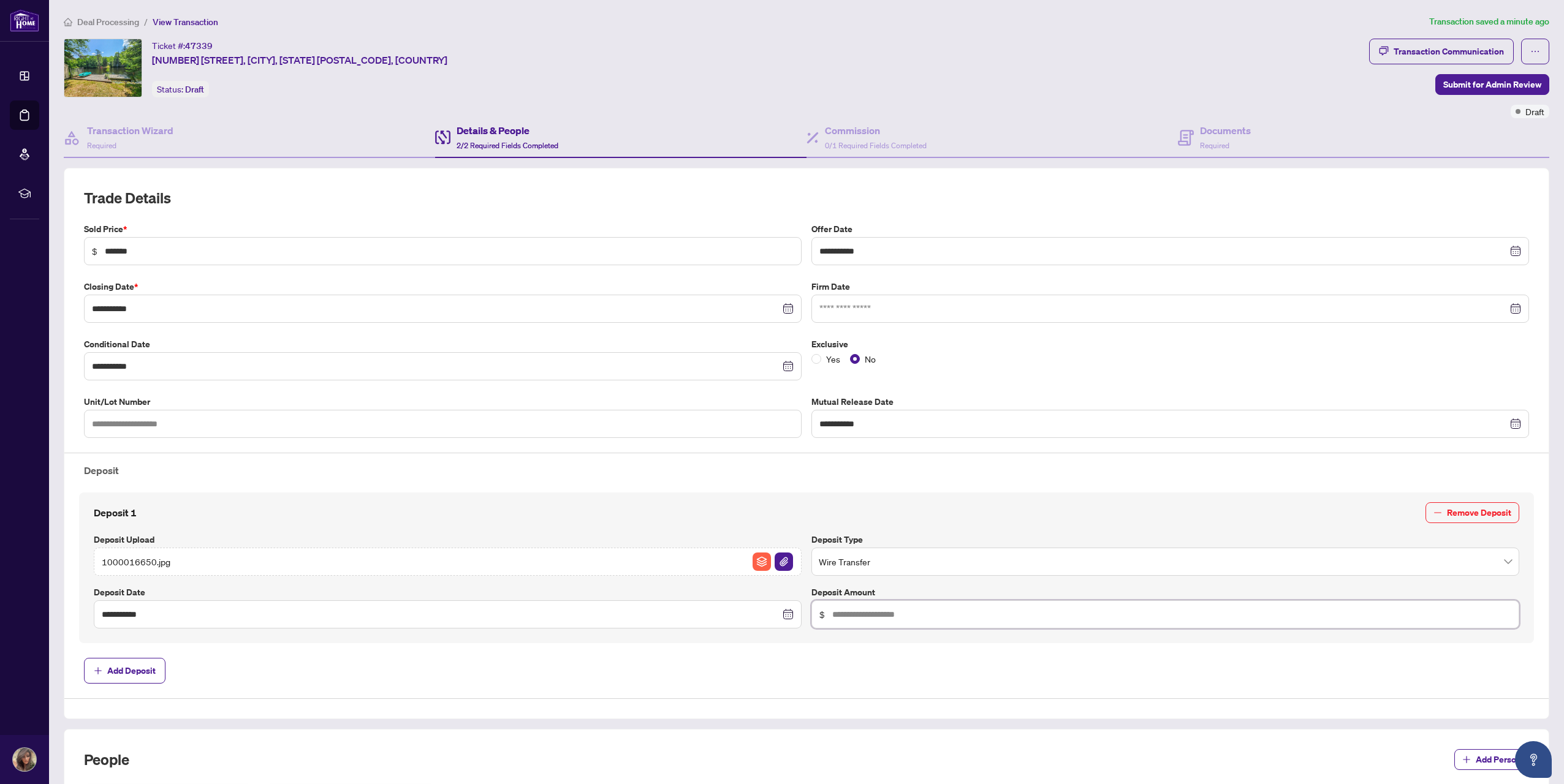 click at bounding box center (1172, 614) 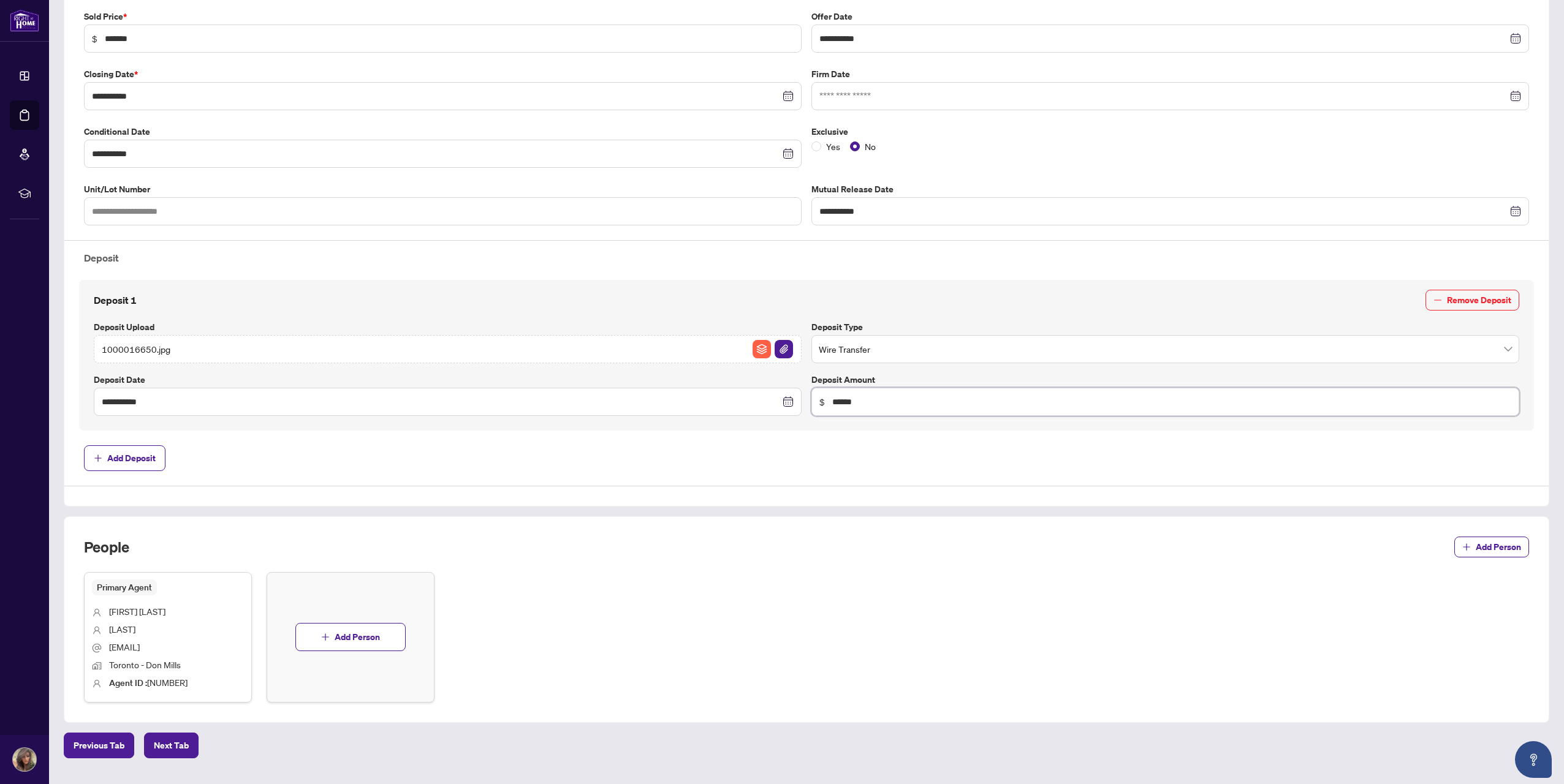 scroll, scrollTop: 244, scrollLeft: 0, axis: vertical 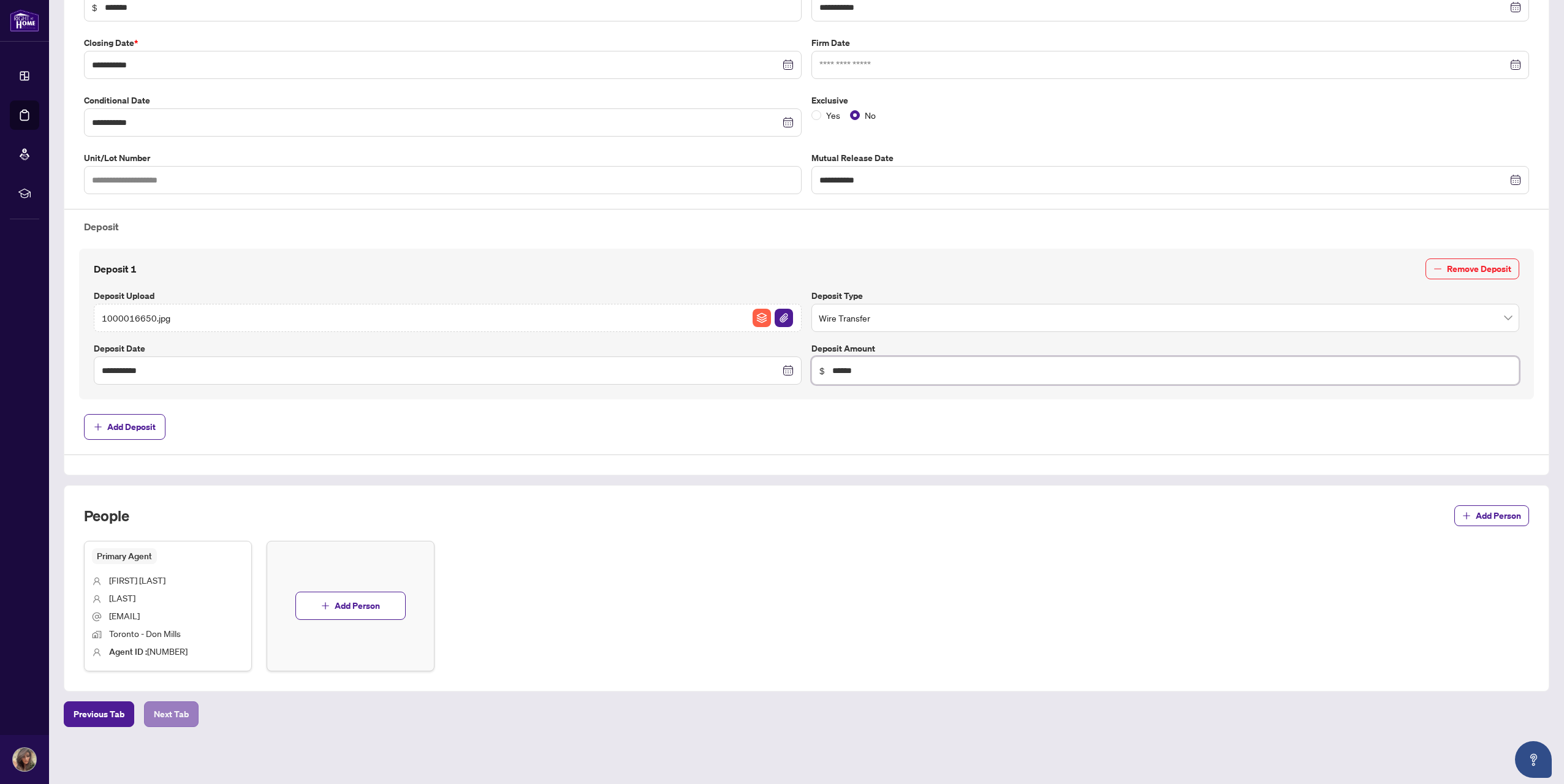 type on "******" 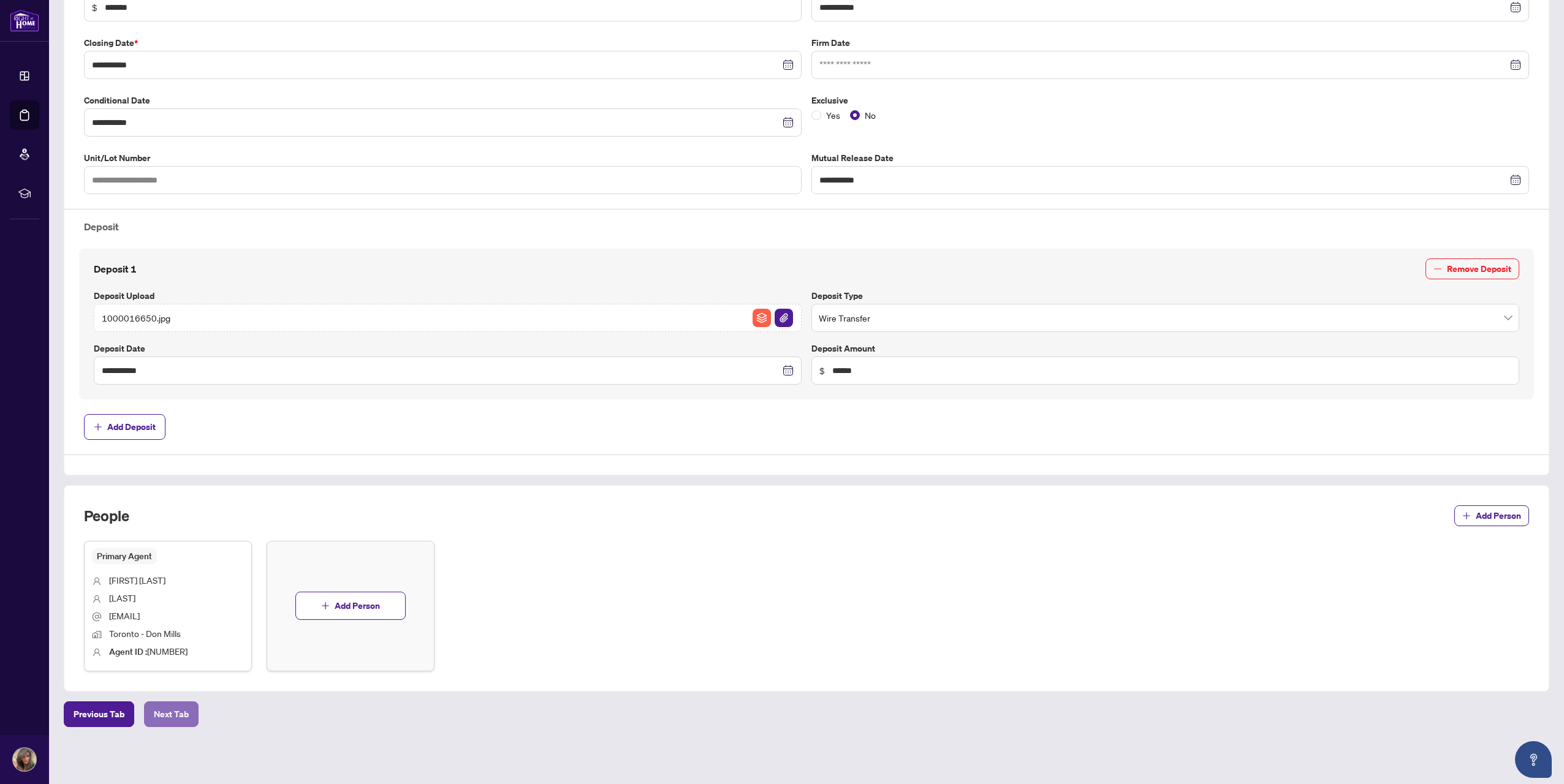click on "Next Tab" at bounding box center (171, 714) 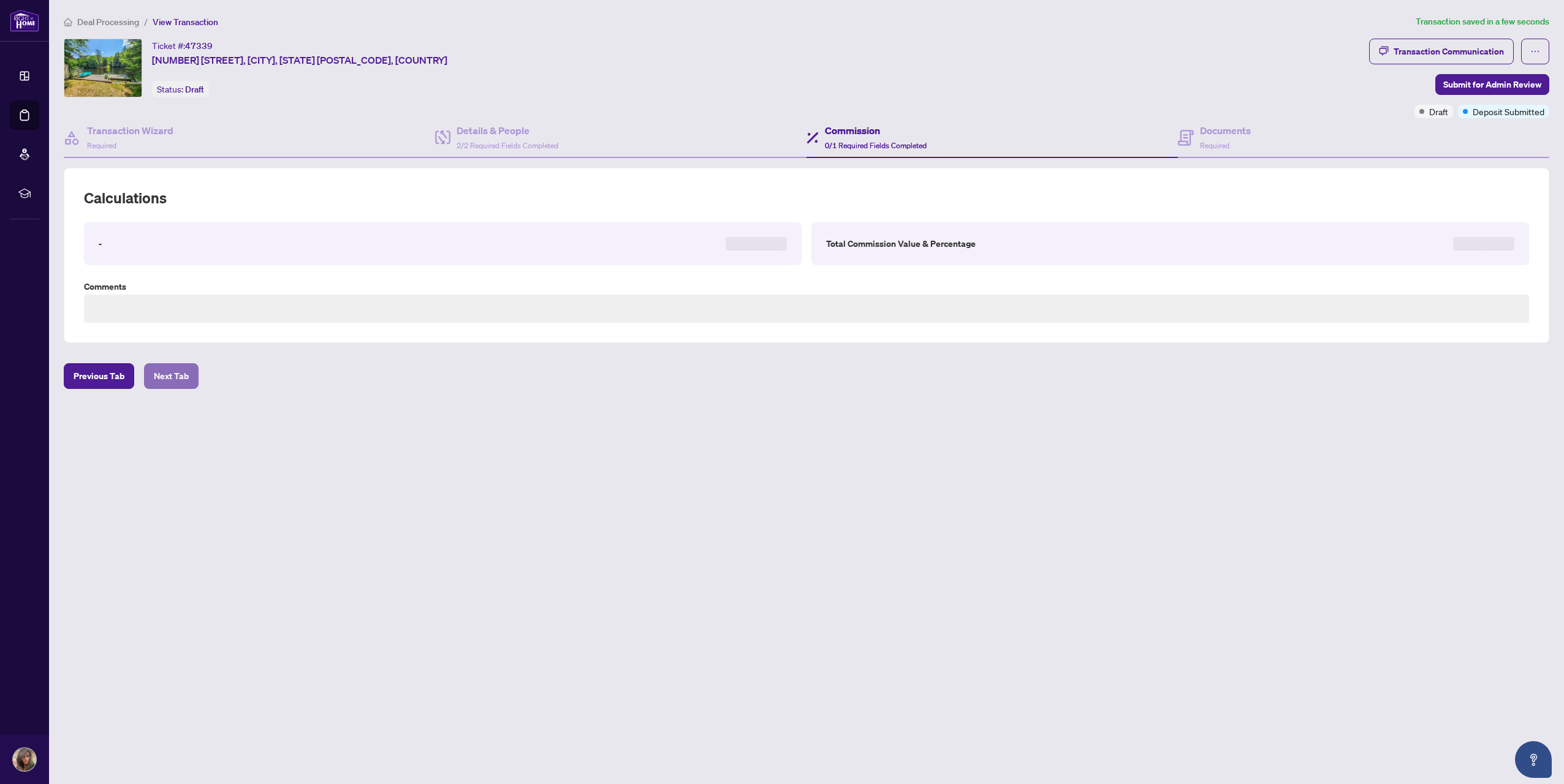 scroll, scrollTop: 0, scrollLeft: 0, axis: both 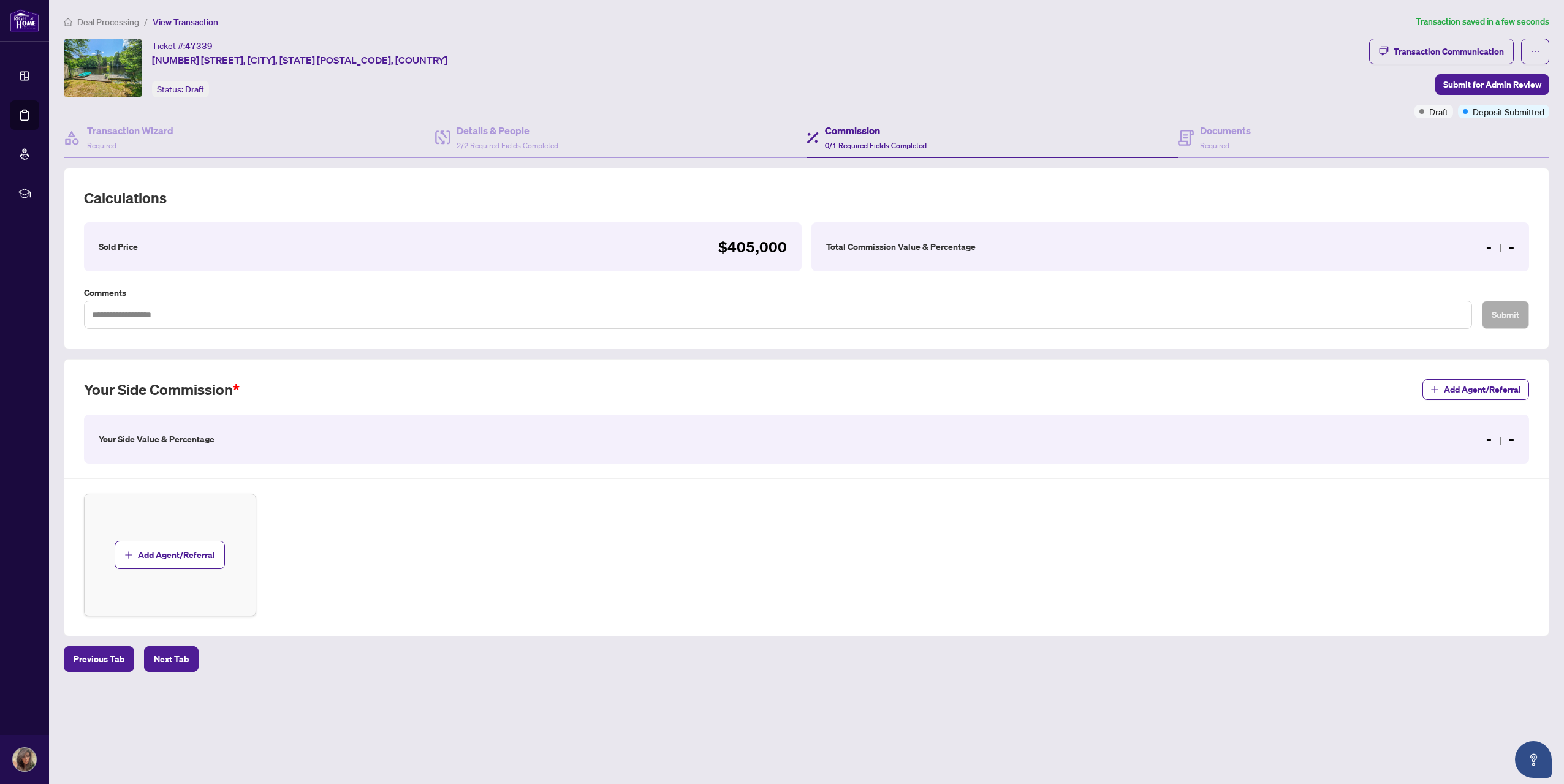 click on "Total Commission Value & Percentage -     -" at bounding box center (1170, 247) 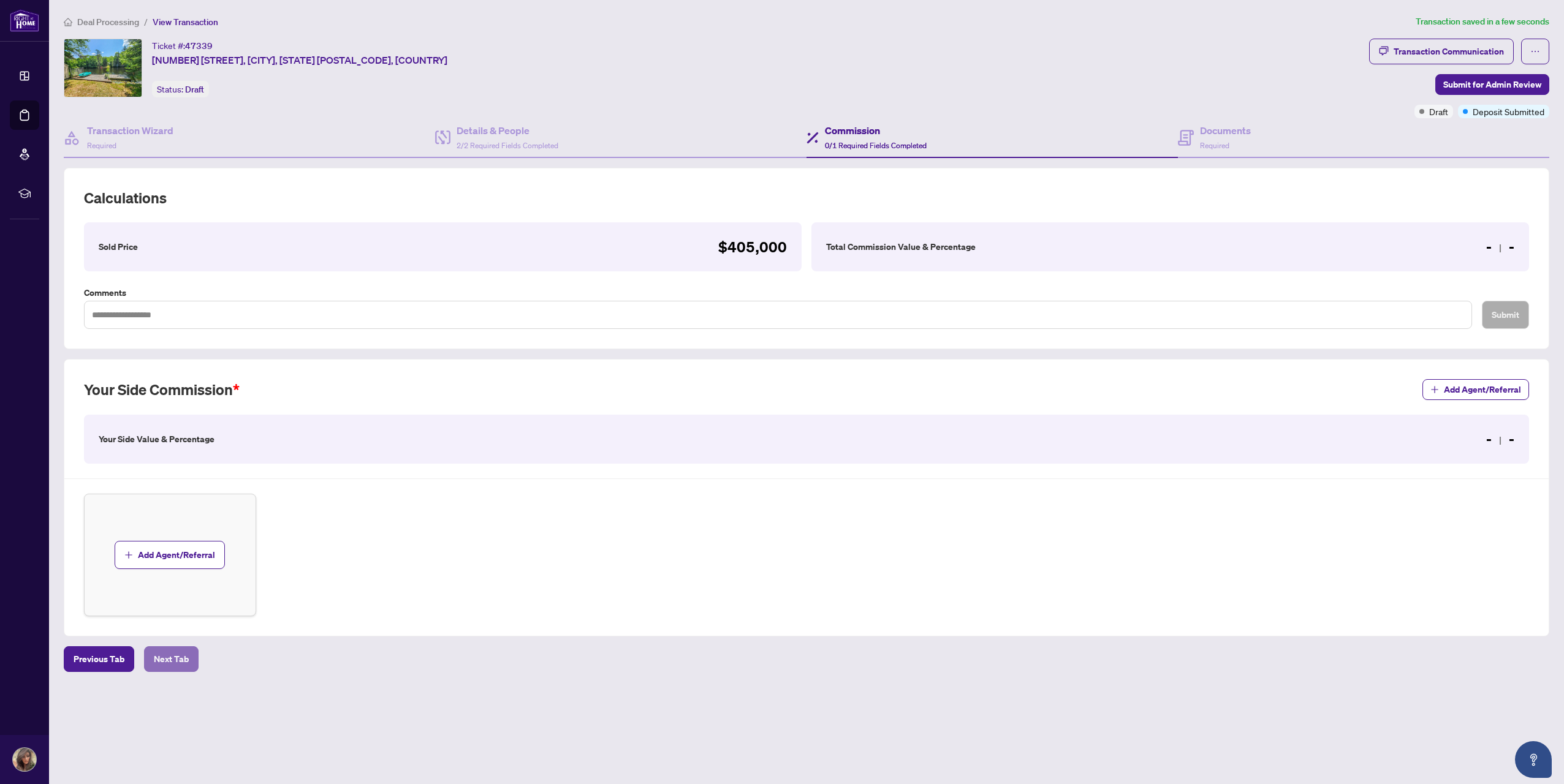click on "Next Tab" at bounding box center [171, 659] 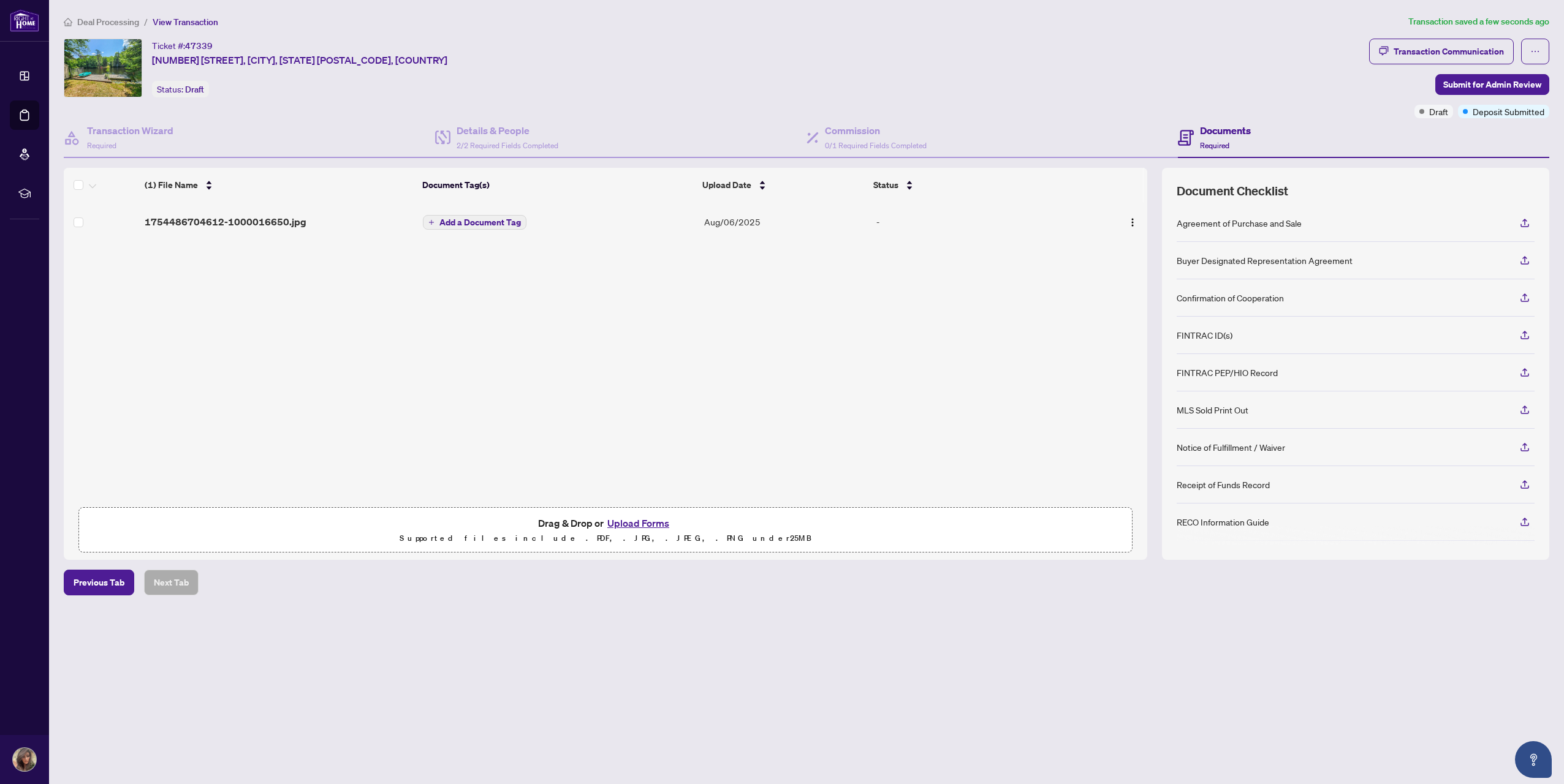 click on "Add a Document Tag" at bounding box center [480, 222] 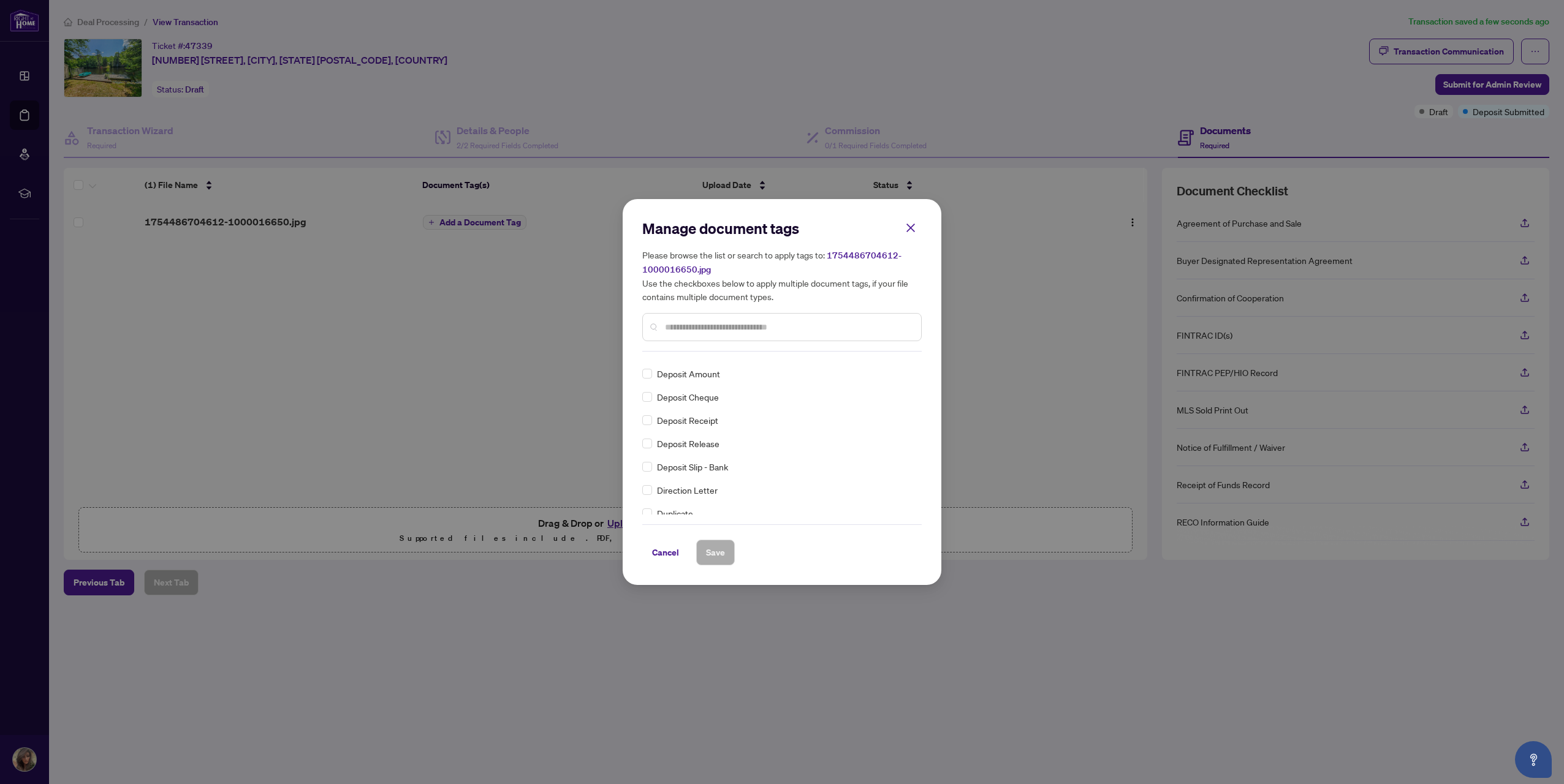 scroll, scrollTop: 1041, scrollLeft: 0, axis: vertical 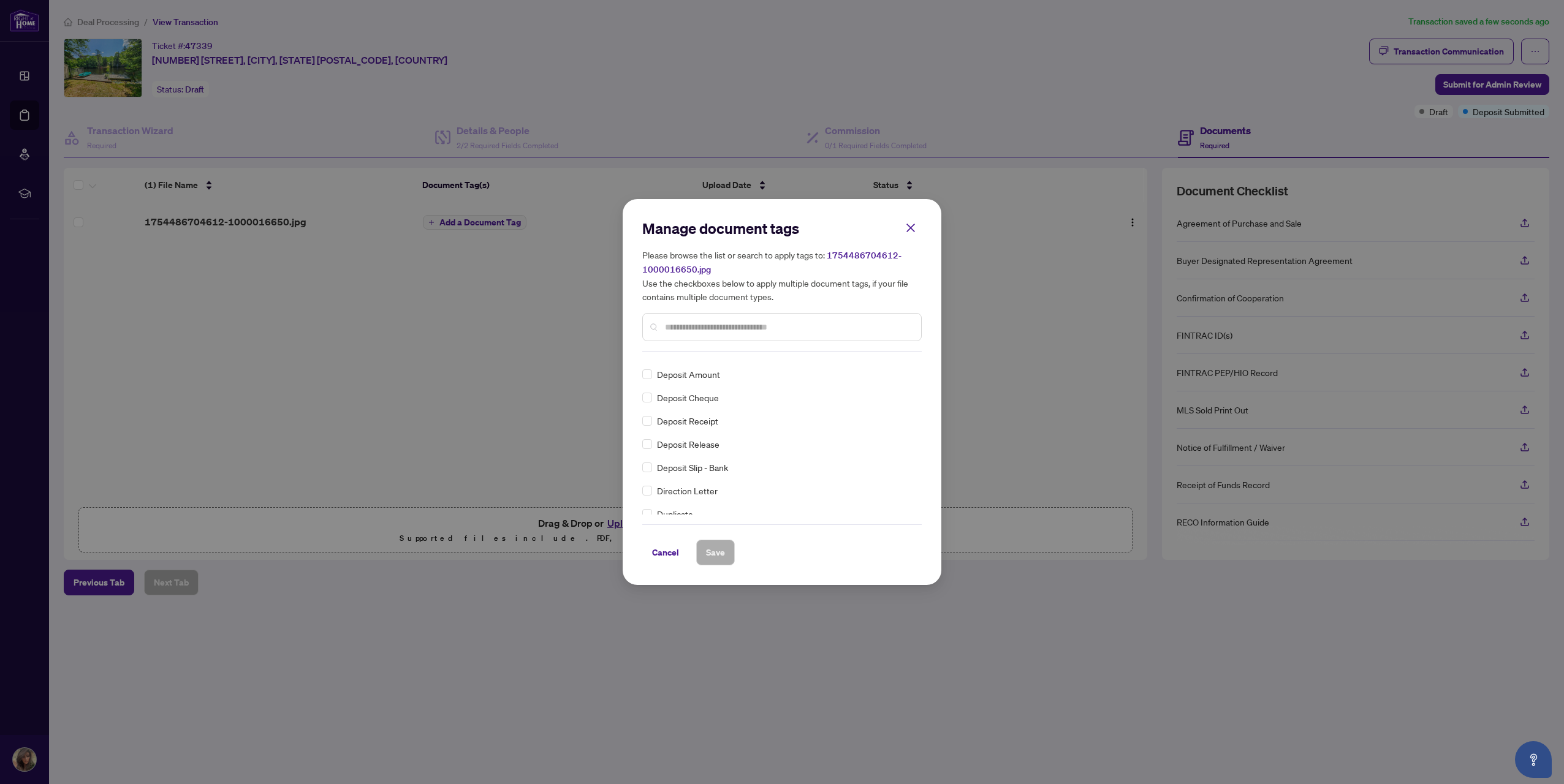 click on "Deposit Receipt" at bounding box center [688, 421] 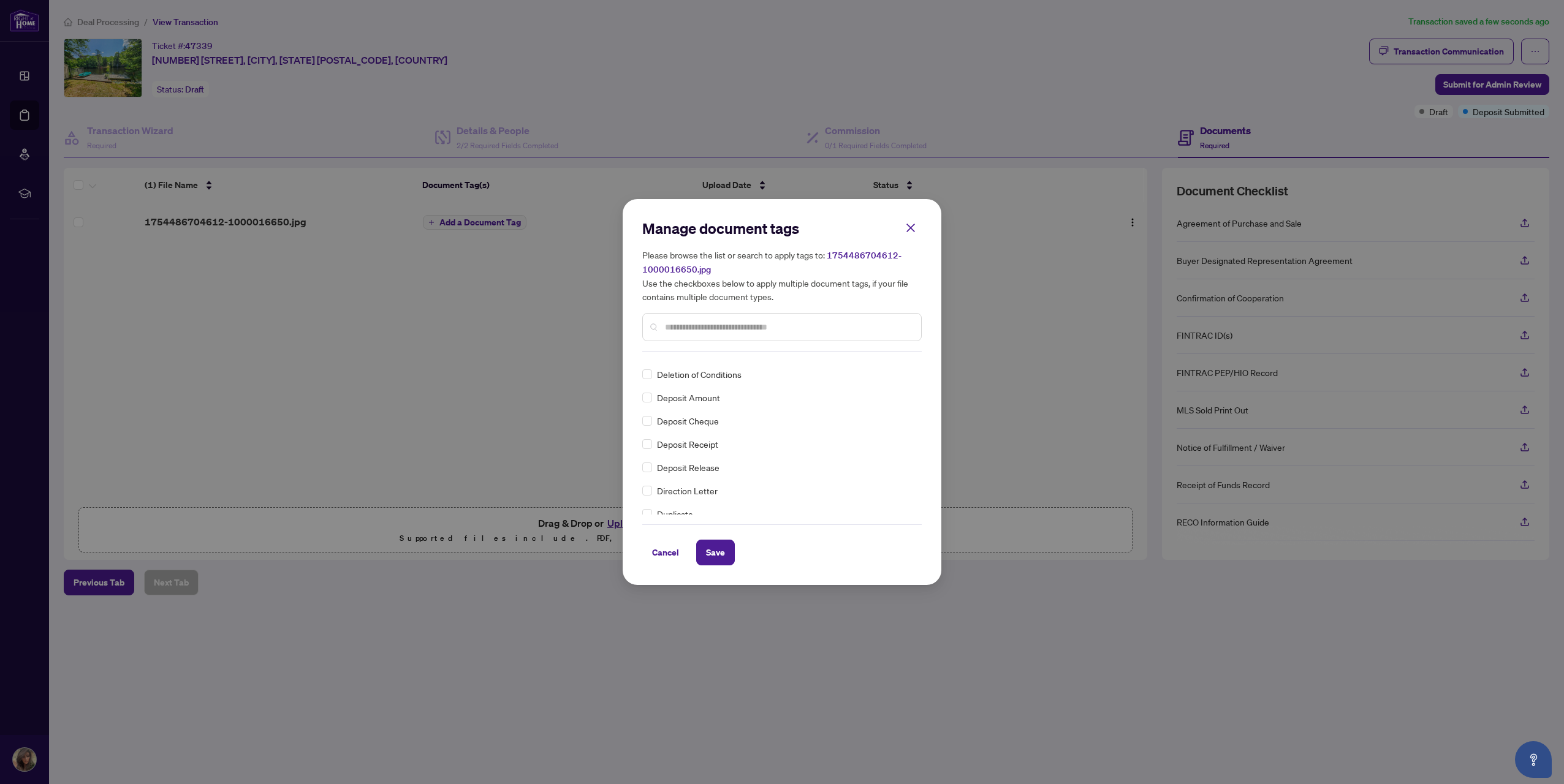 scroll, scrollTop: 0, scrollLeft: 0, axis: both 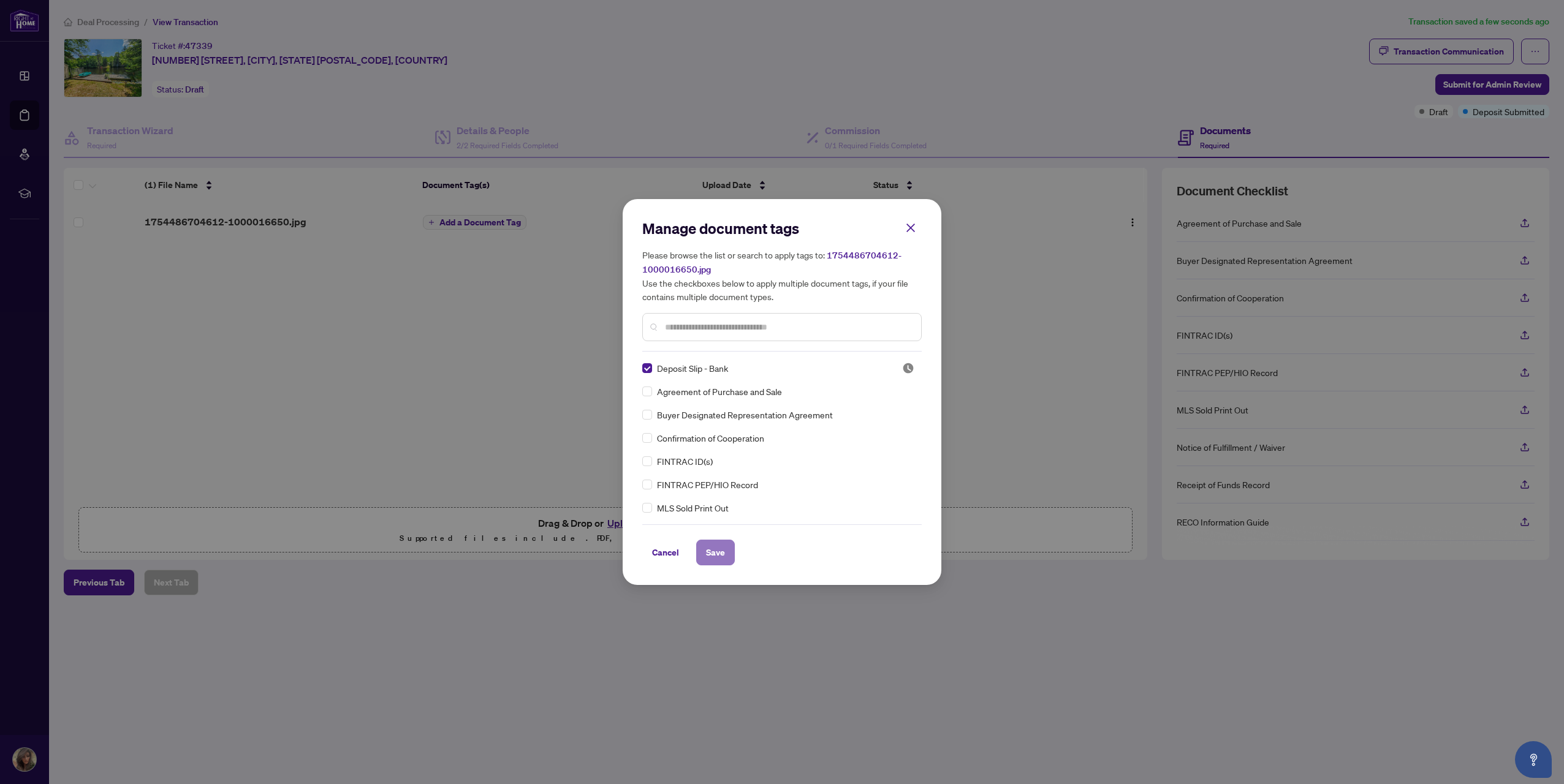click on "Save" at bounding box center [715, 552] 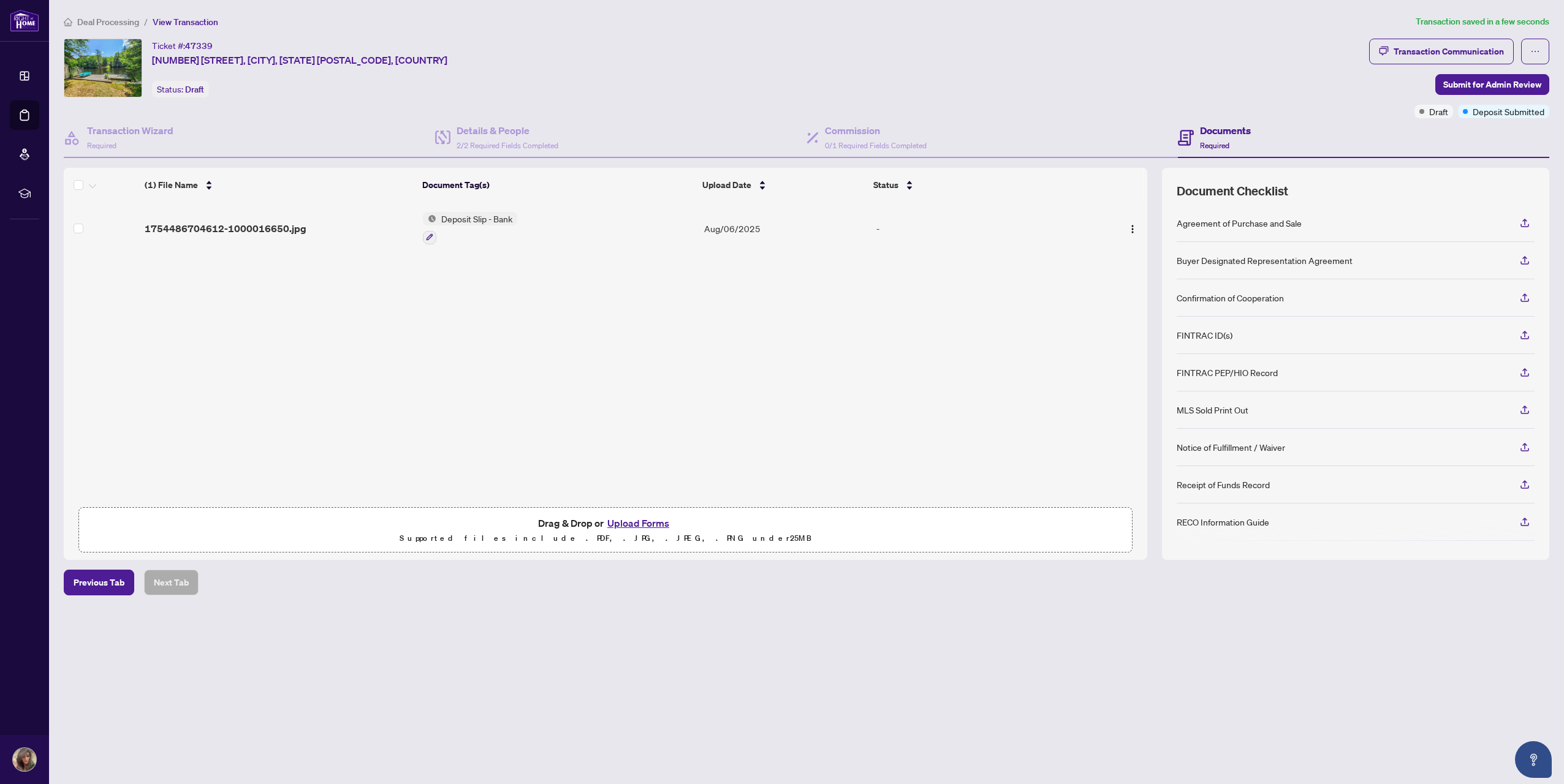 click on "Upload Forms" at bounding box center (638, 523) 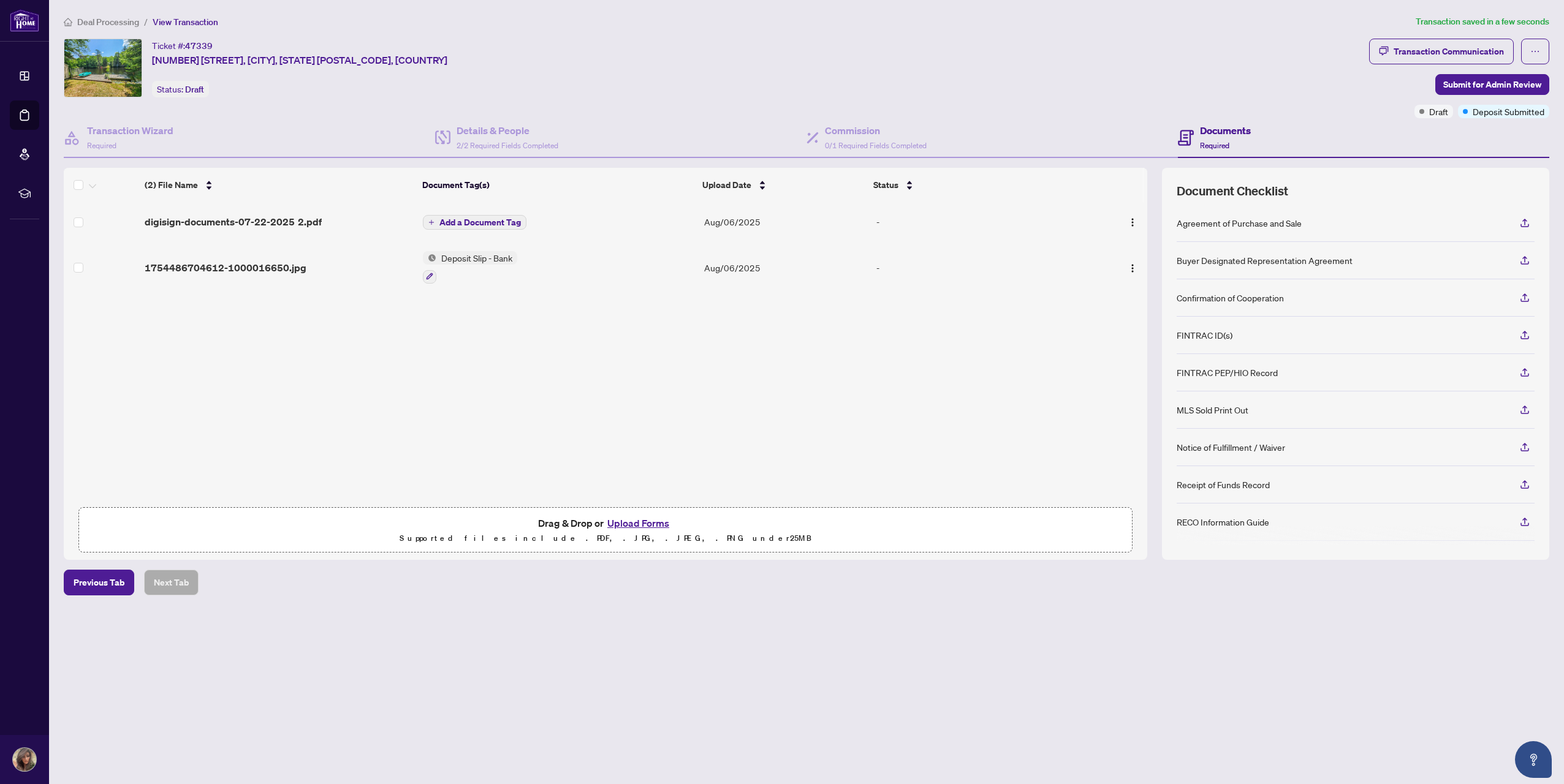 click on "1754486704612-1000016650.jpg" at bounding box center (226, 268) 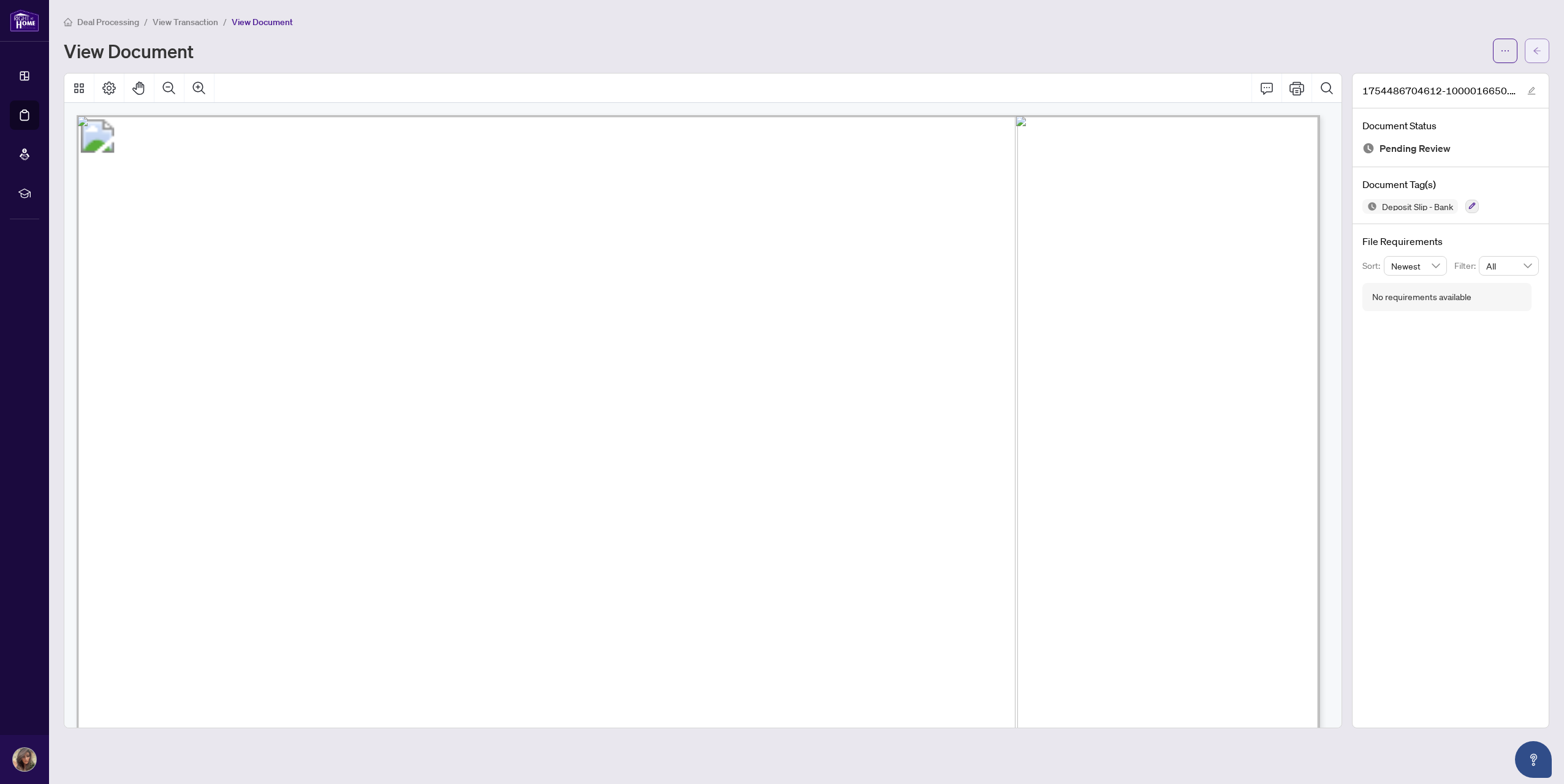 click at bounding box center [1537, 51] 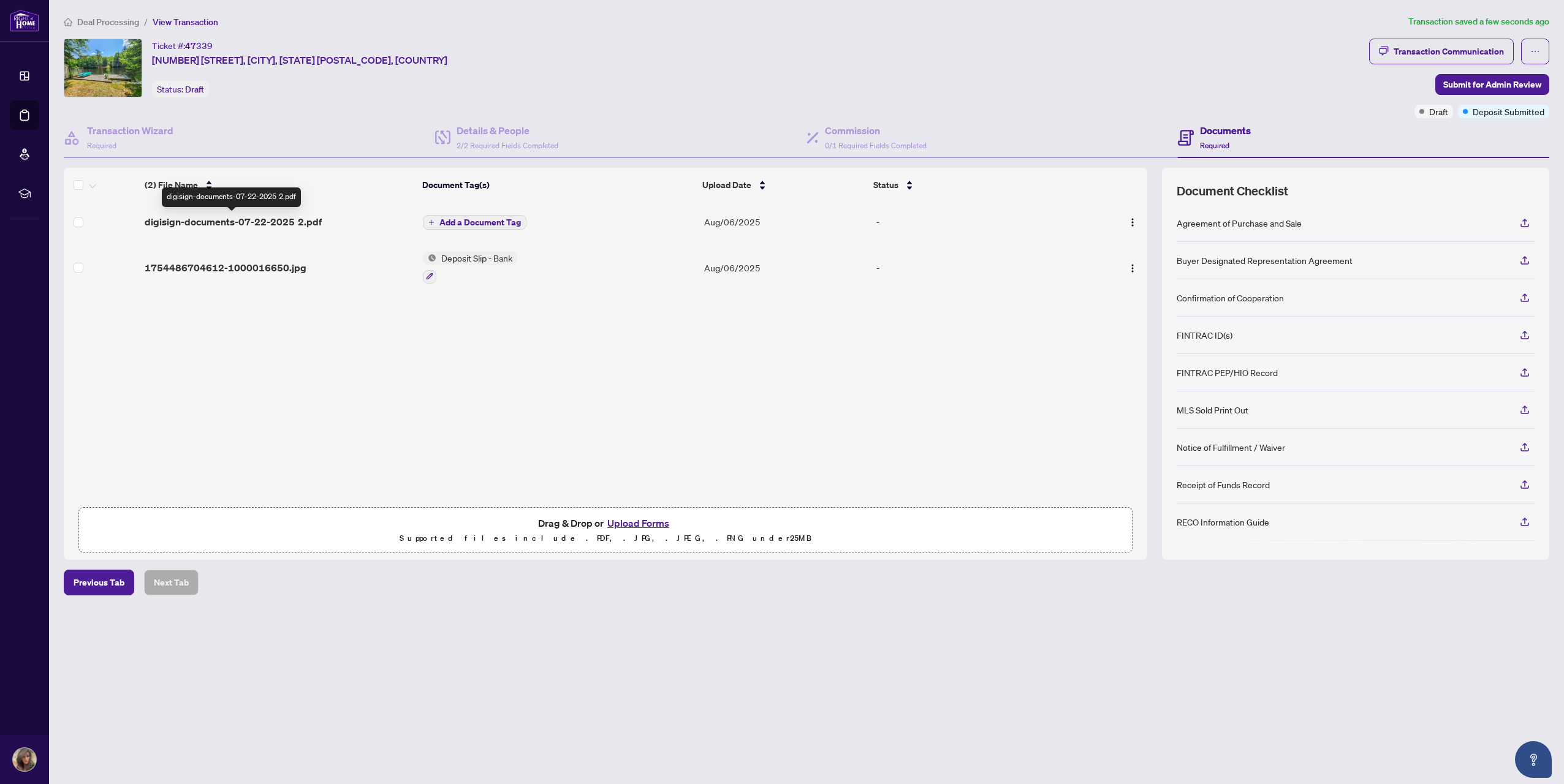 click on "digisign-documents-07-22-2025 2.pdf" at bounding box center [233, 222] 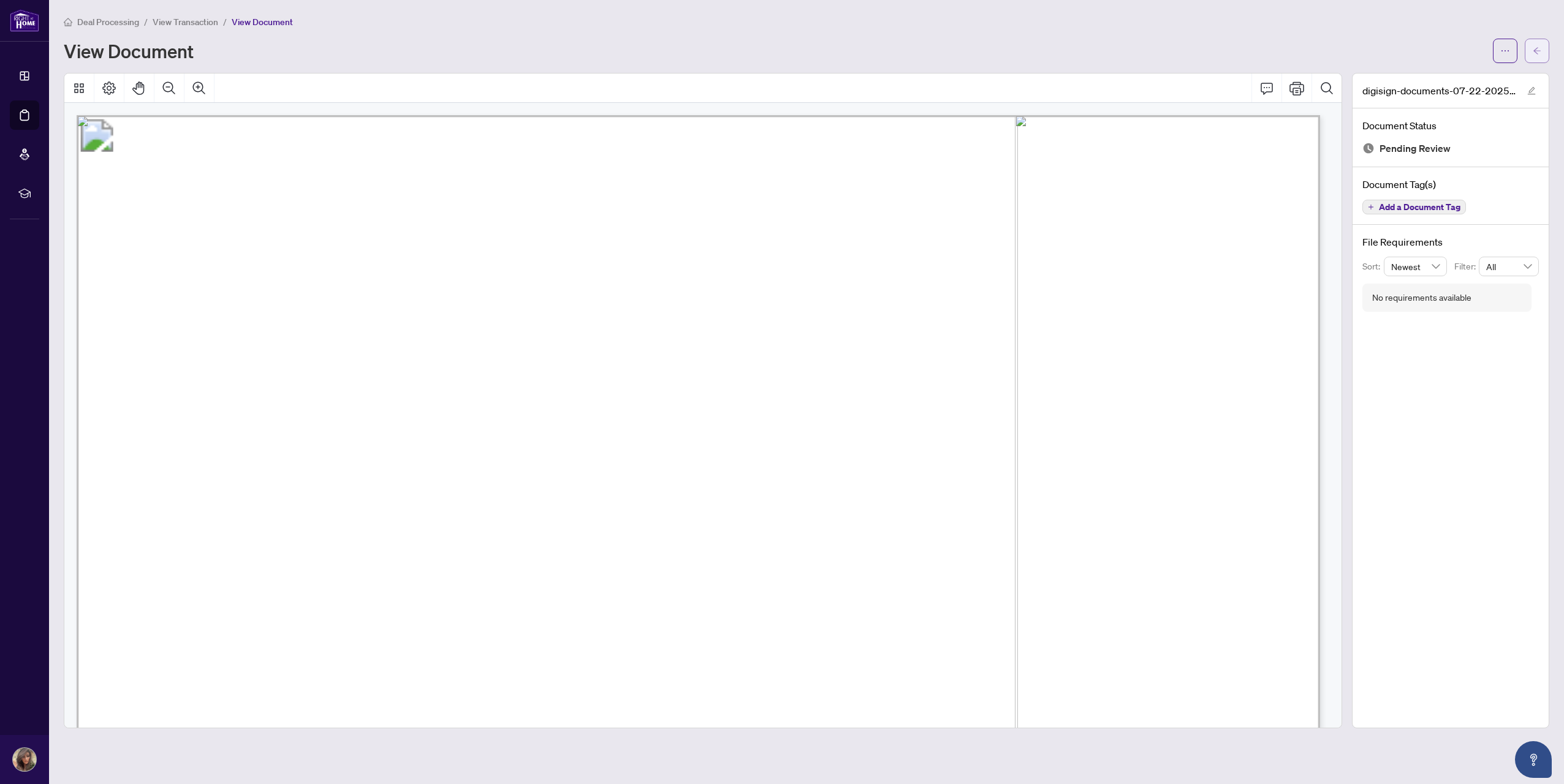 click 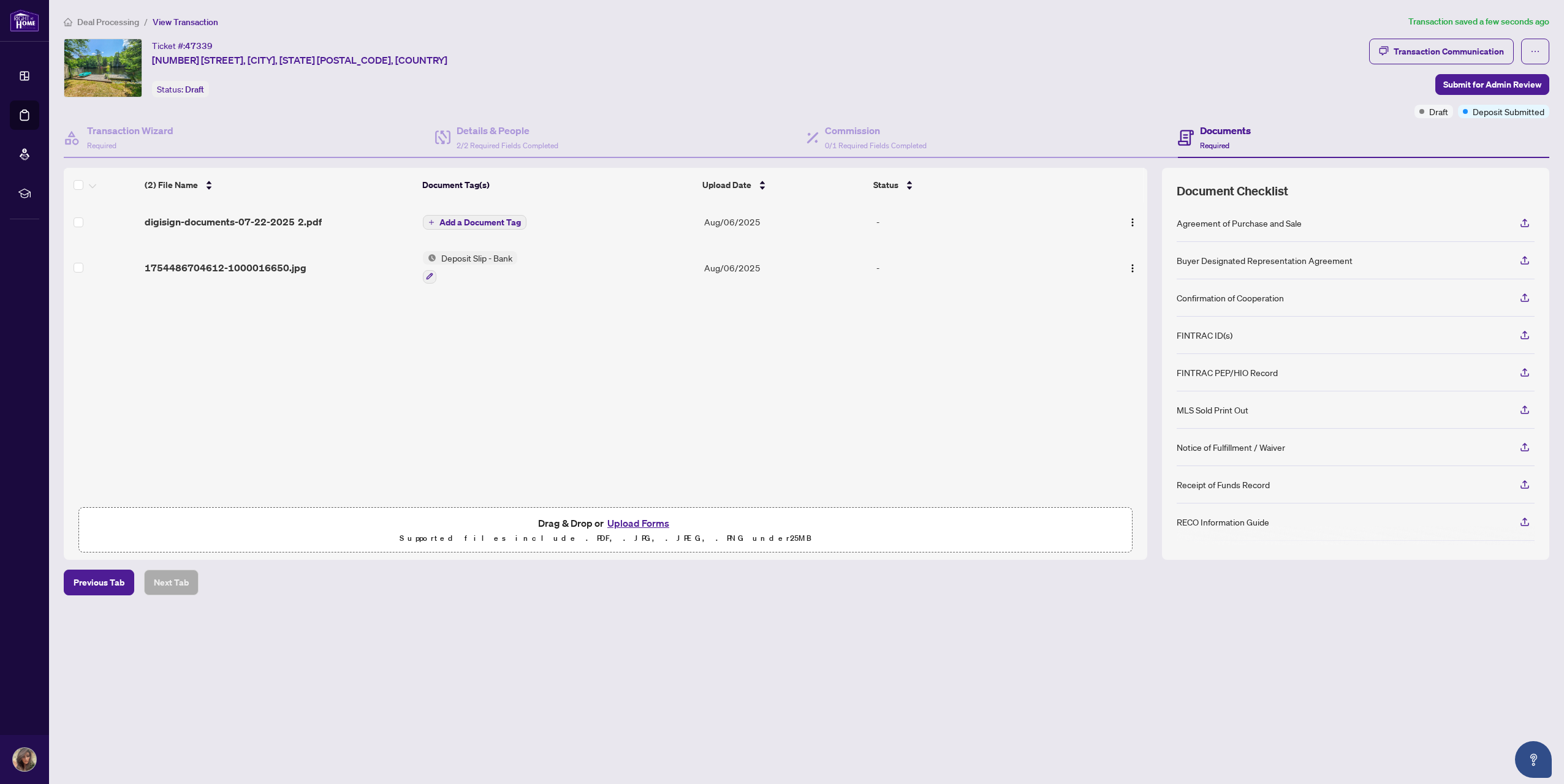 click on "Add a Document Tag" at bounding box center (480, 222) 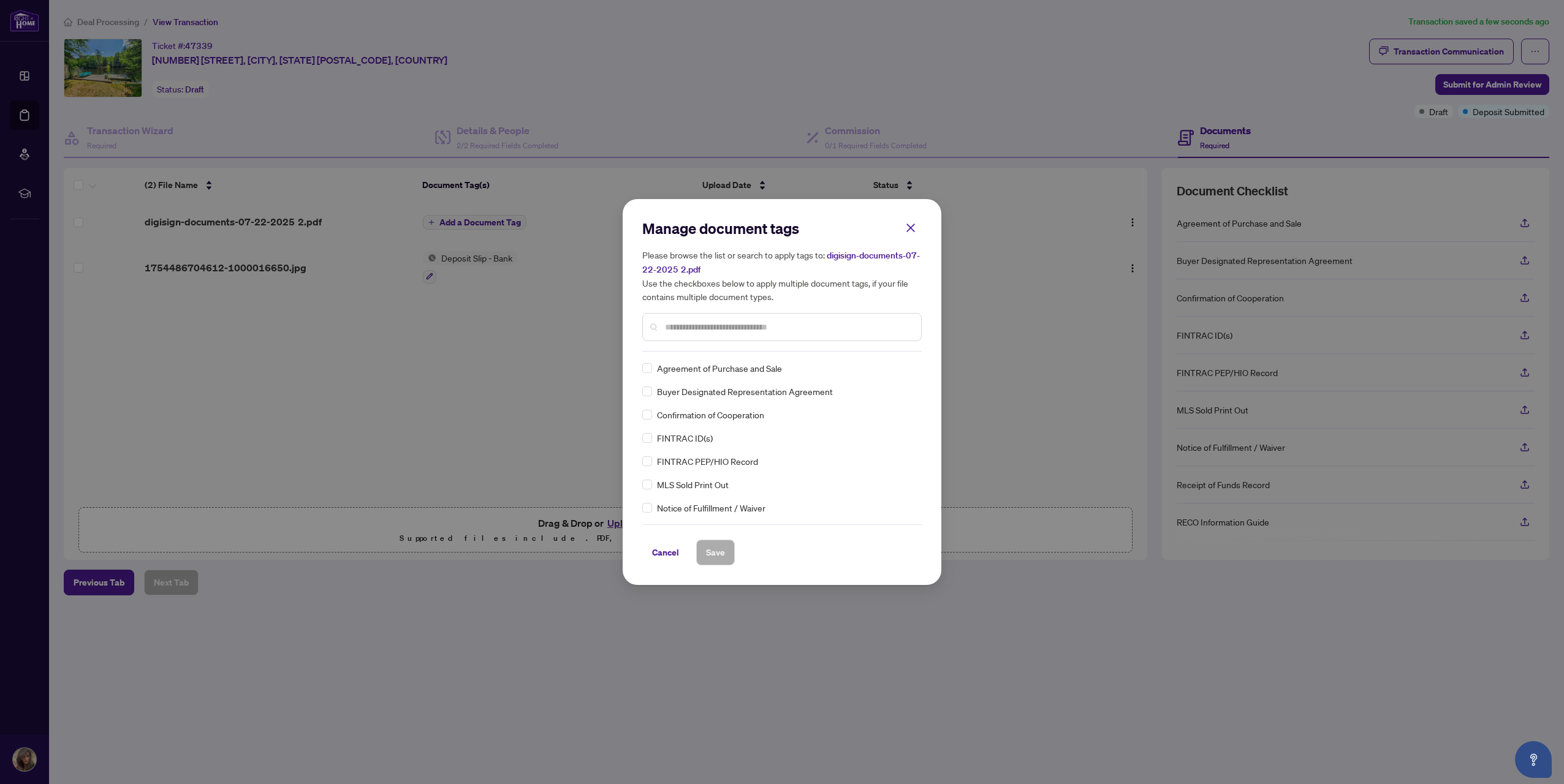 click on "Agreement of Purchase and Sale" at bounding box center (719, 368) 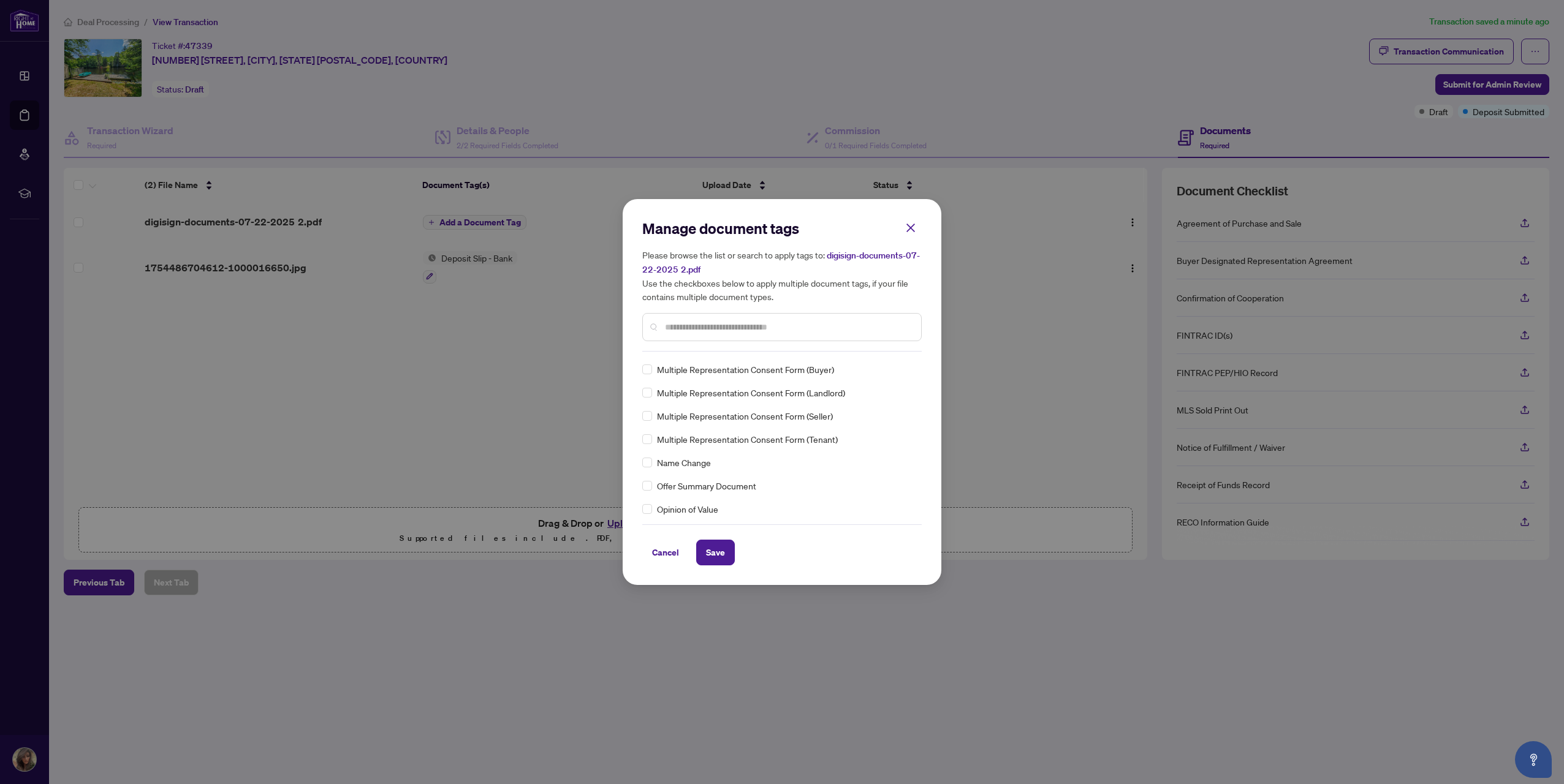 scroll, scrollTop: 1899, scrollLeft: 0, axis: vertical 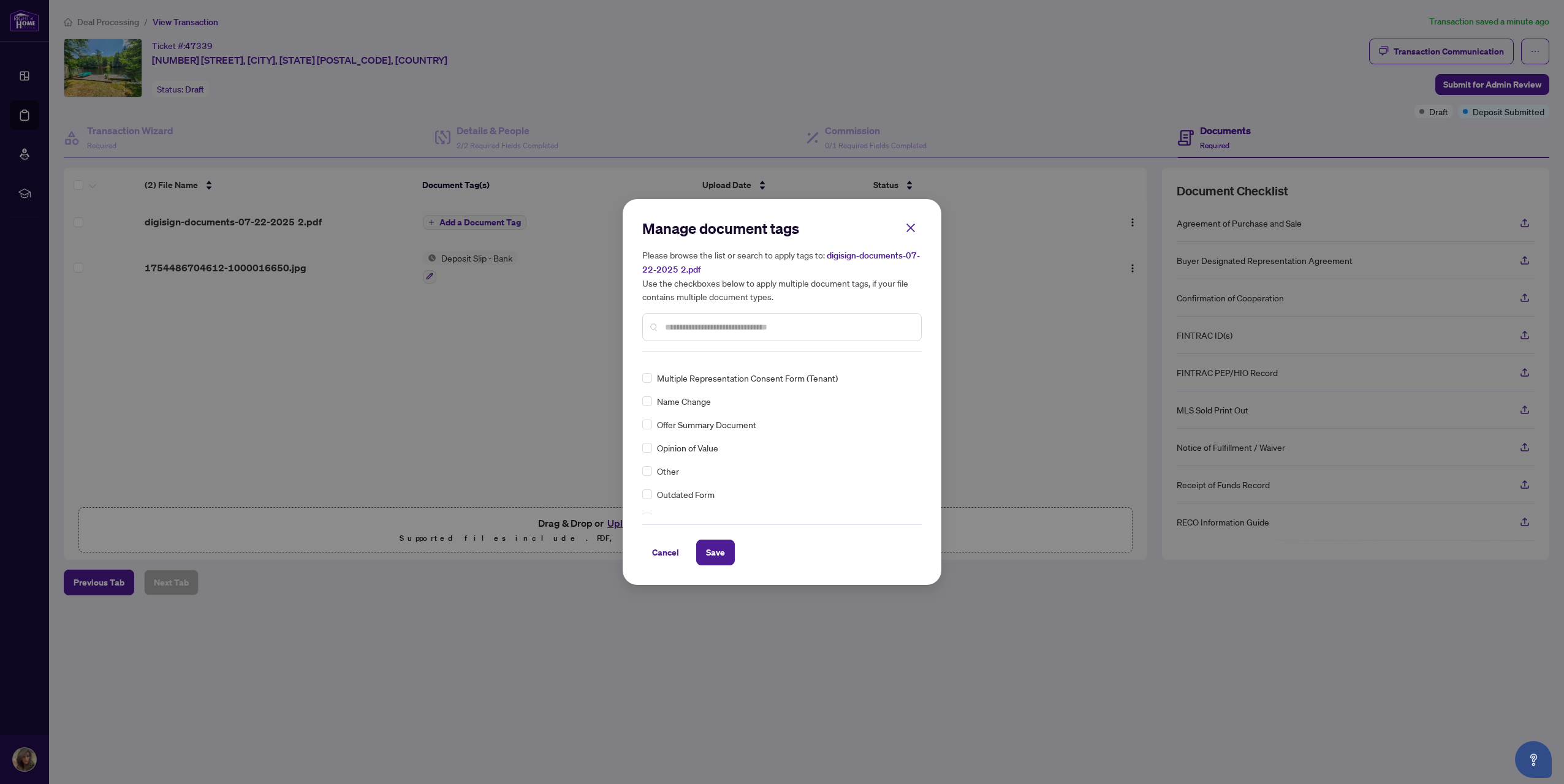 click on "Offer Summary Document" at bounding box center (707, 424) 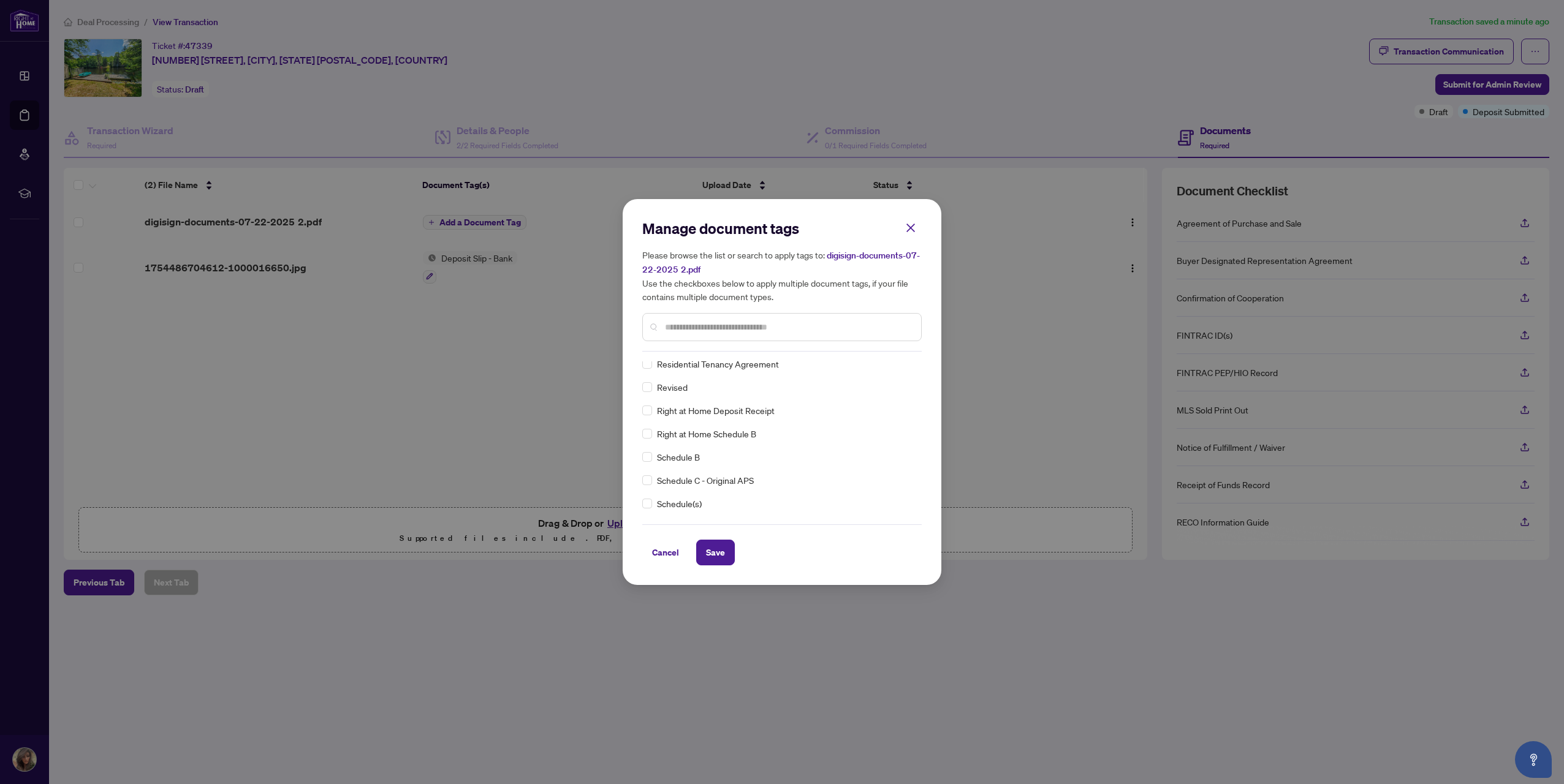 scroll, scrollTop: 2450, scrollLeft: 0, axis: vertical 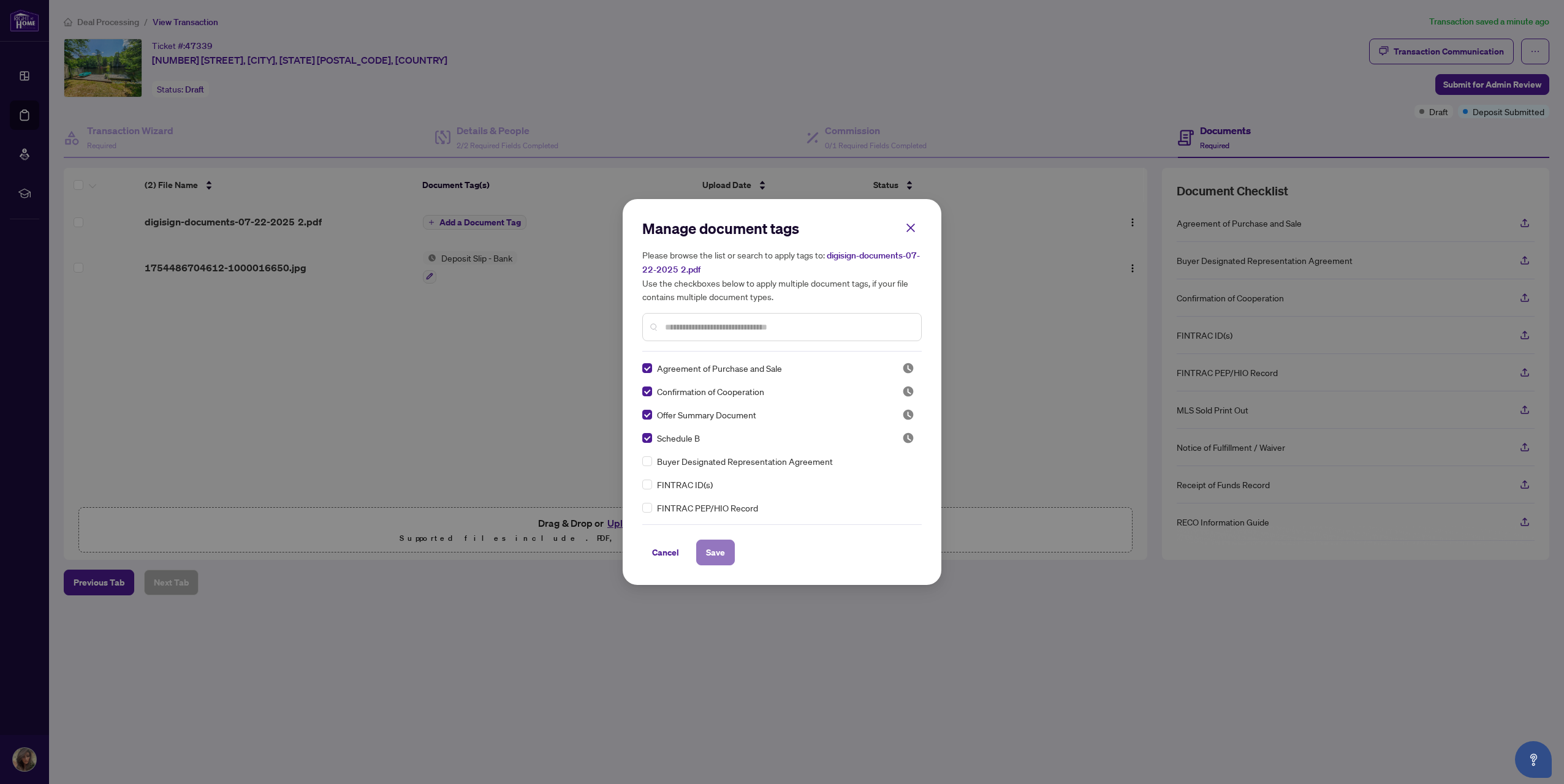 click on "Save" at bounding box center [715, 552] 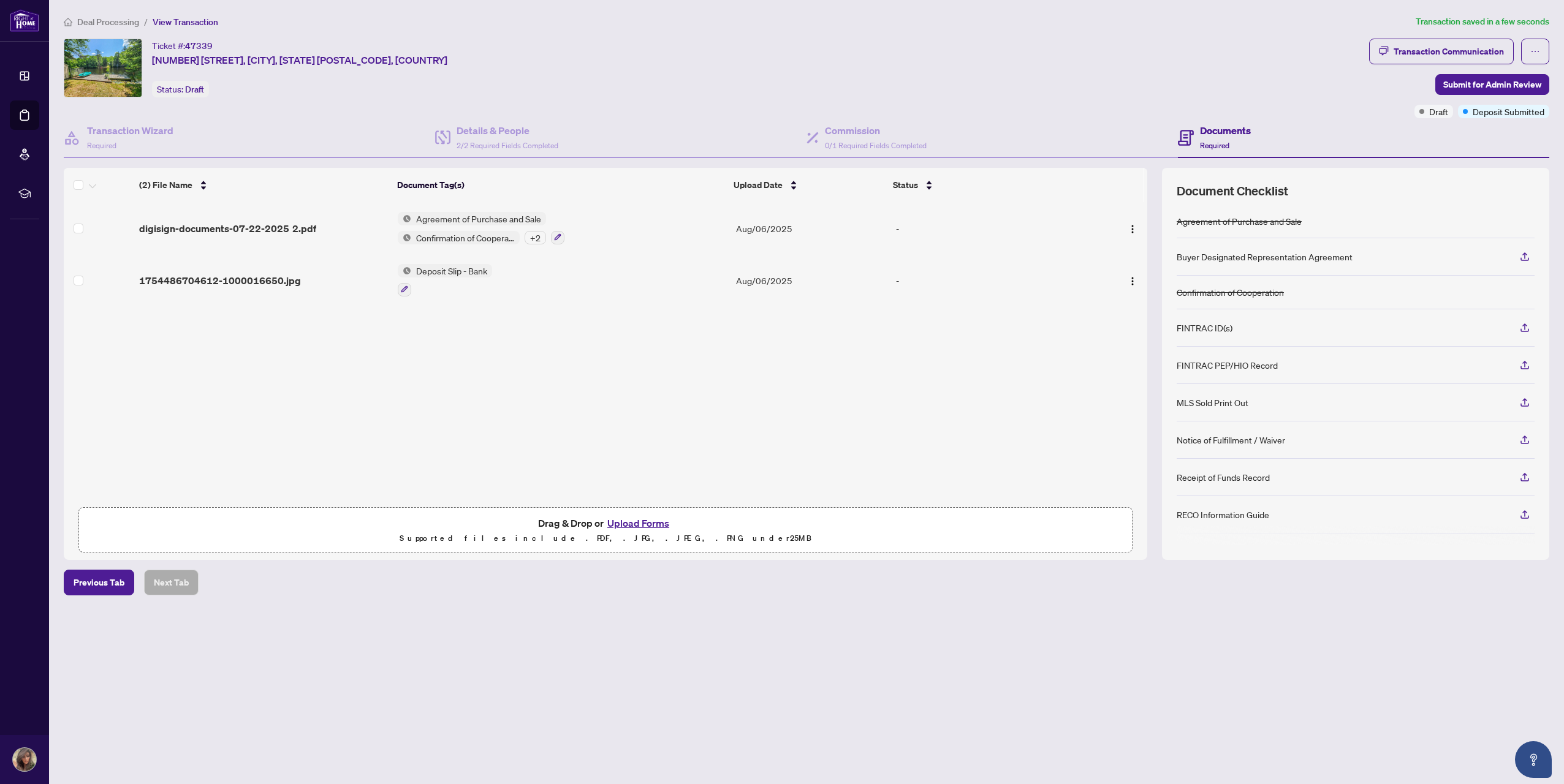 click on "Upload Forms" at bounding box center (638, 523) 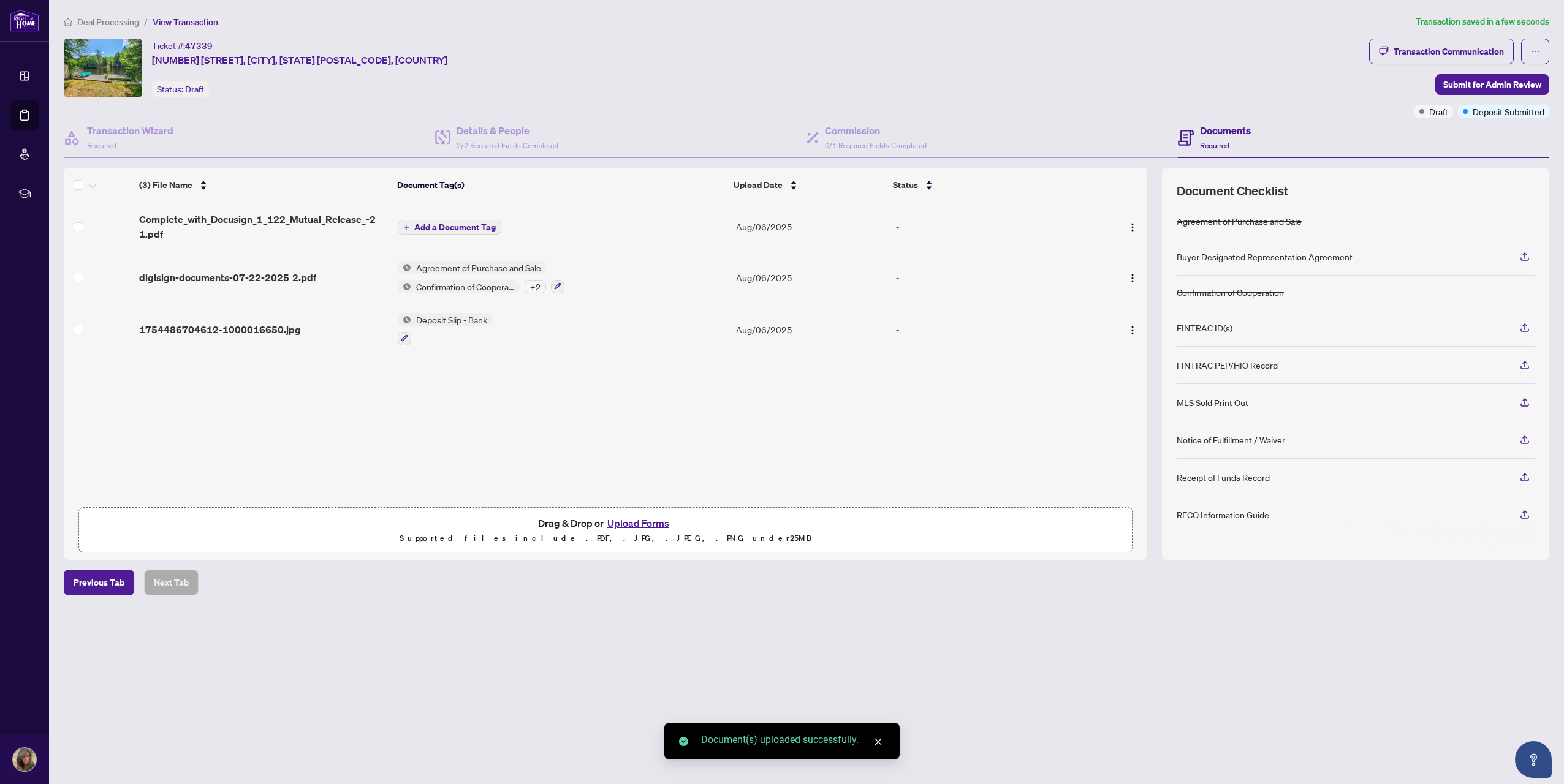 click on "Add a Document Tag" at bounding box center [455, 227] 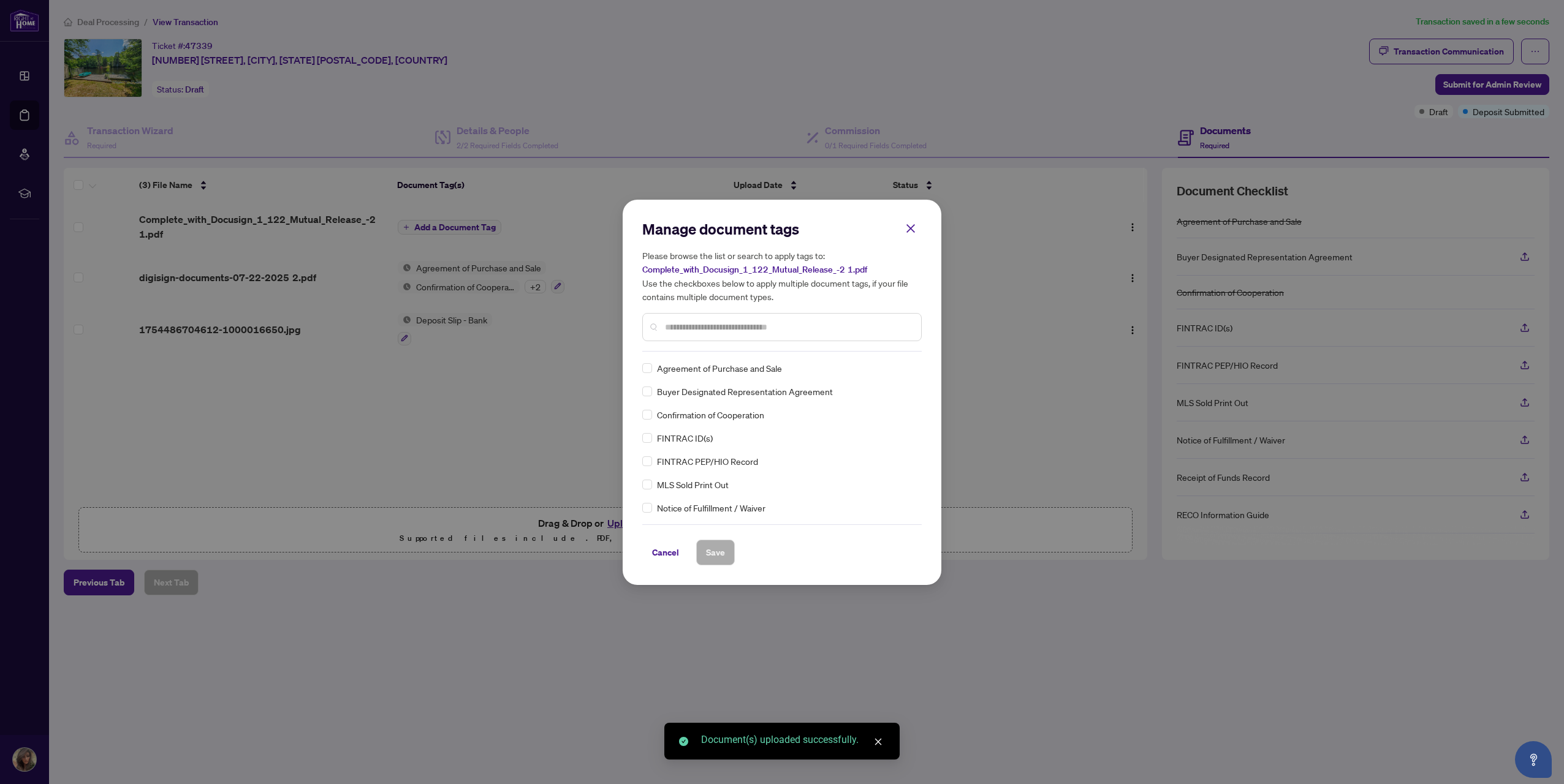 click at bounding box center [788, 327] 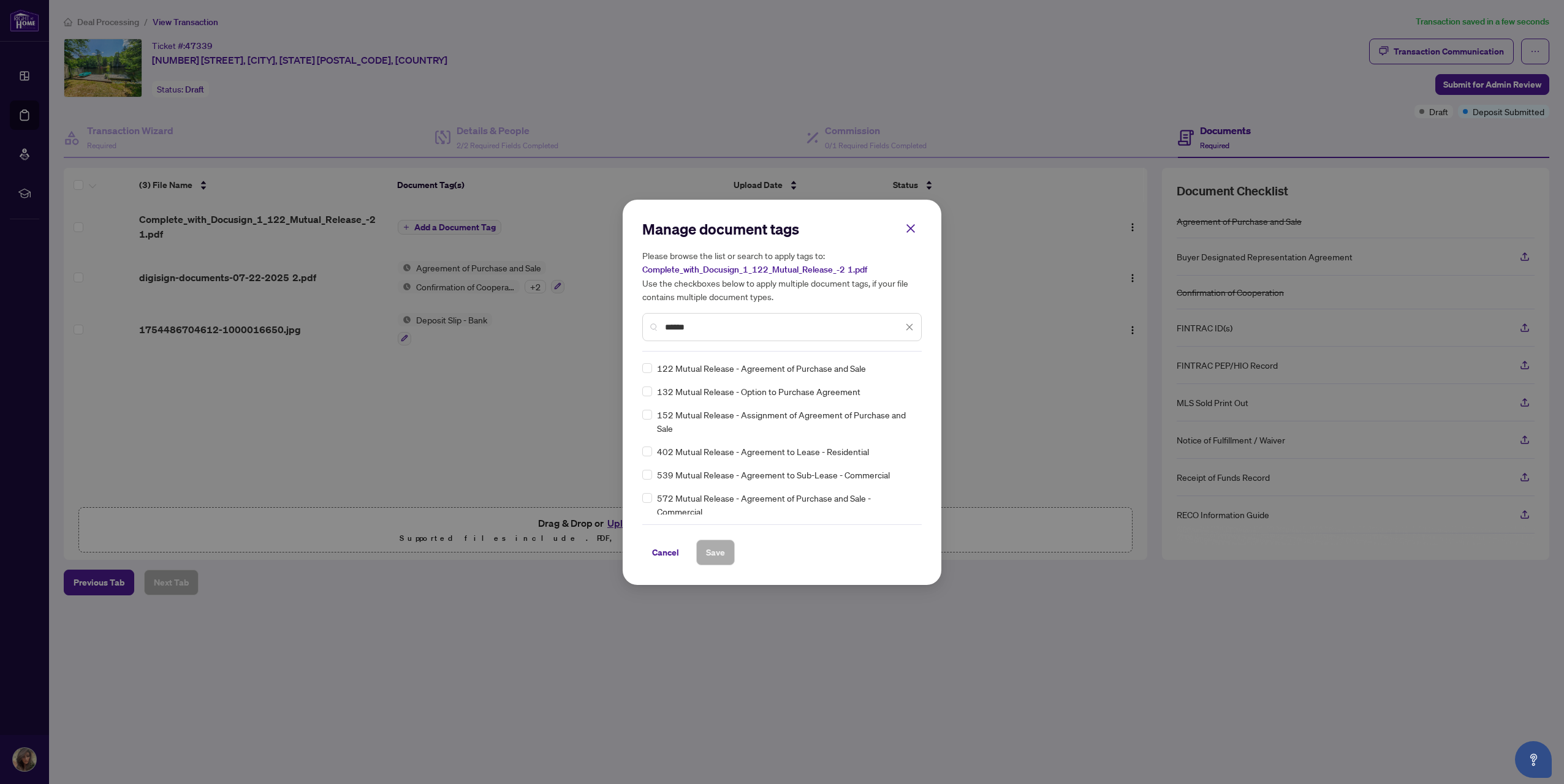type on "******" 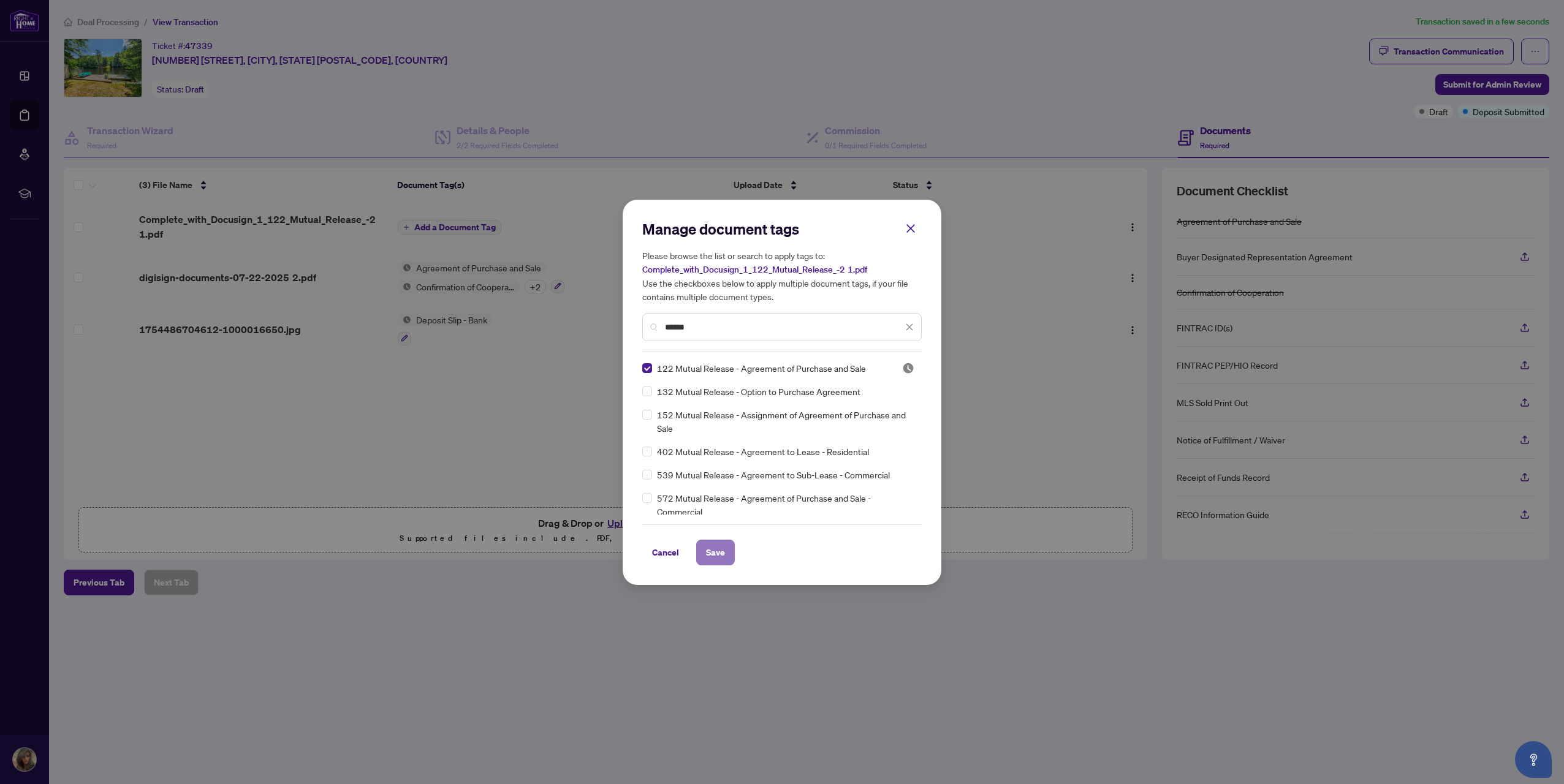 click on "Save" at bounding box center (715, 552) 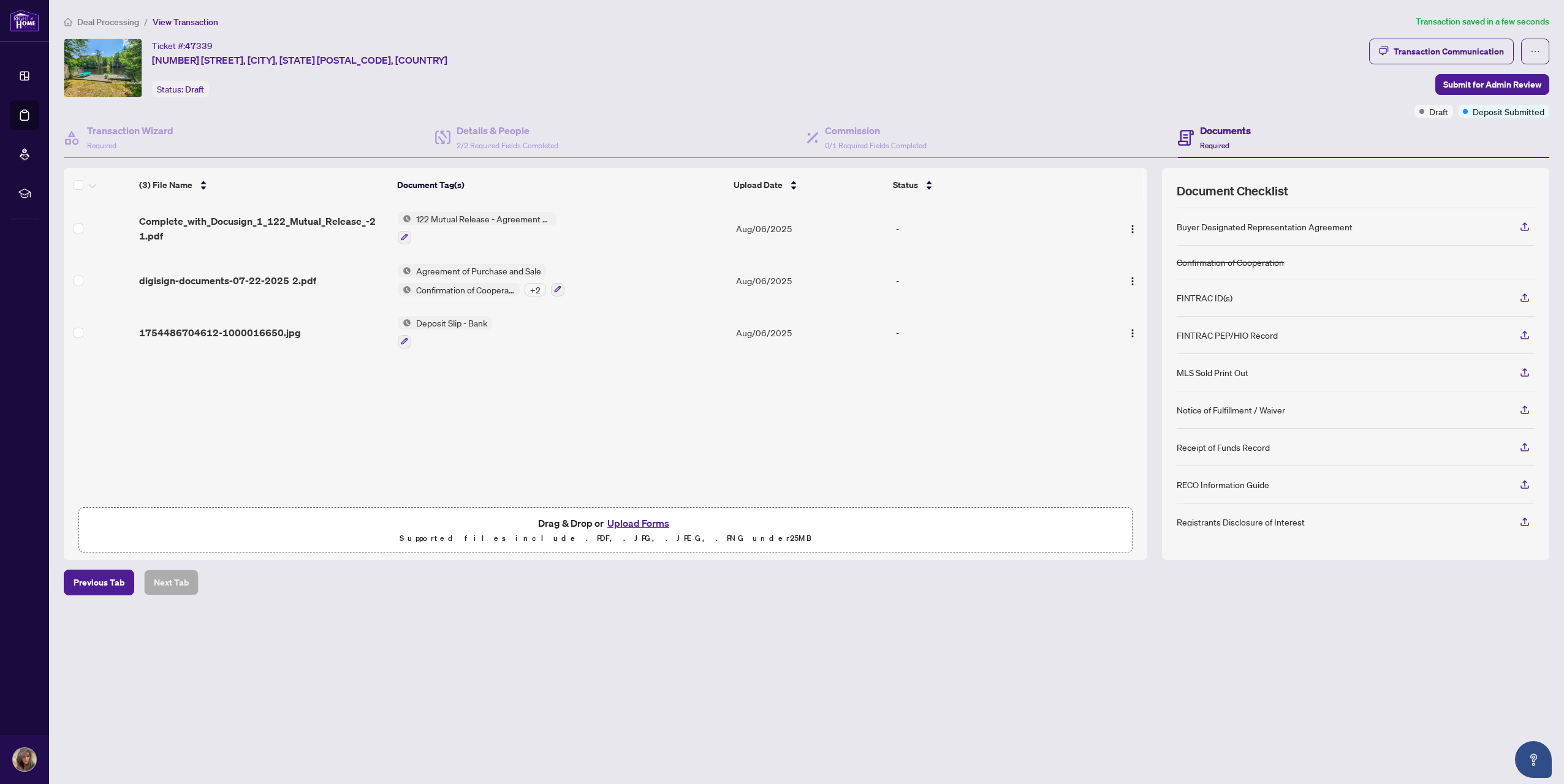 scroll, scrollTop: 0, scrollLeft: 0, axis: both 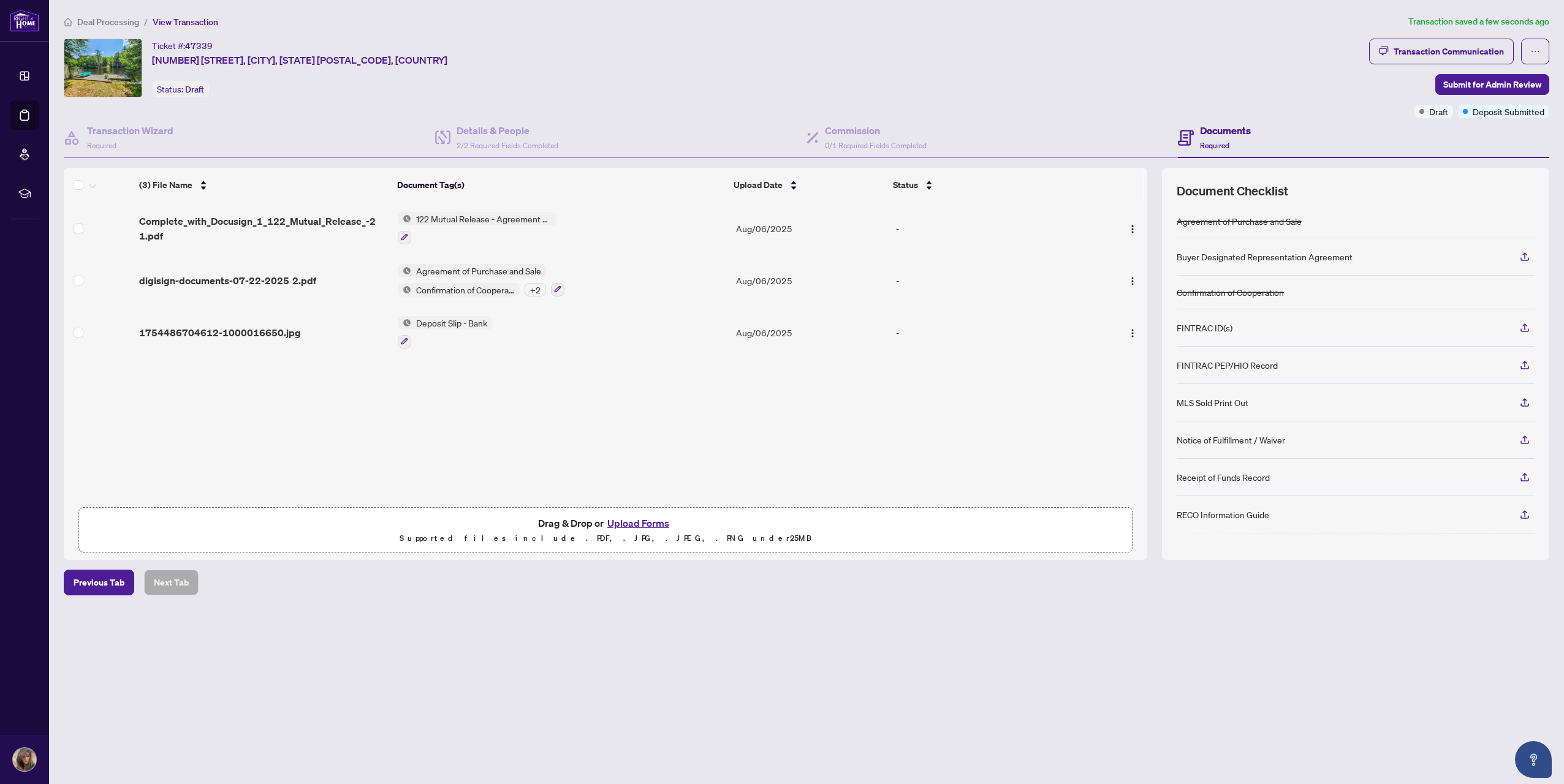click on "+ 2" at bounding box center [535, 290] 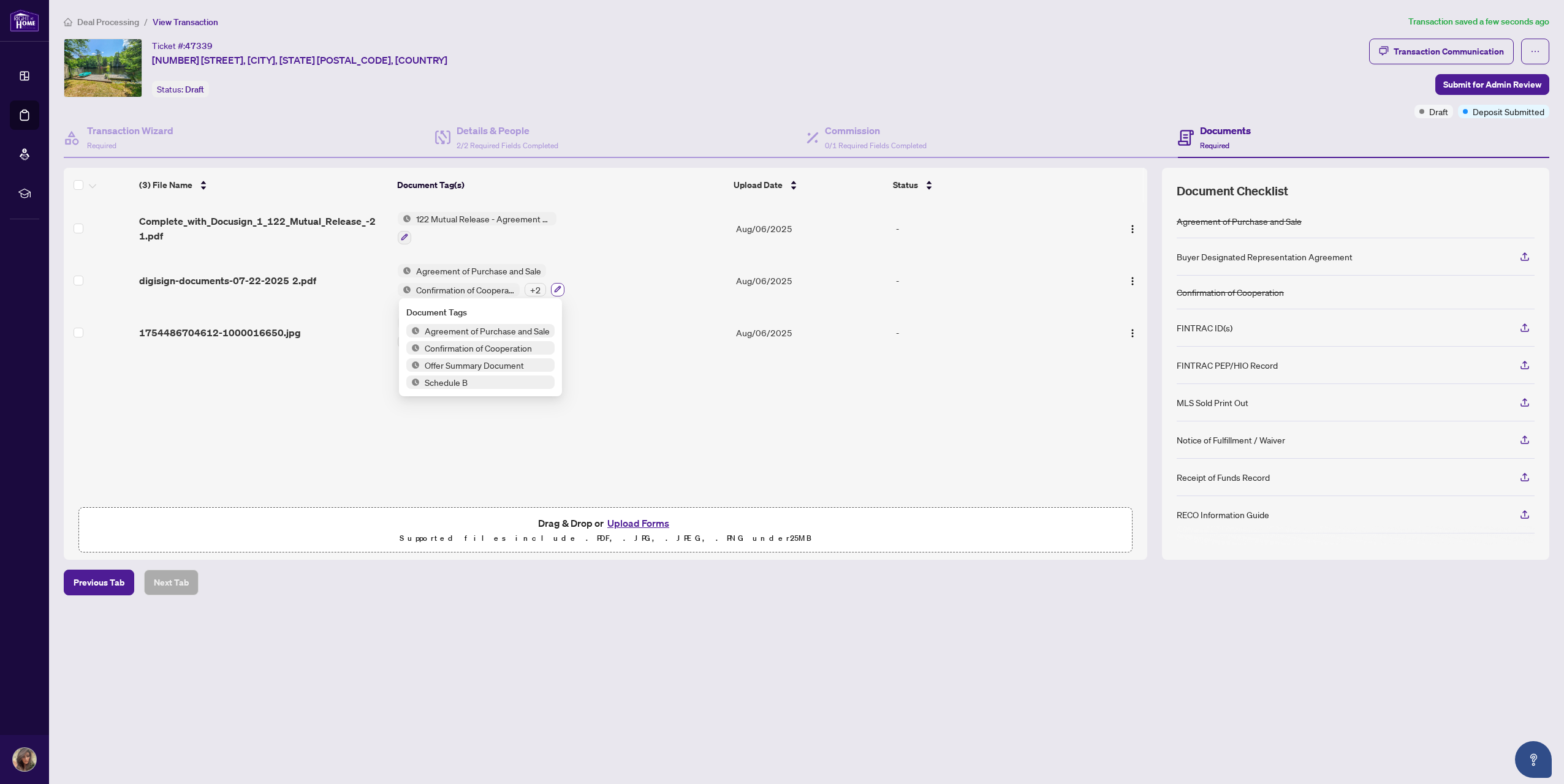 click 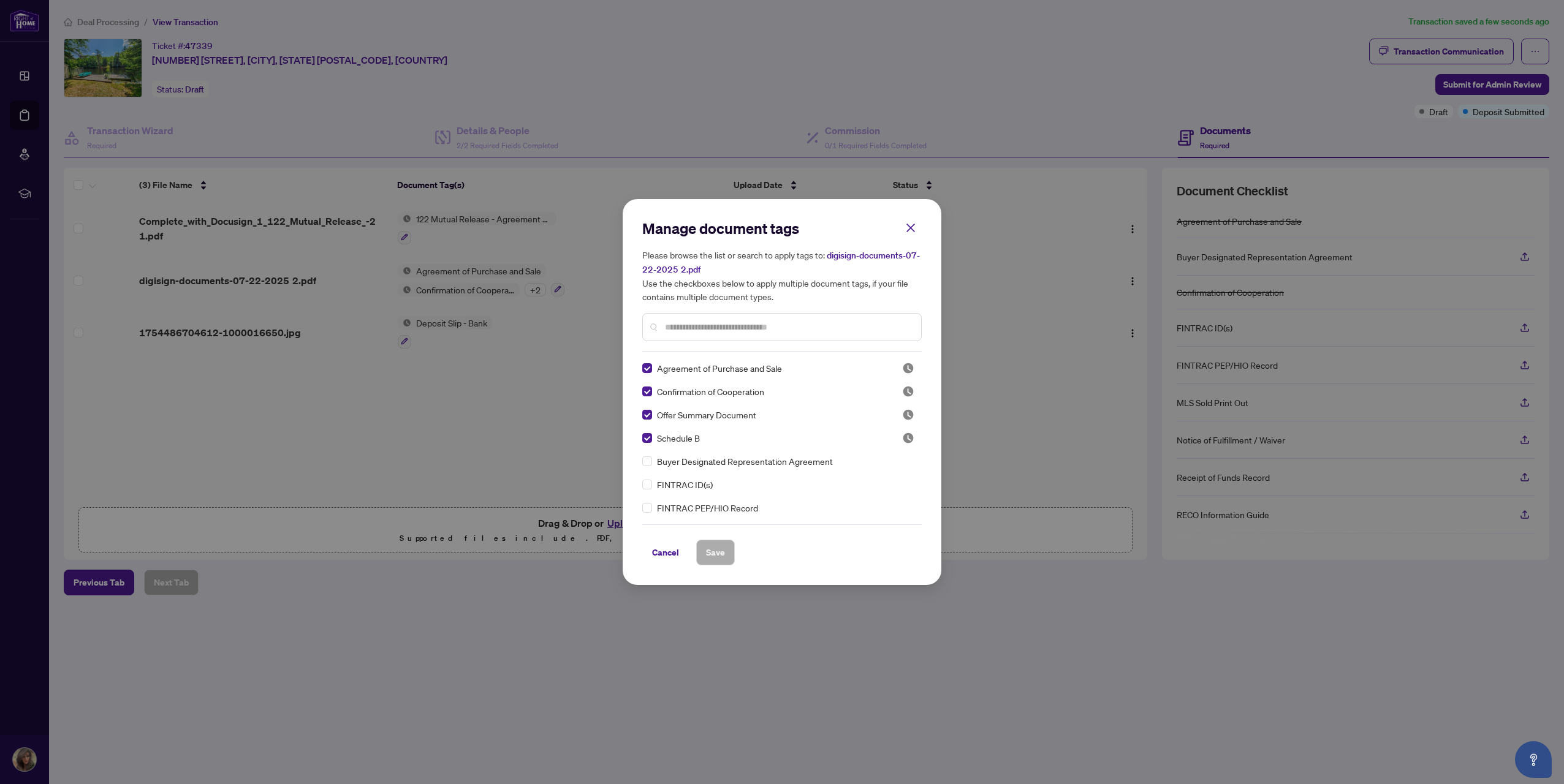 click at bounding box center [788, 327] 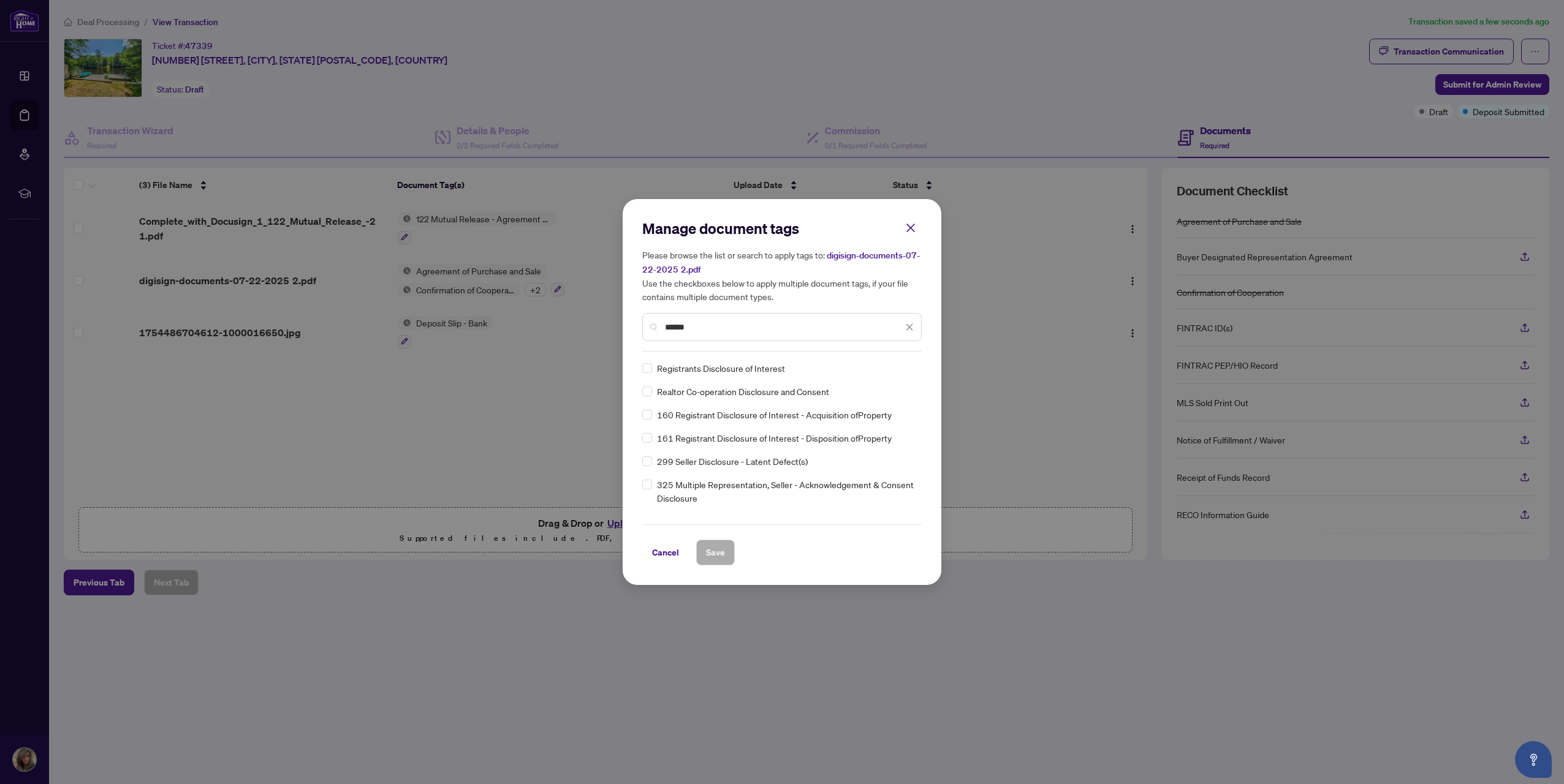 type on "******" 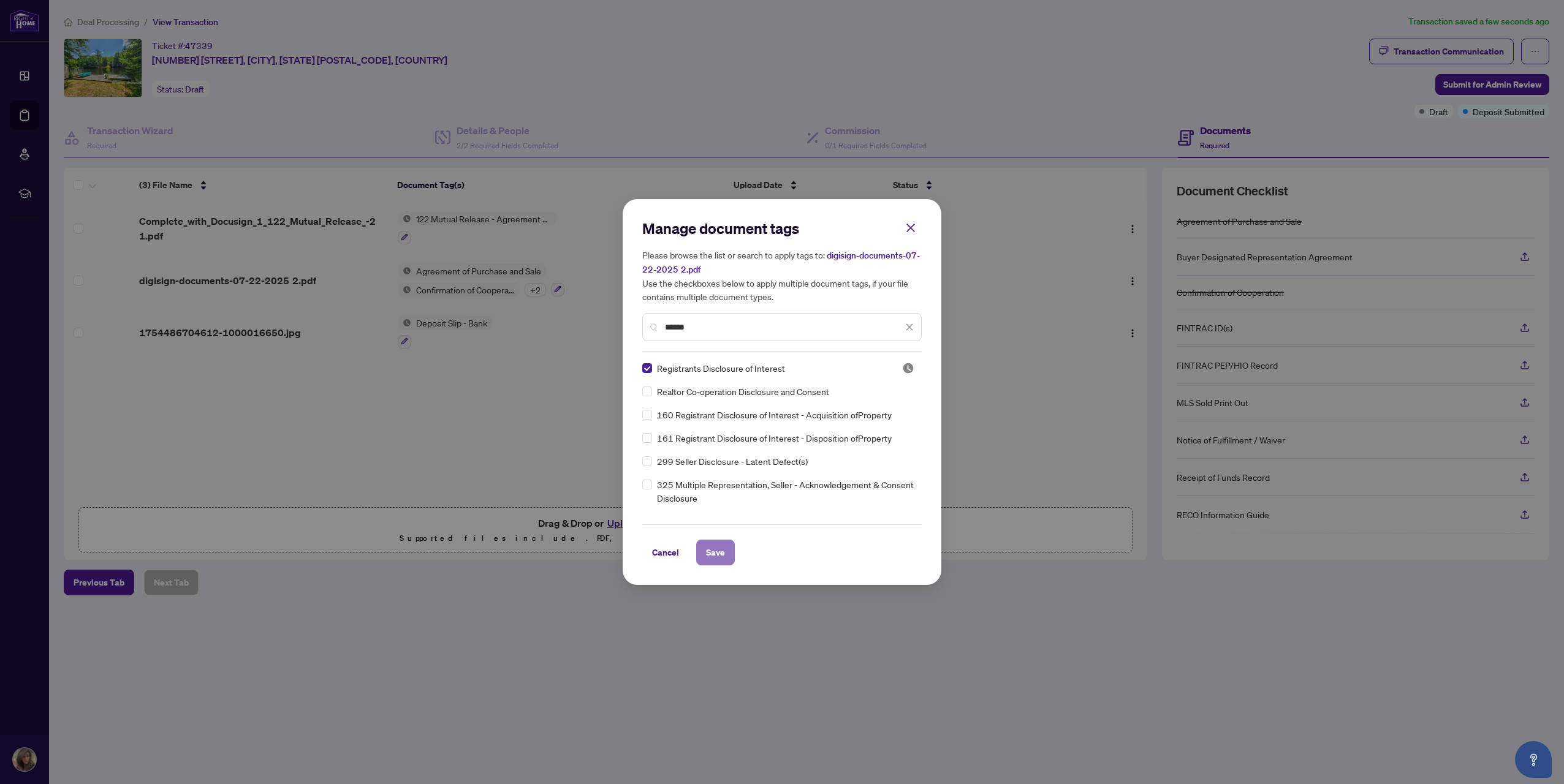 click on "Save" at bounding box center [715, 552] 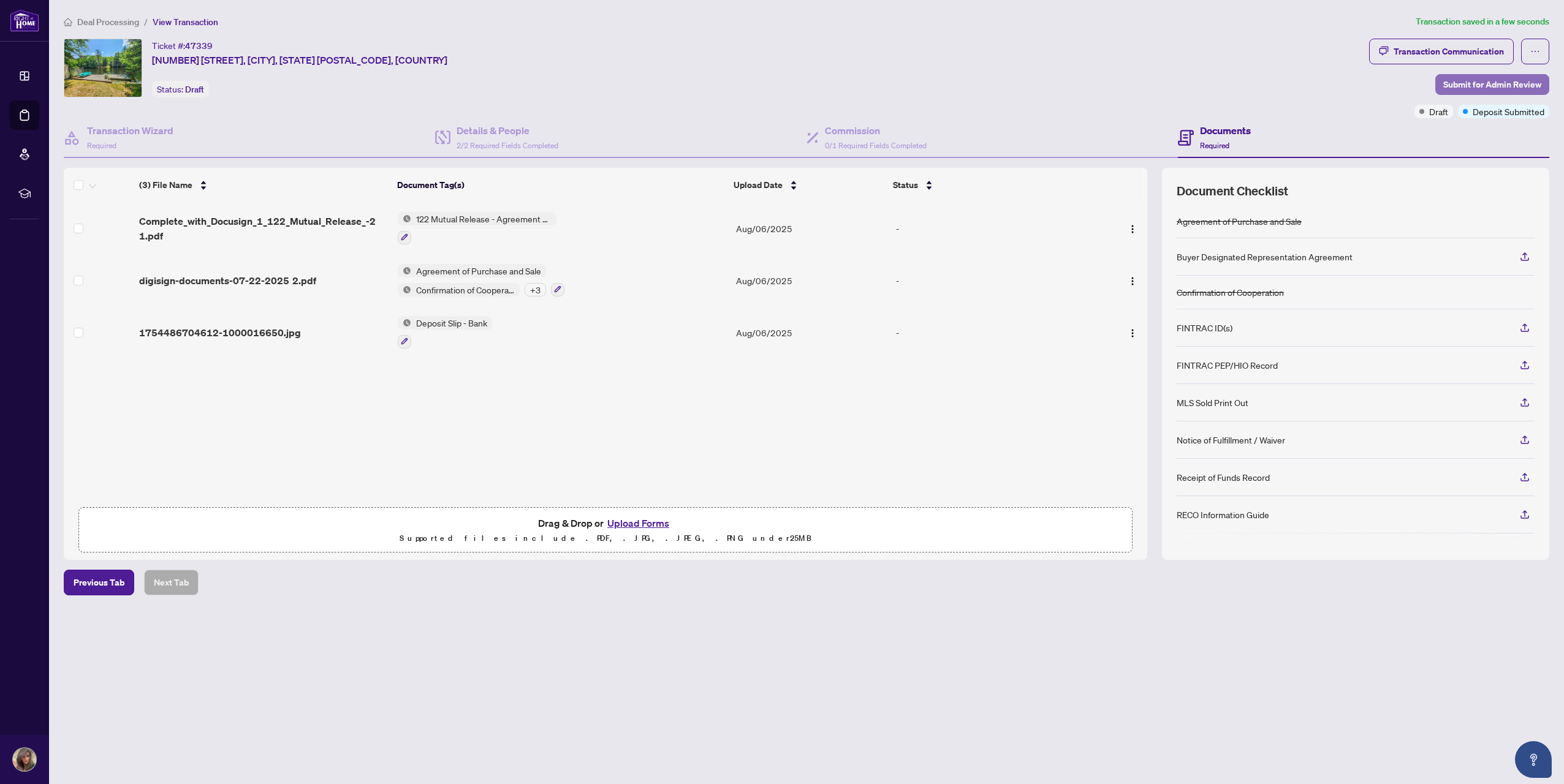 click on "Submit for Admin Review" at bounding box center [1492, 85] 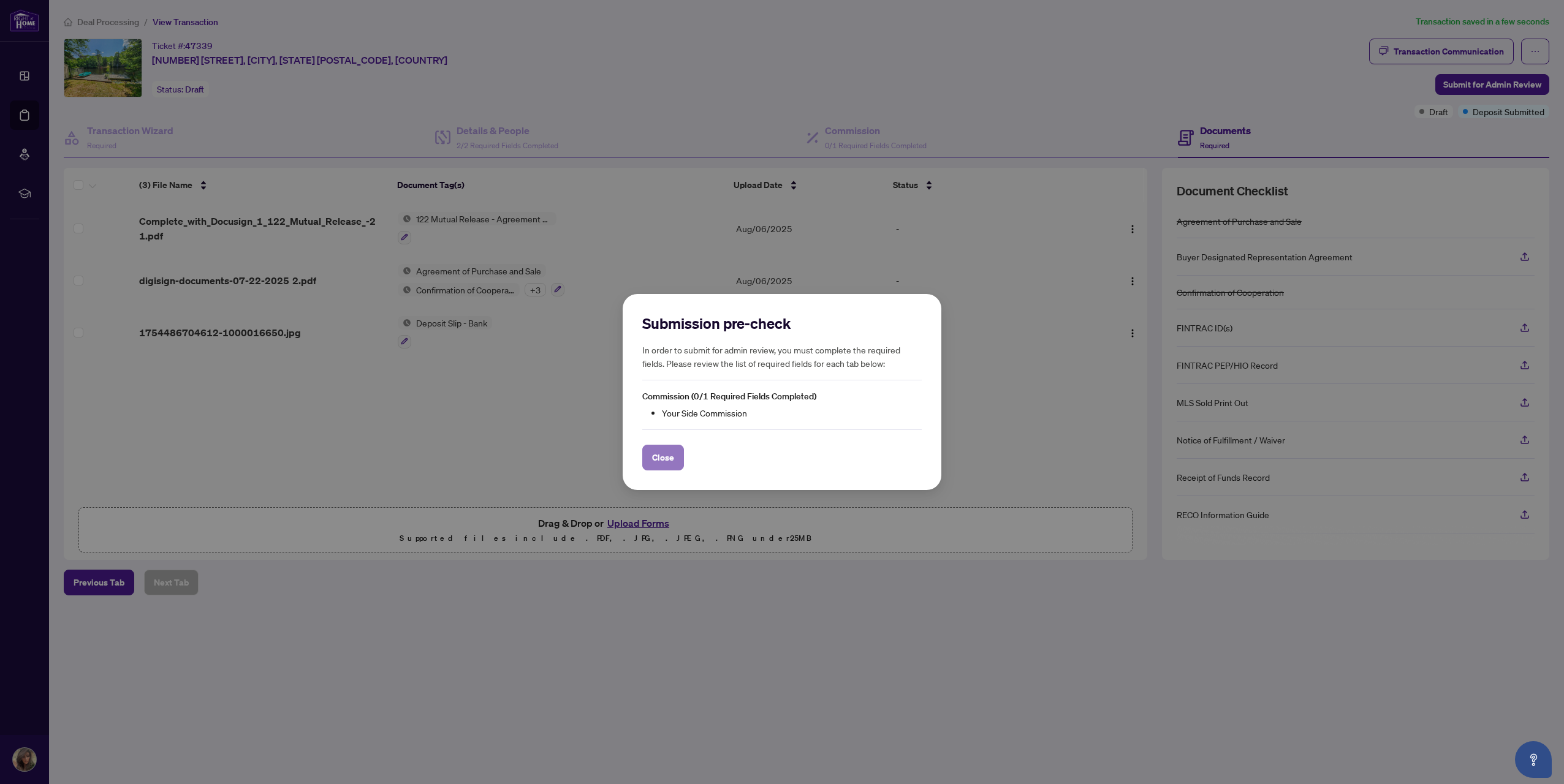 click on "Close" at bounding box center [663, 458] 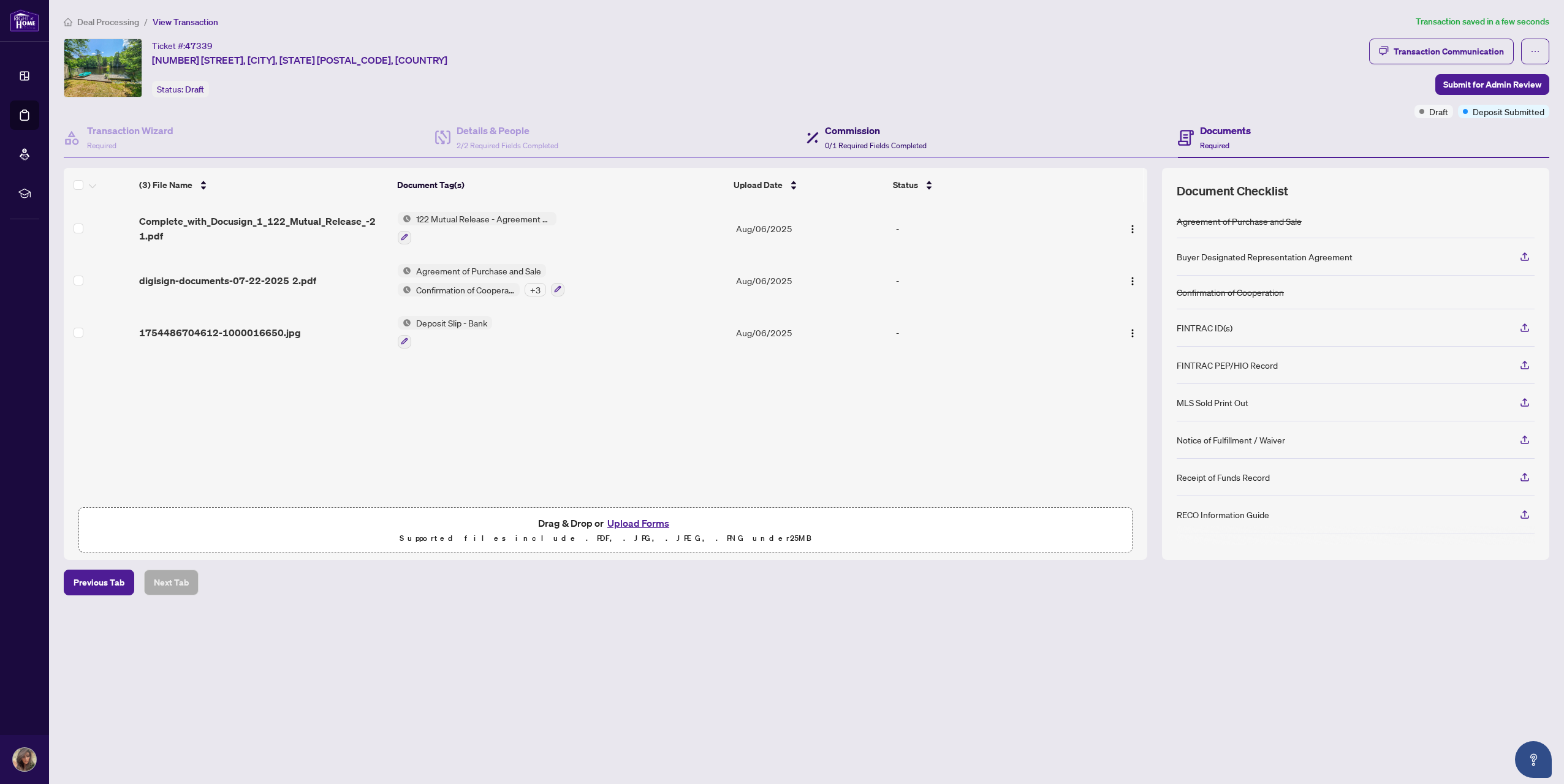 click on "Commission 0/1 Required Fields Completed" at bounding box center [876, 137] 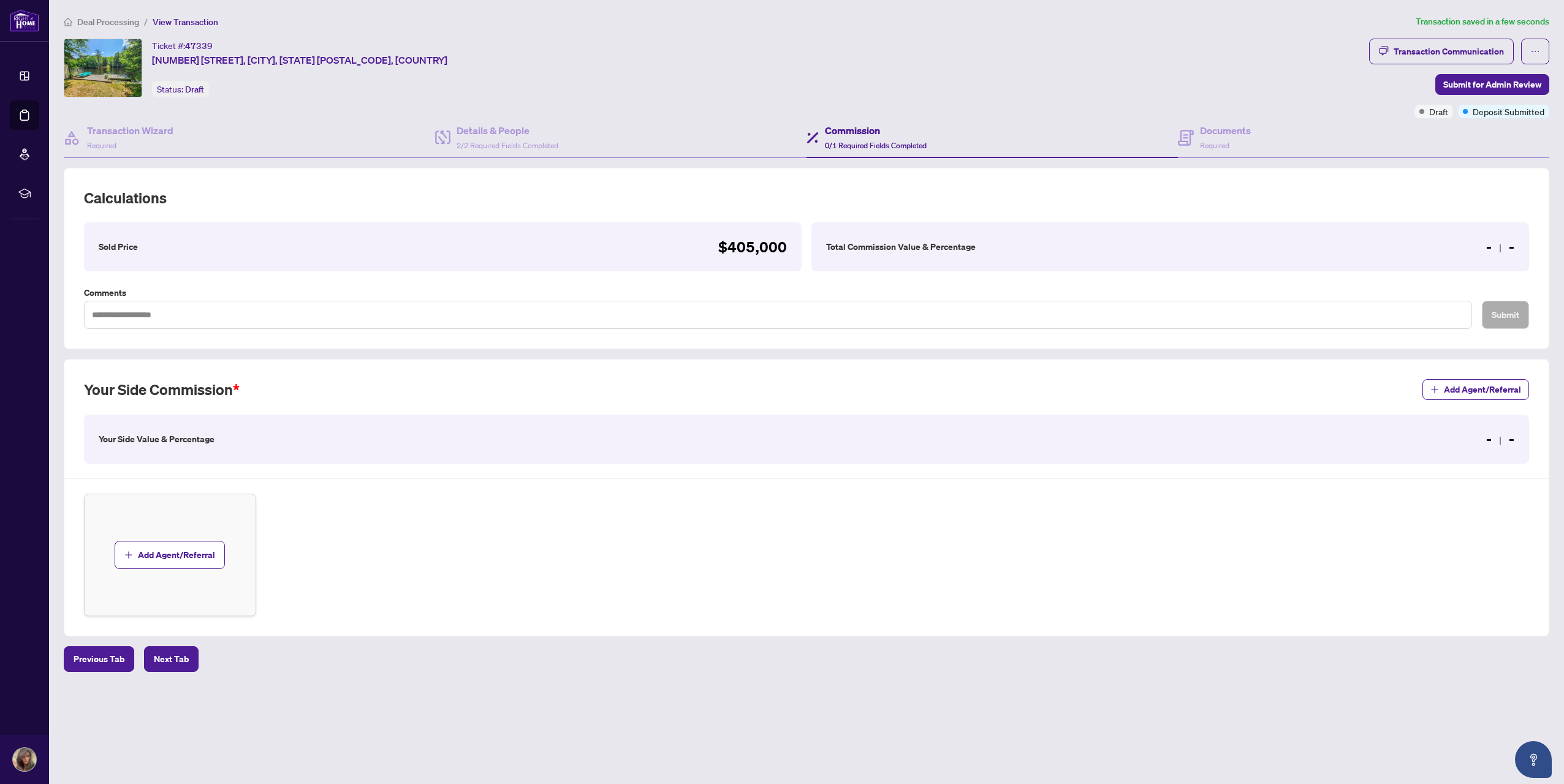 click on "Total Commission Value & Percentage -     -" at bounding box center (1170, 247) 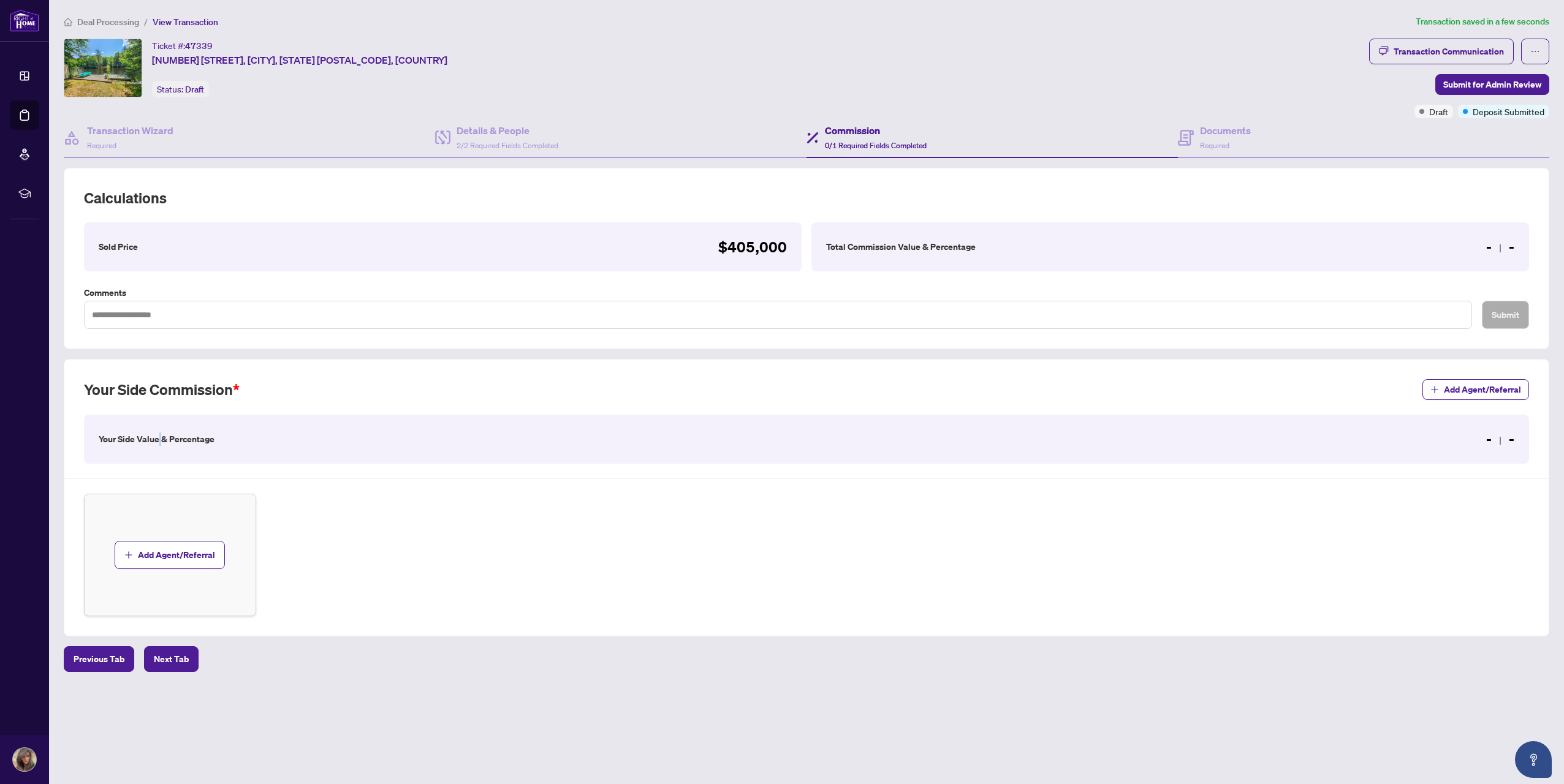click on "Your Side Value & Percentage" at bounding box center [156, 439] 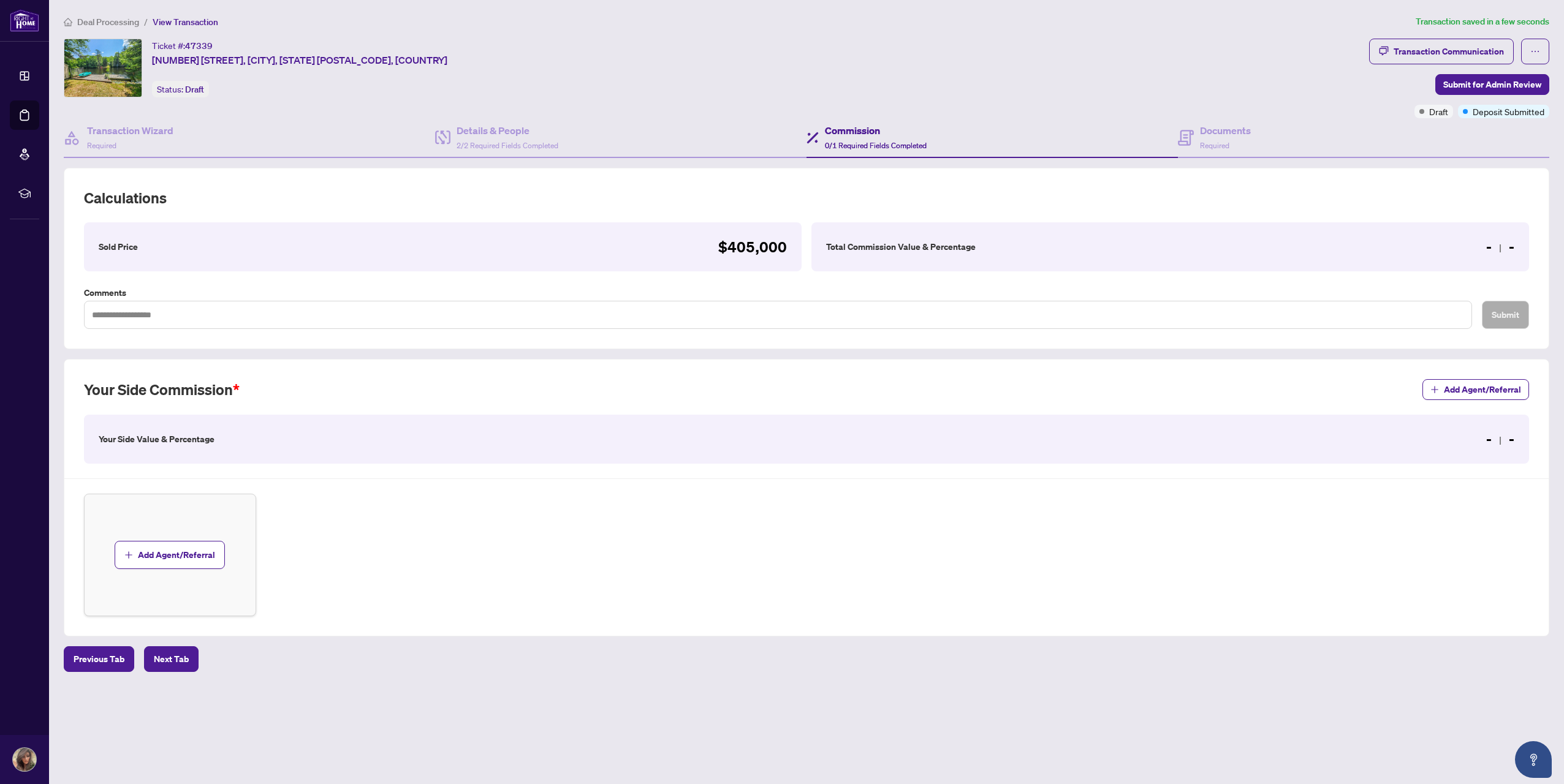 click on "-     -" at bounding box center [1500, 439] 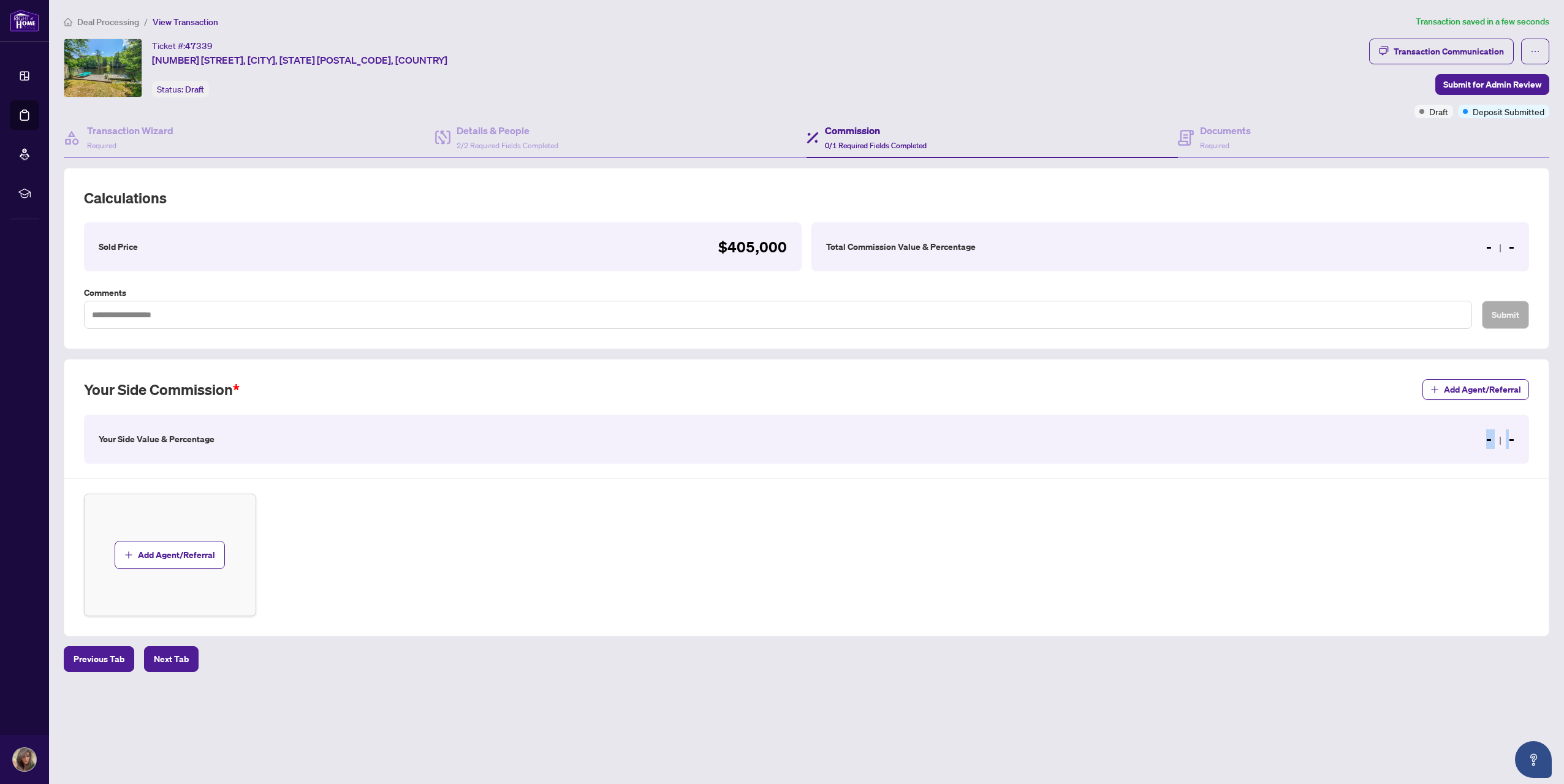 click on "-     -" at bounding box center (1500, 439) 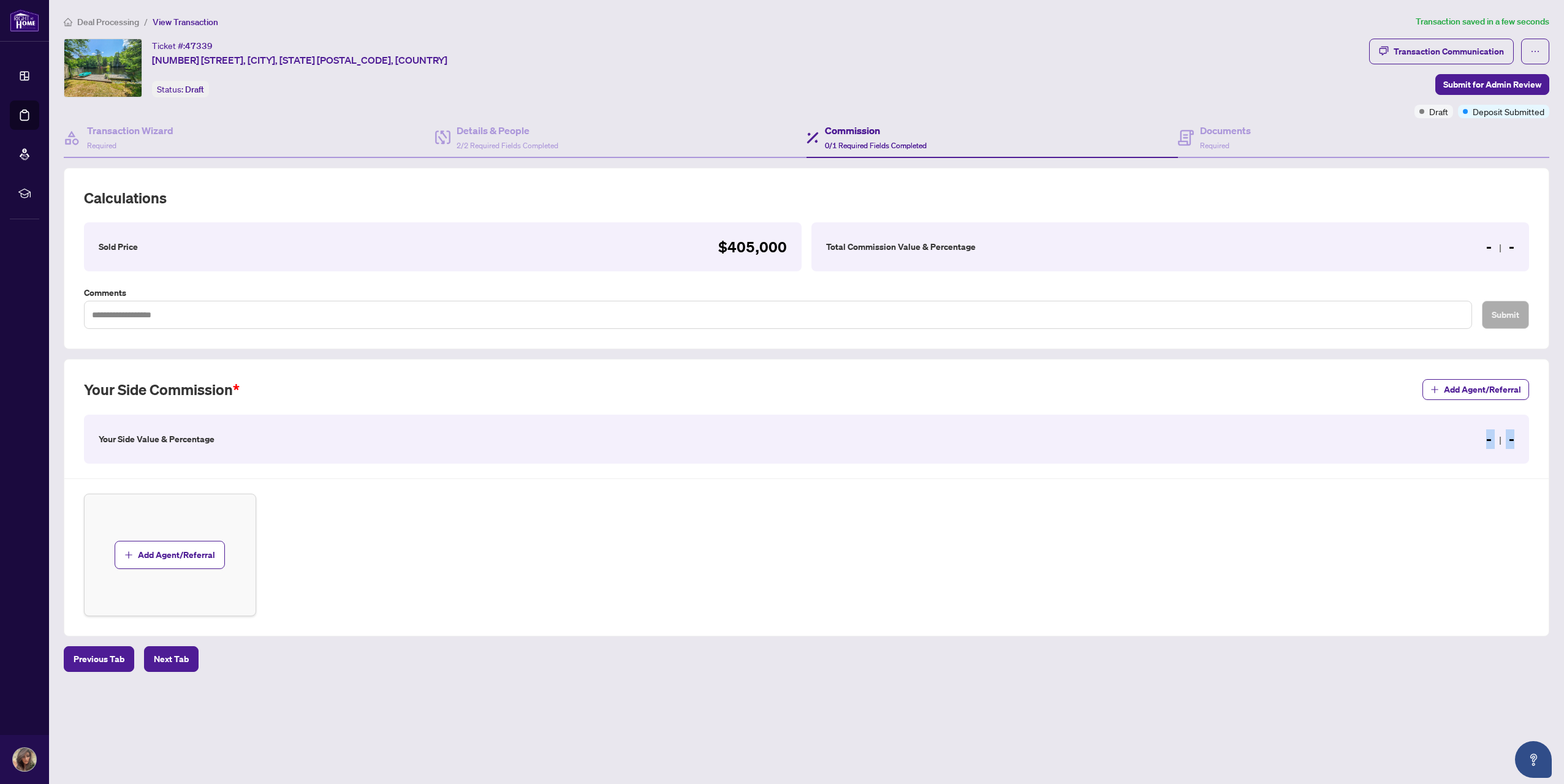click on "-     -" at bounding box center (1500, 439) 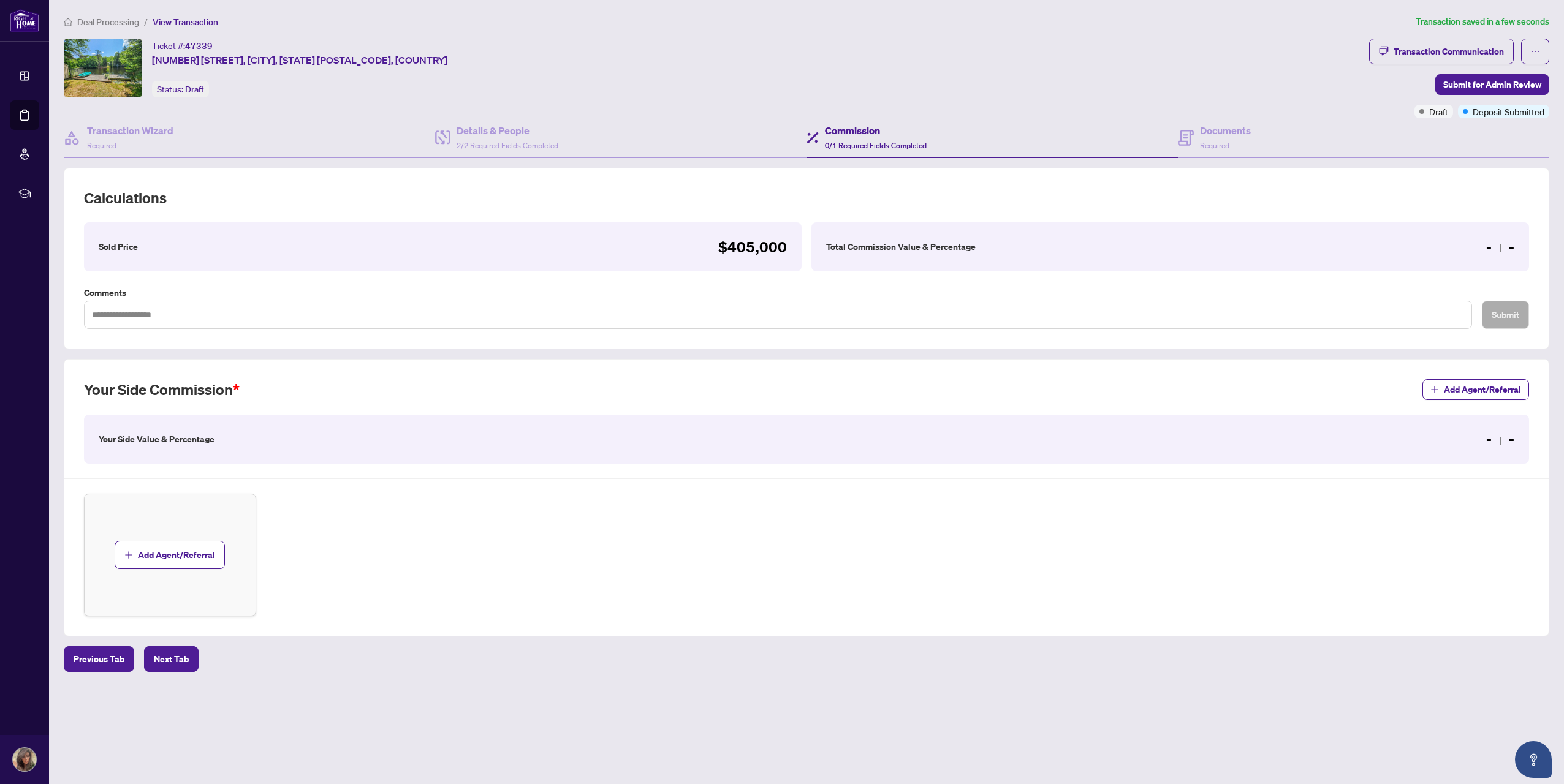 click on "-     -" at bounding box center [1500, 439] 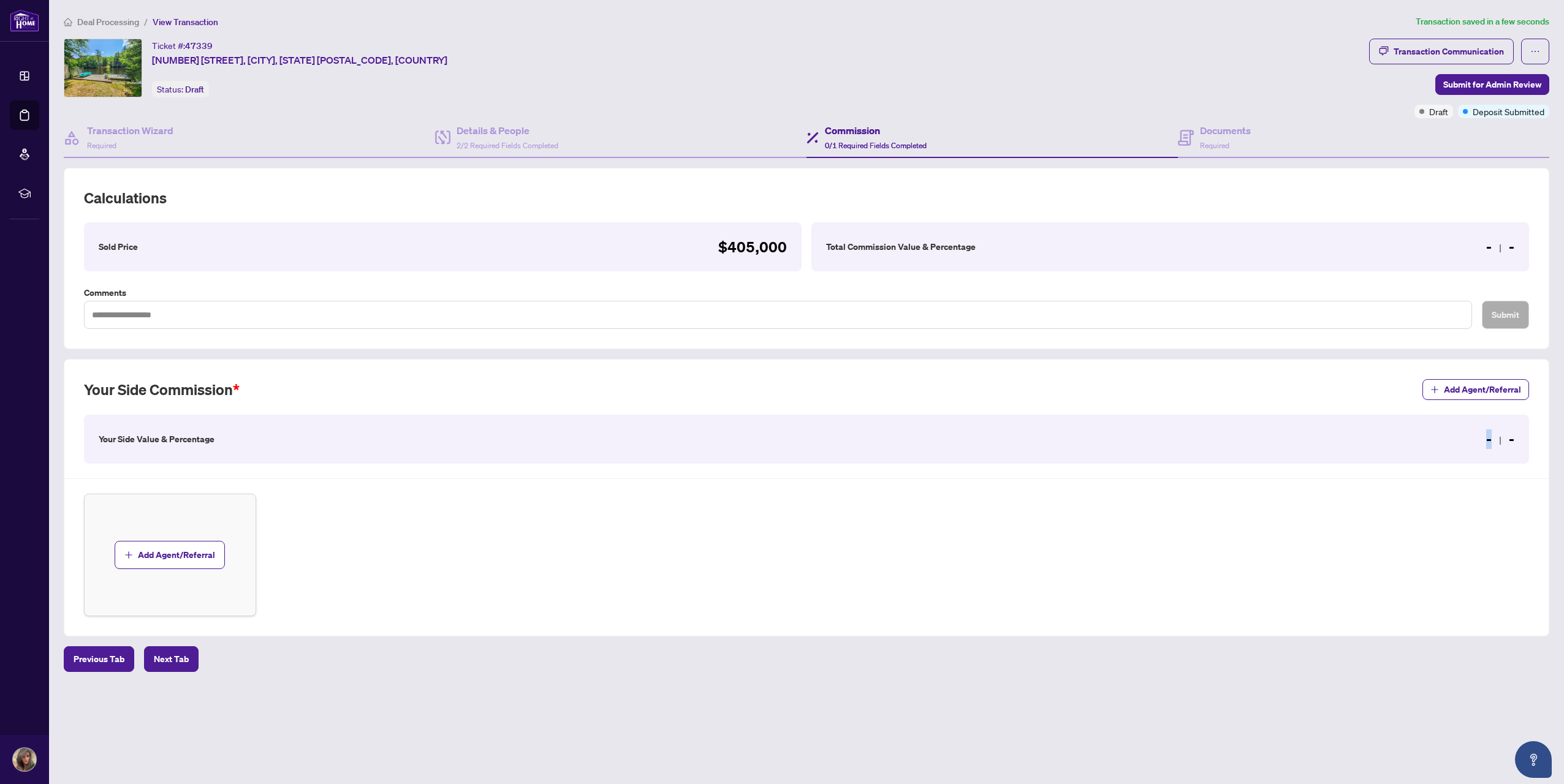 click on "-     -" at bounding box center (1500, 439) 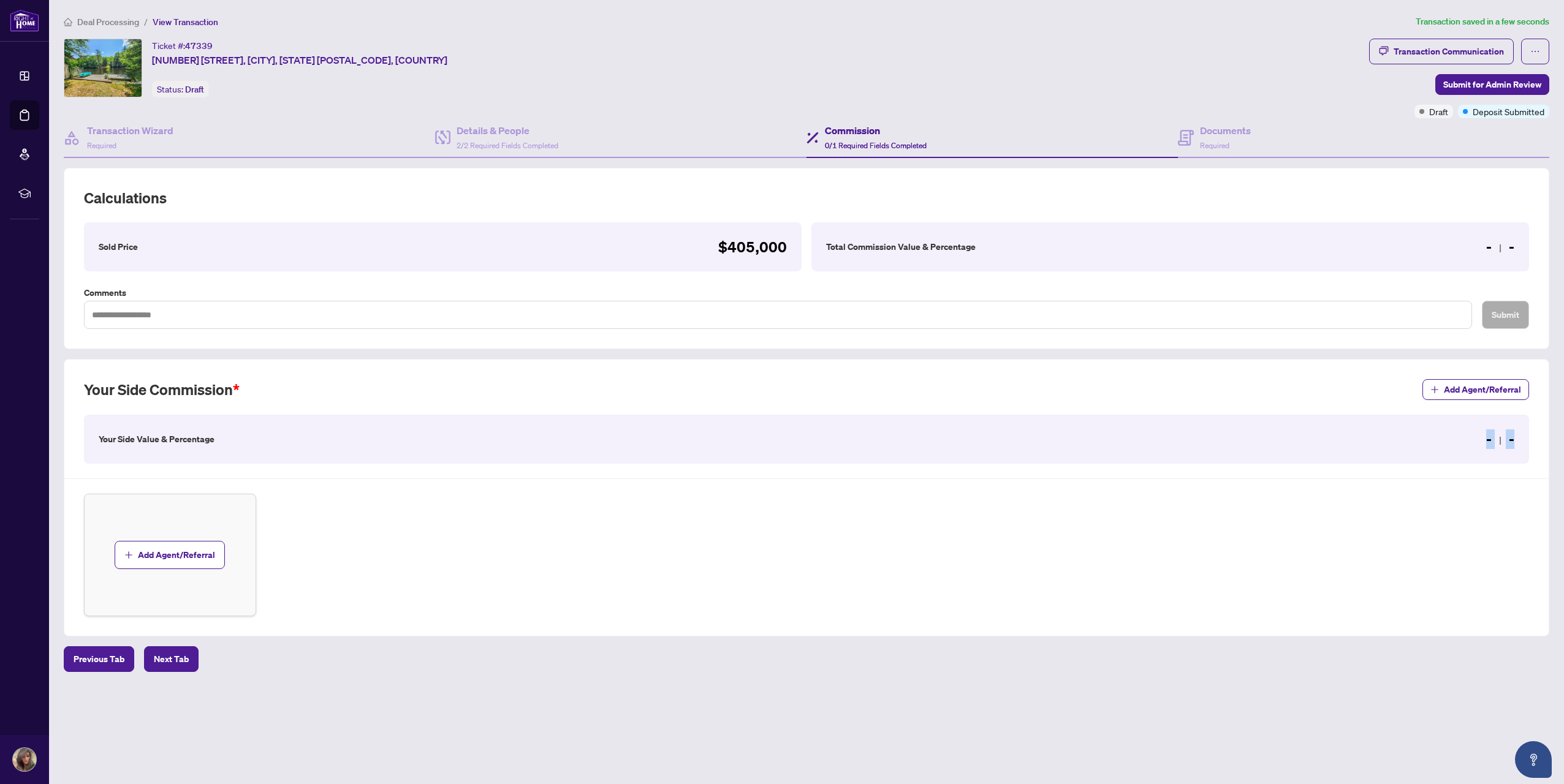 click on "-     -" at bounding box center (1500, 439) 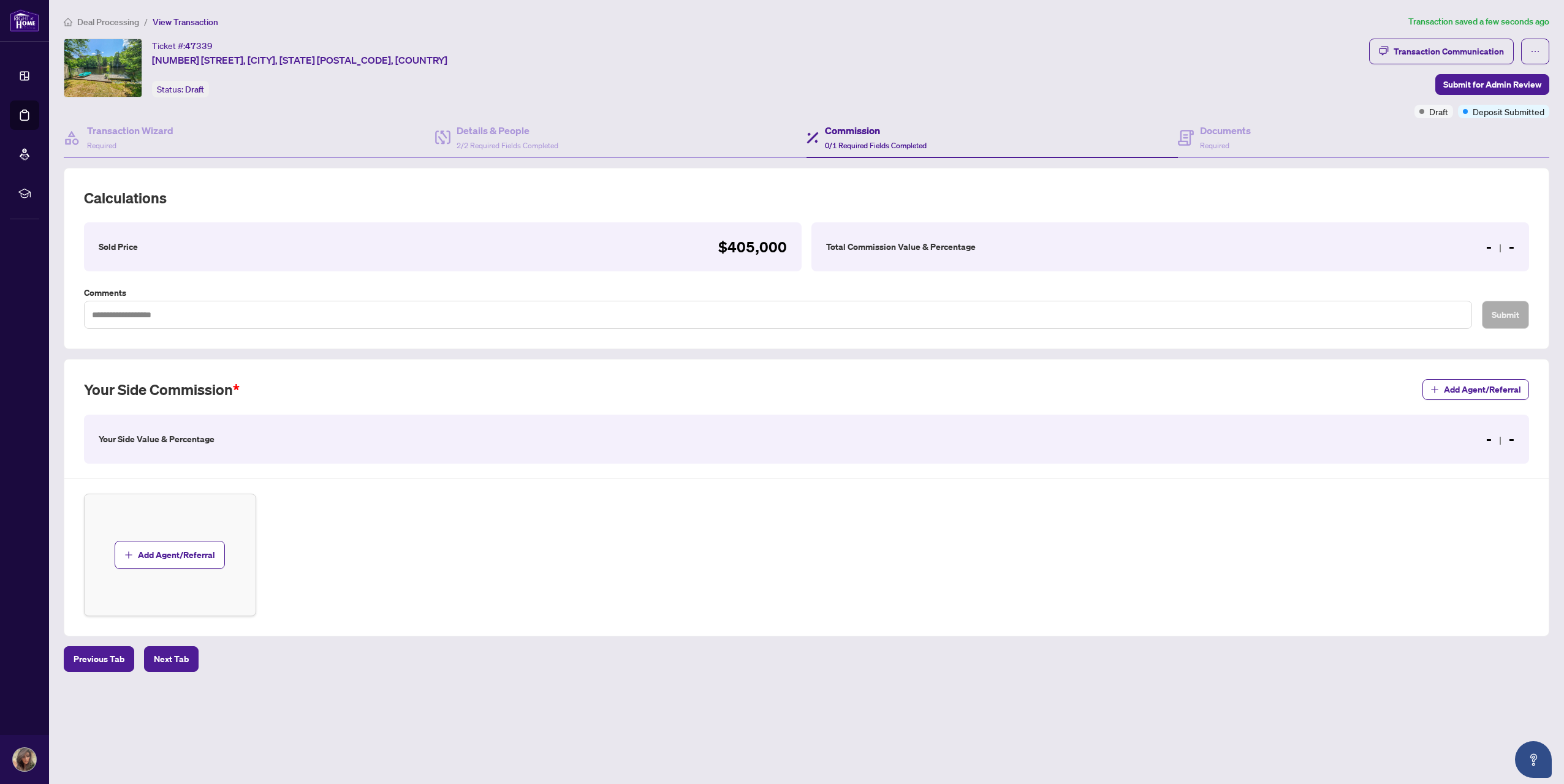 click on "Total Commission Value & Percentage" at bounding box center [901, 247] 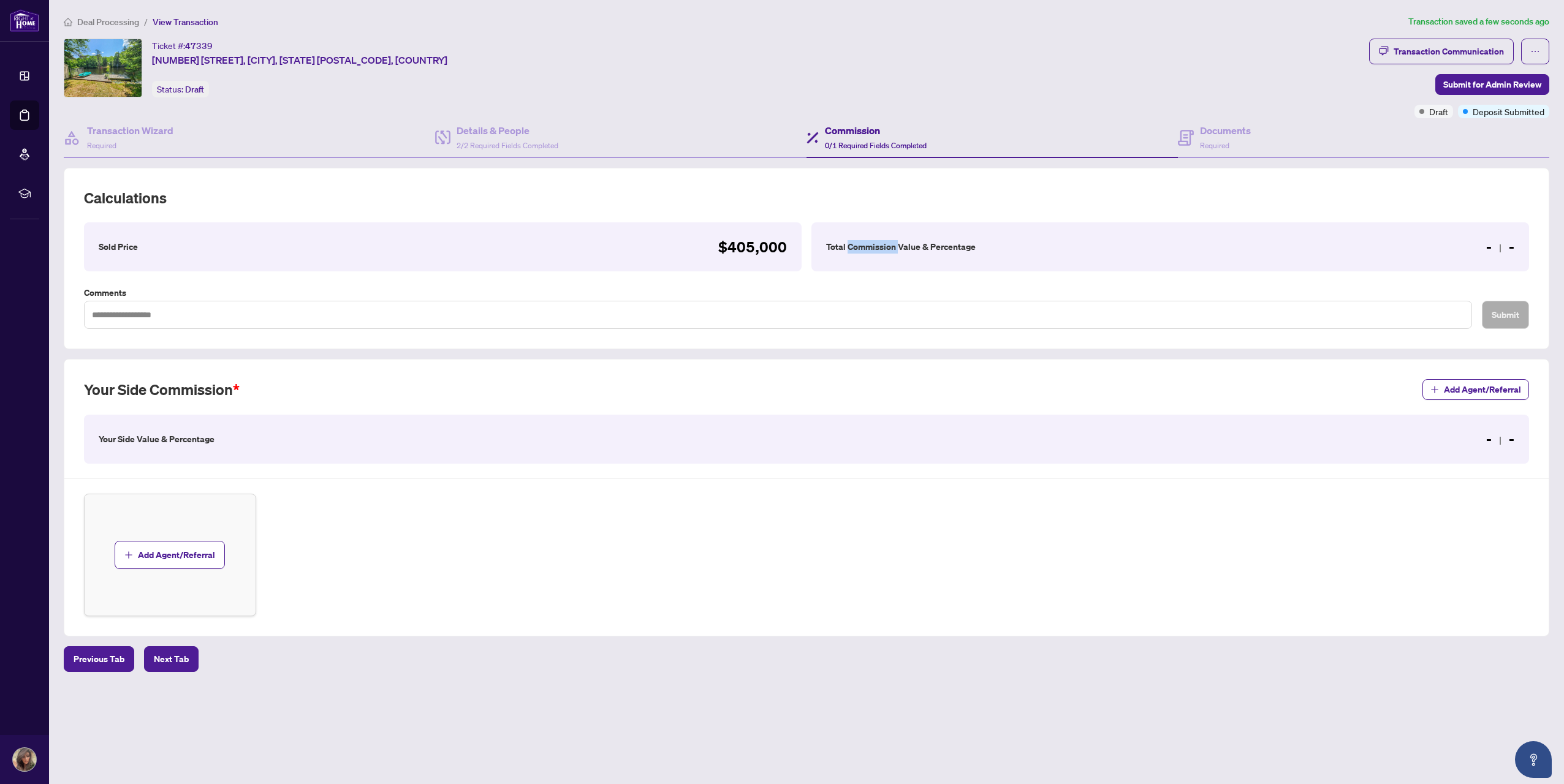 click on "Total Commission Value & Percentage" at bounding box center [901, 247] 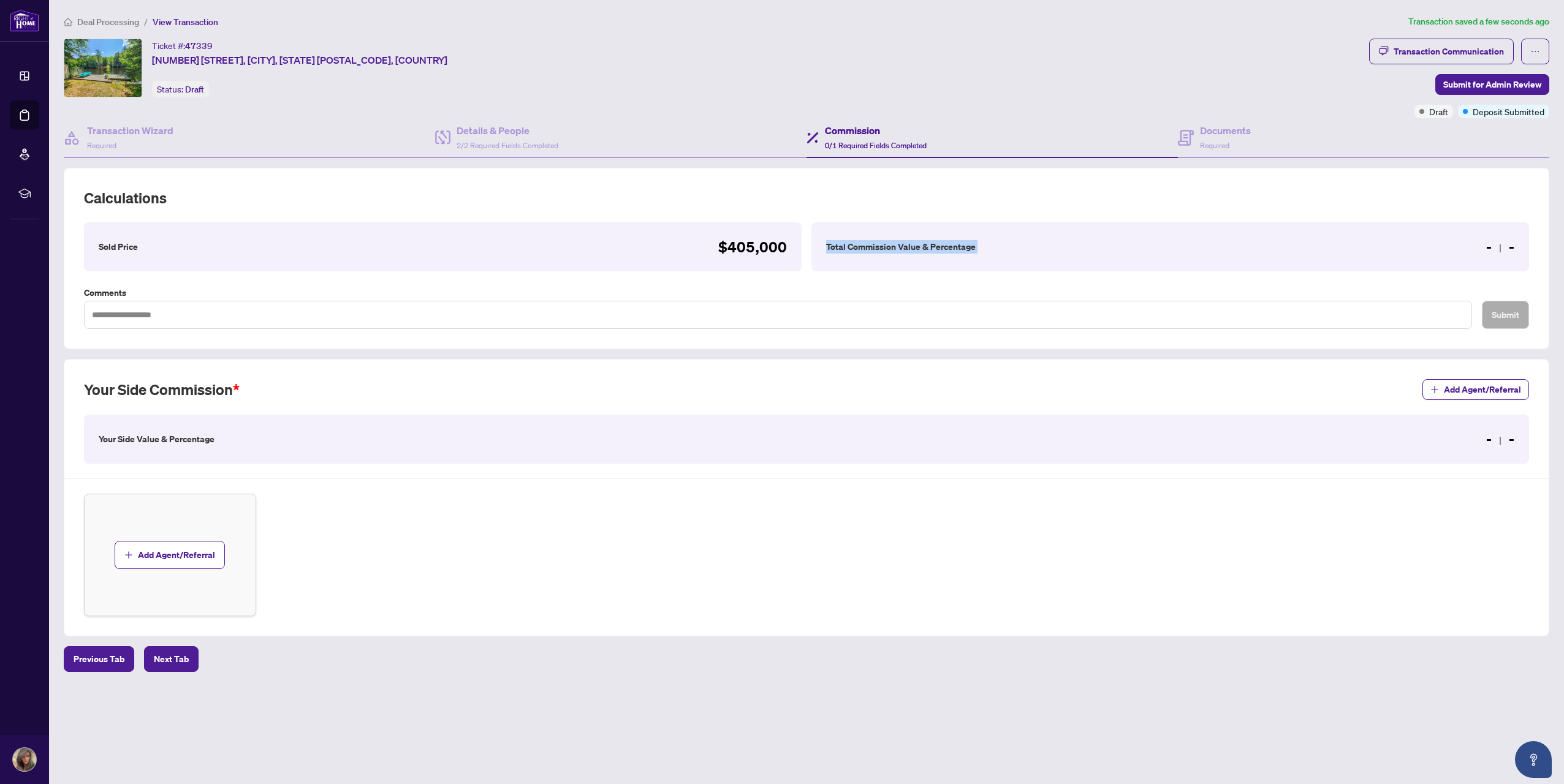 click on "Total Commission Value & Percentage" at bounding box center [901, 247] 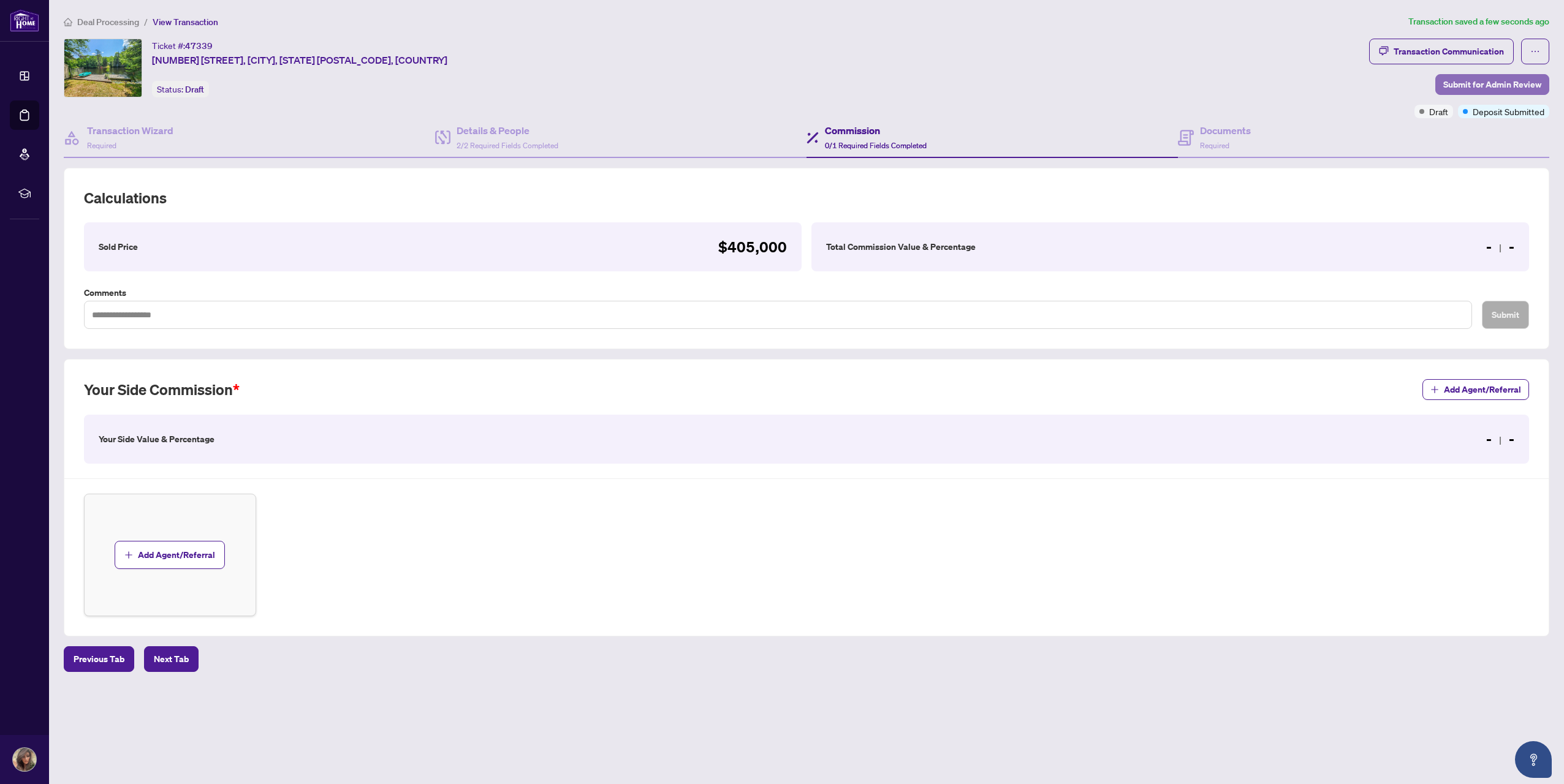 click on "Submit for Admin Review" at bounding box center [1492, 85] 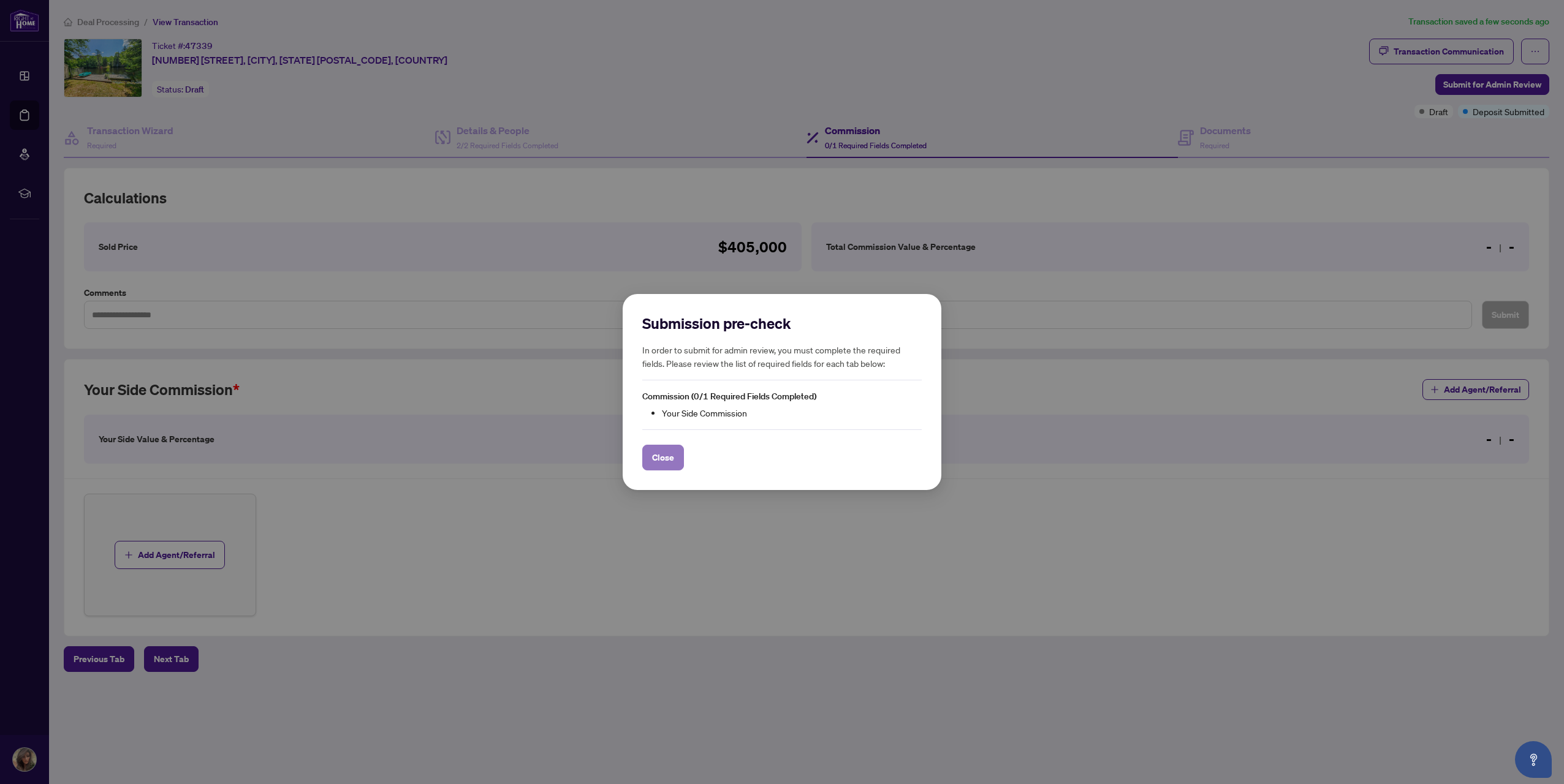 click on "Close" at bounding box center (663, 458) 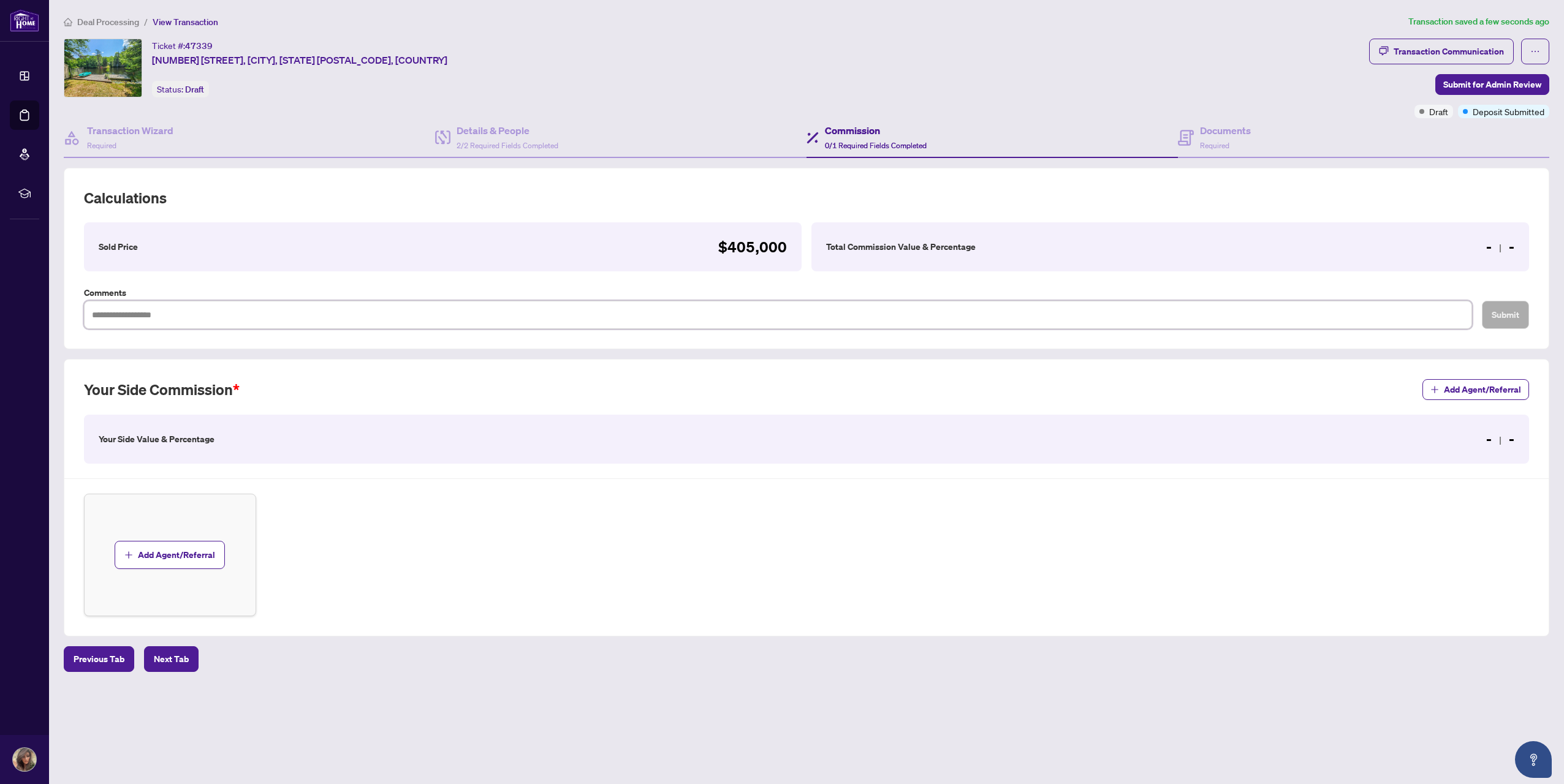click at bounding box center (778, 315) 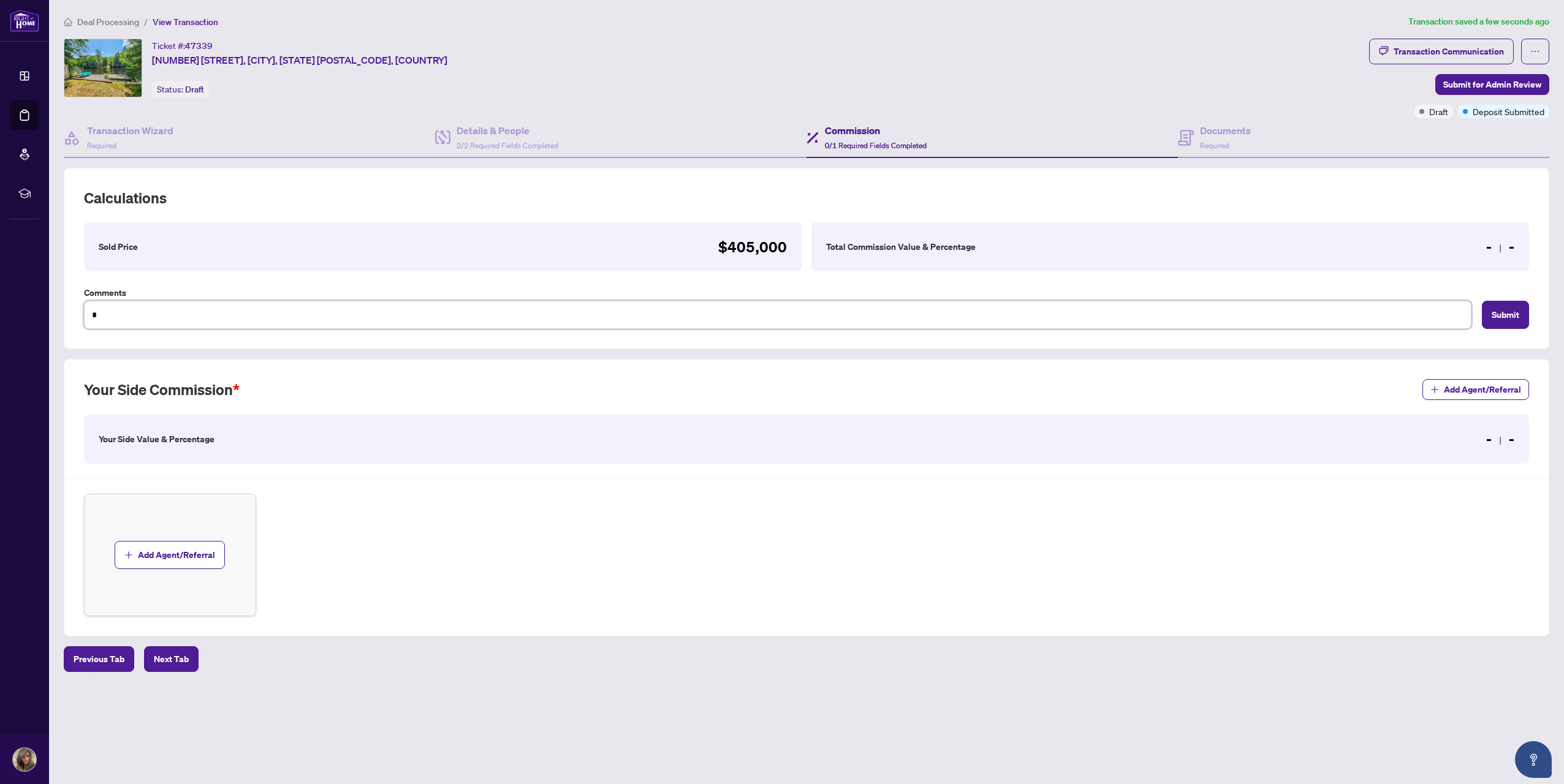 type on "**" 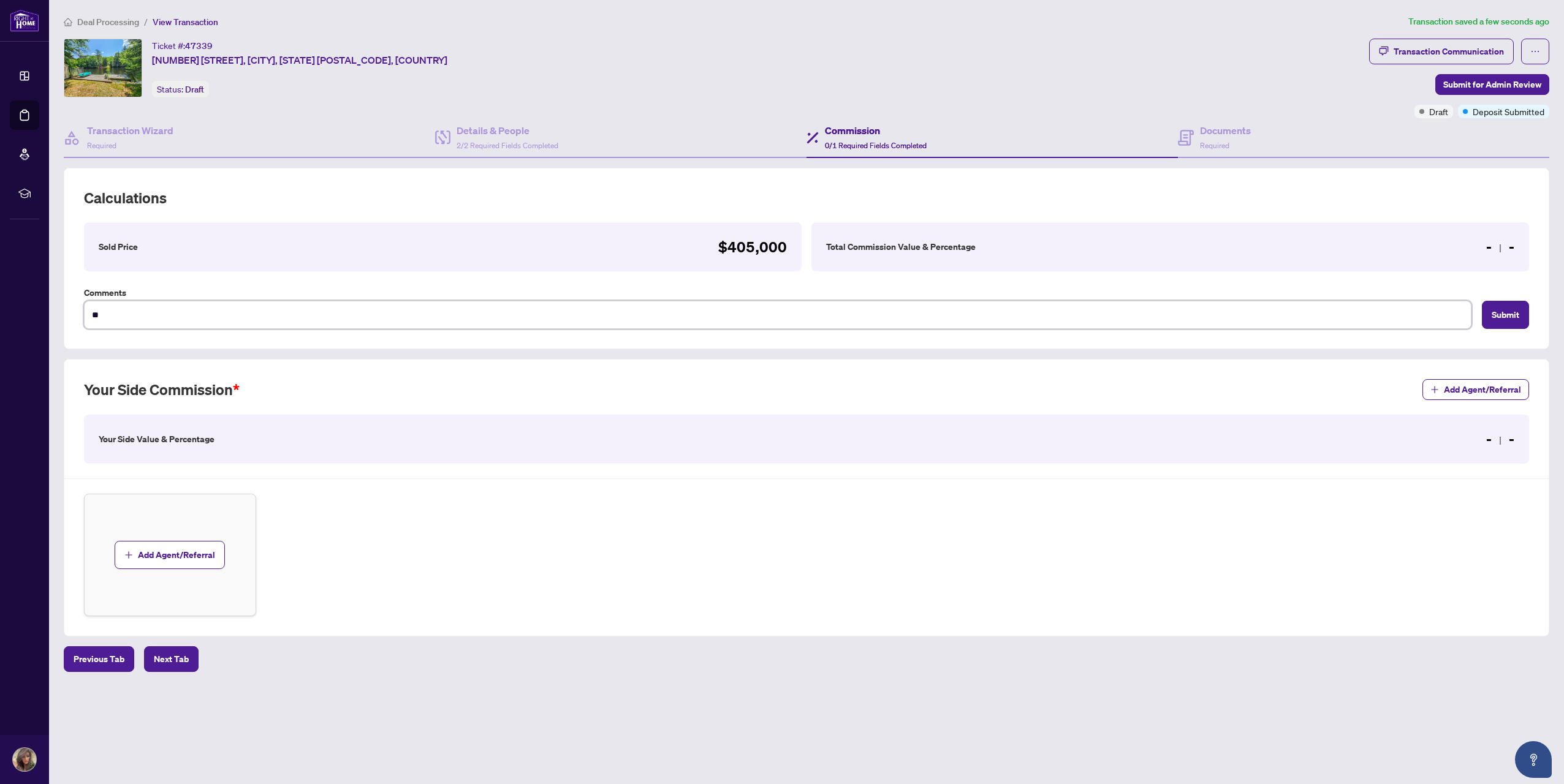 type on "**" 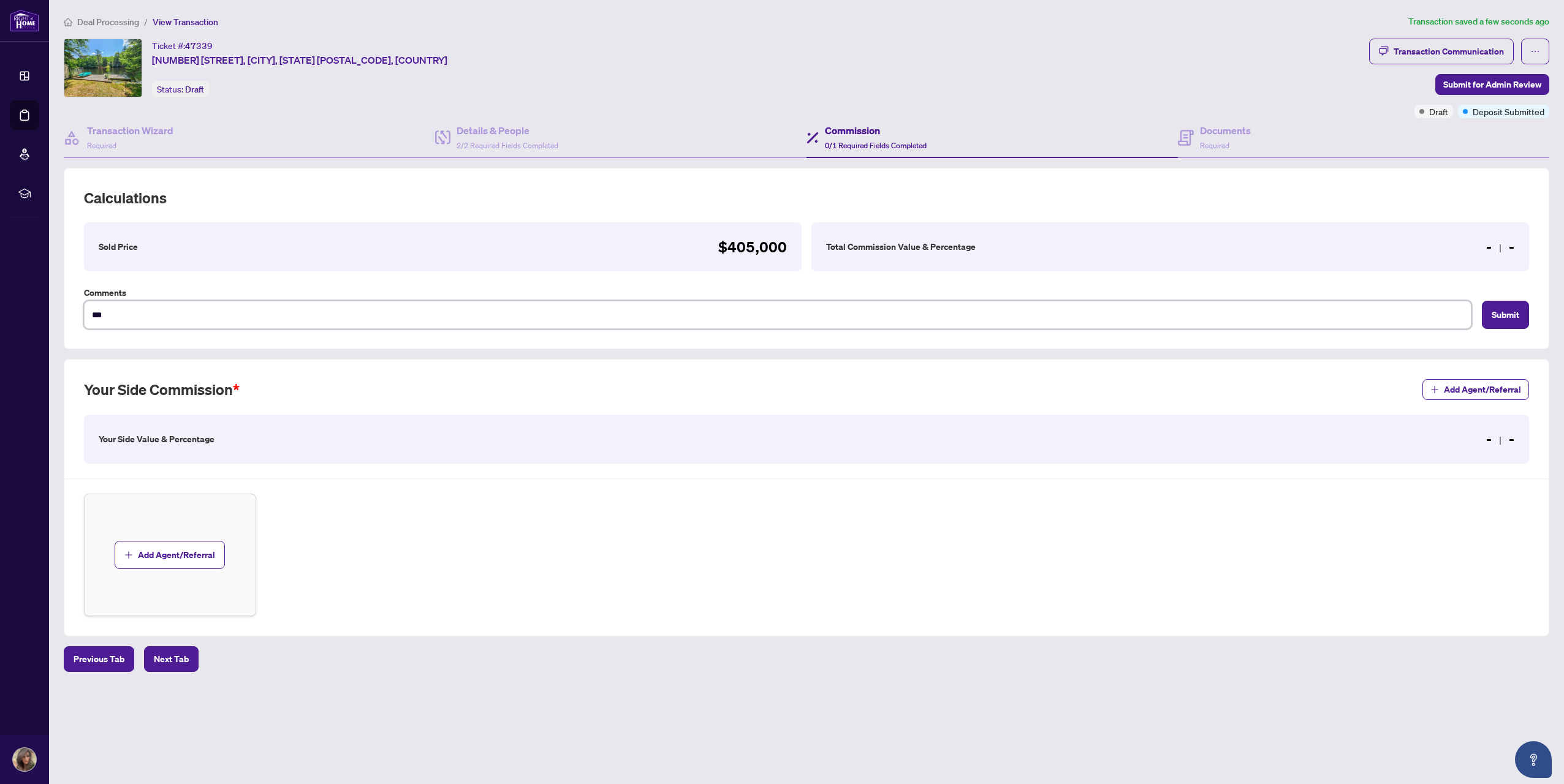 type on "****" 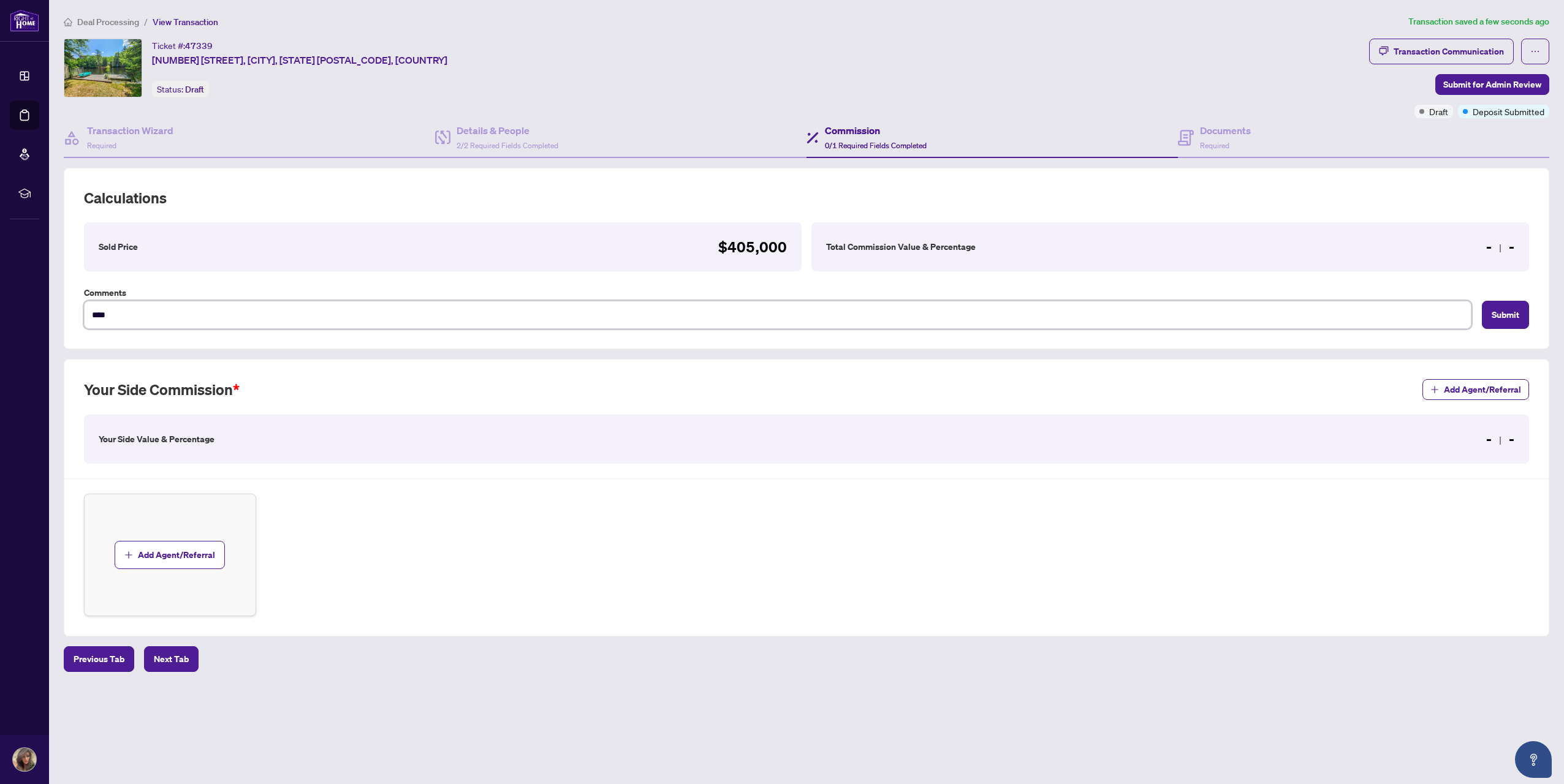 type on "****" 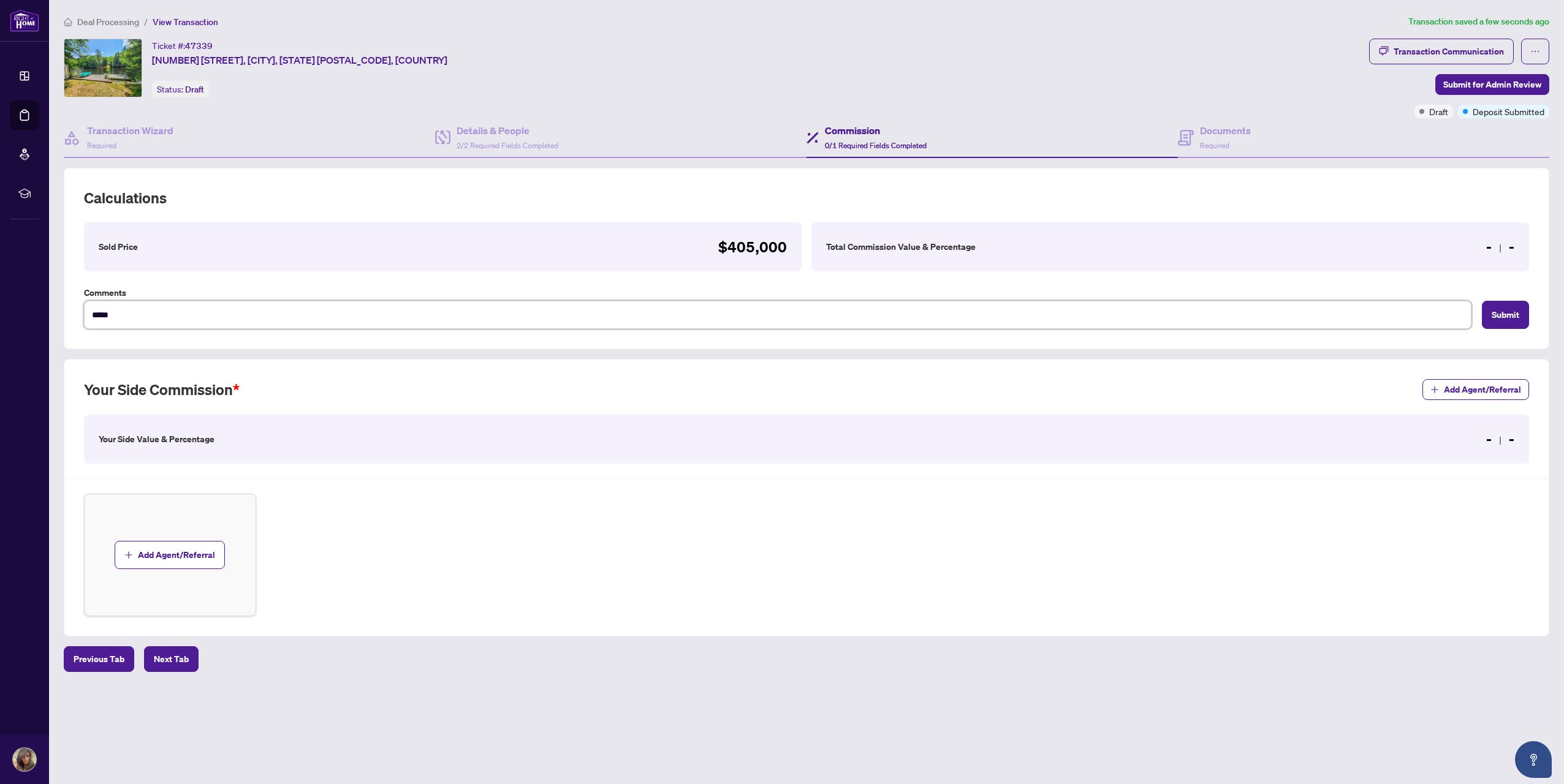 type on "******" 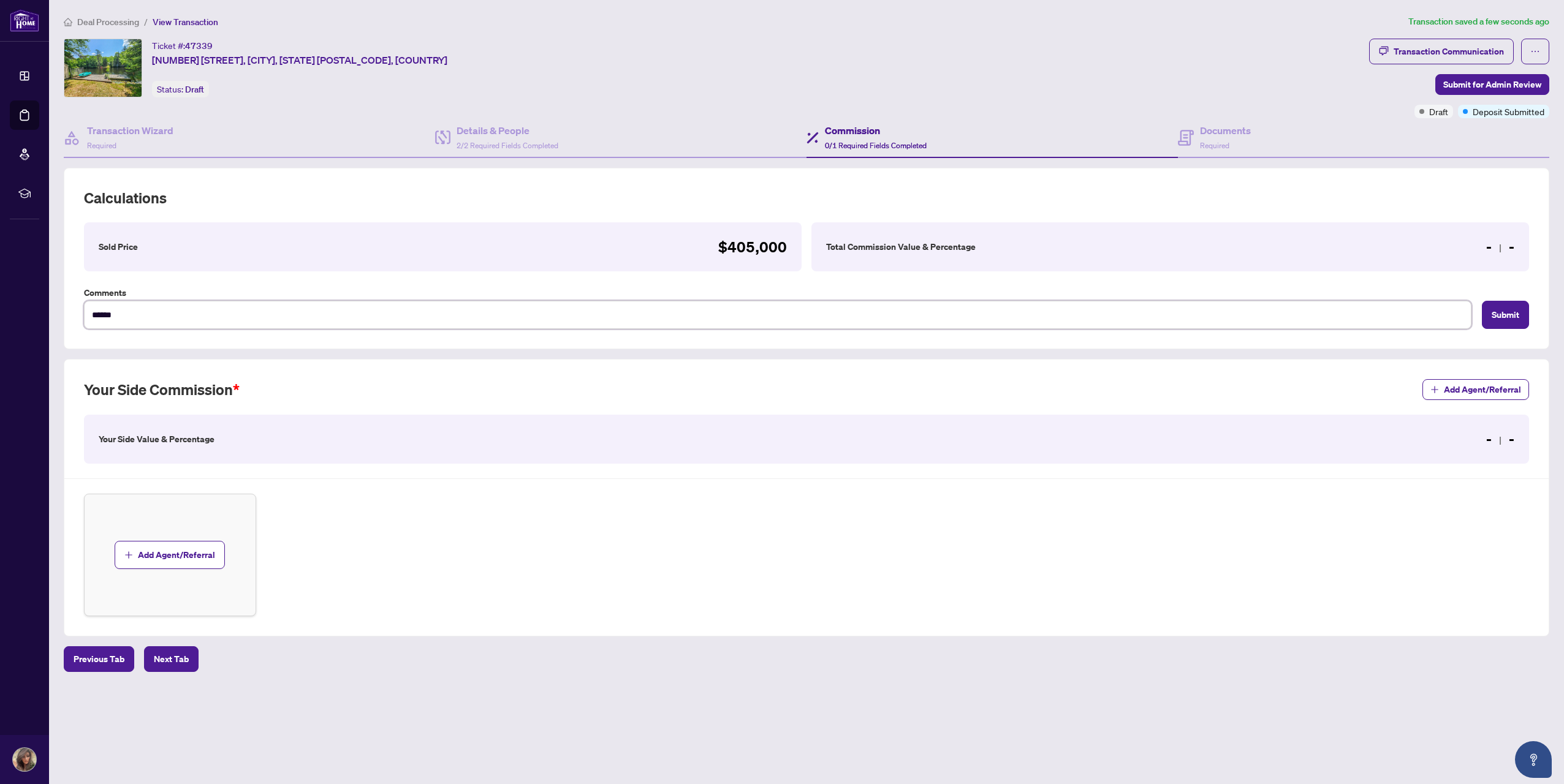 type on "*******" 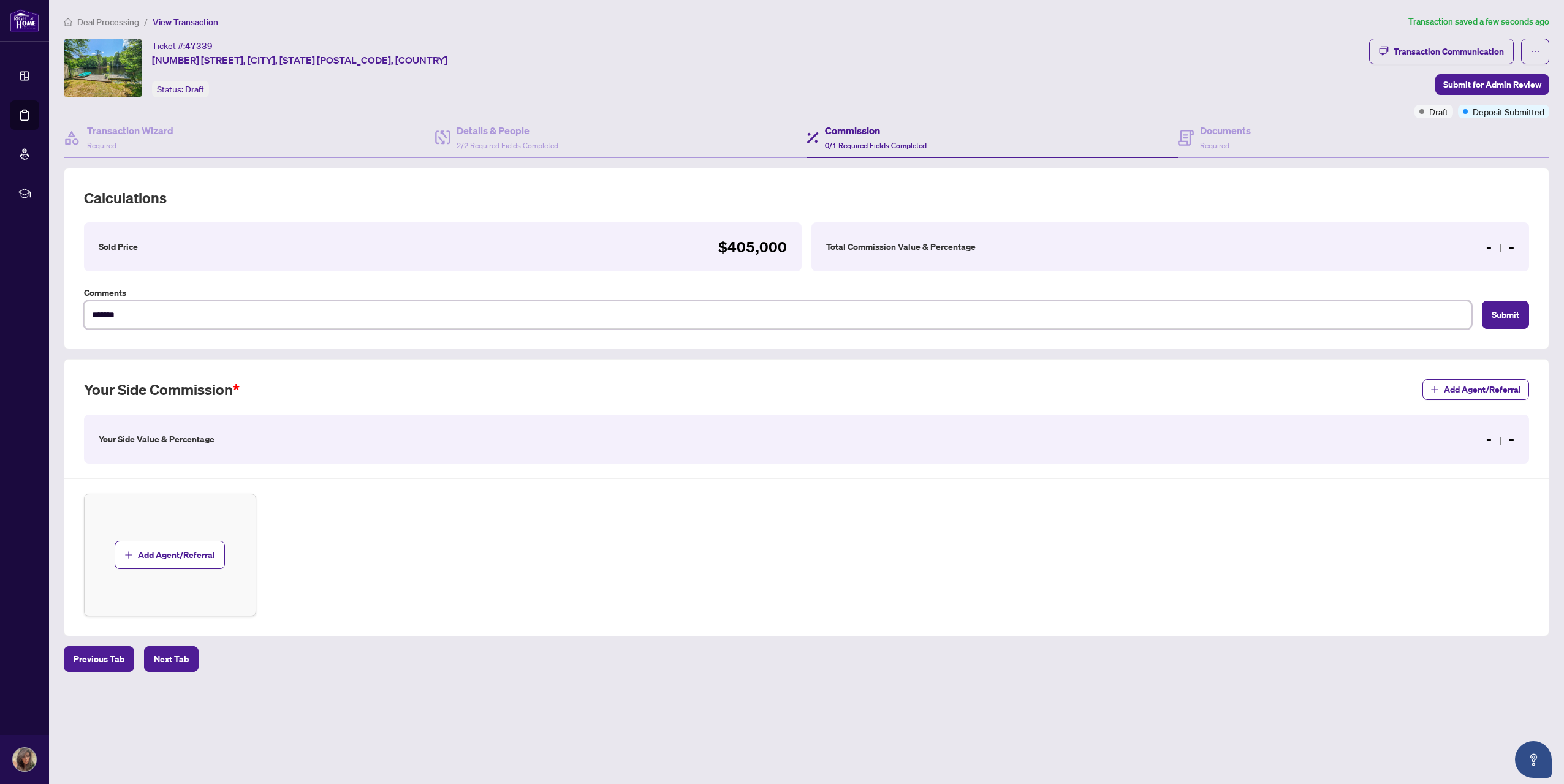 type on "********" 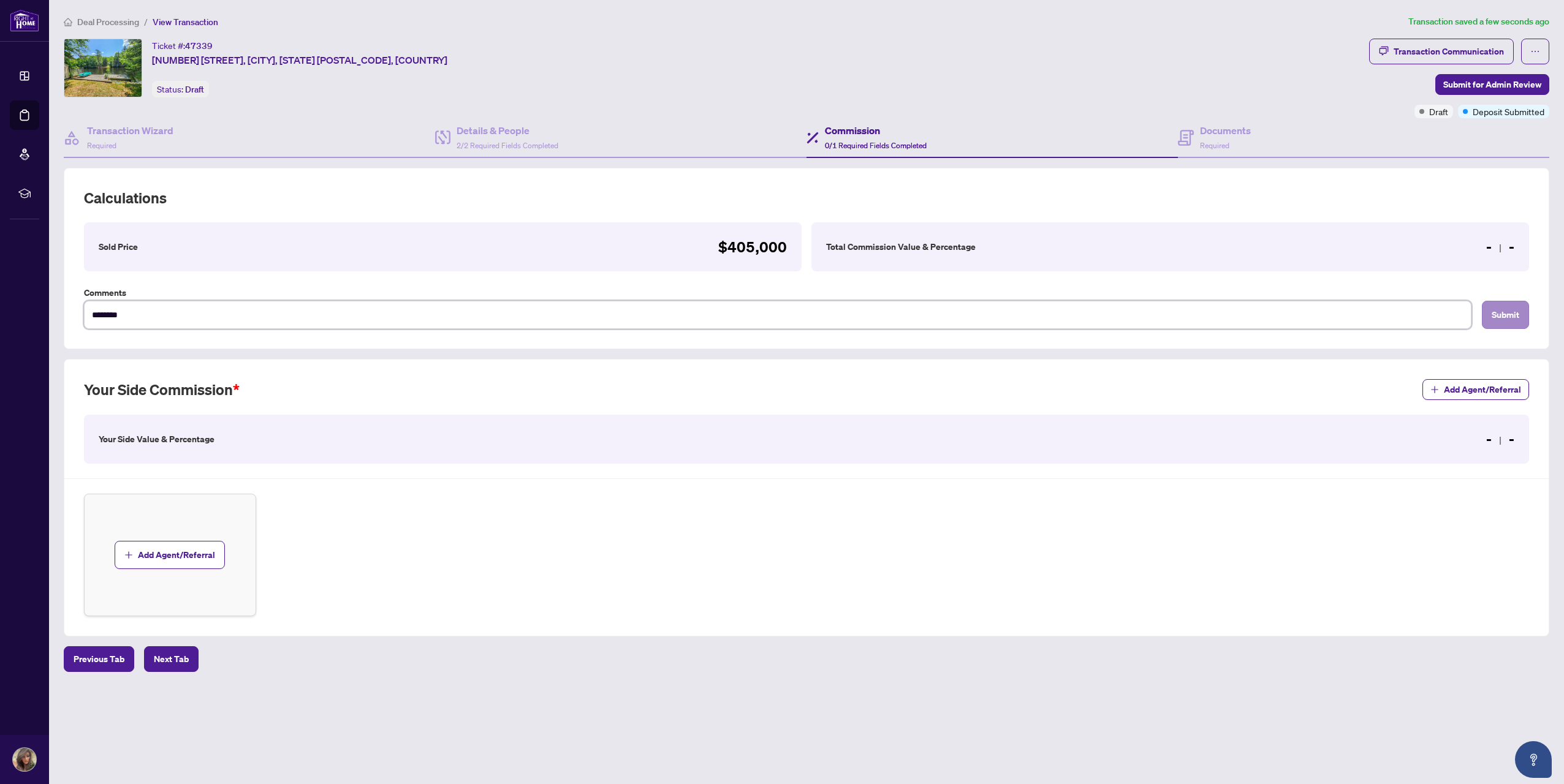 type on "********" 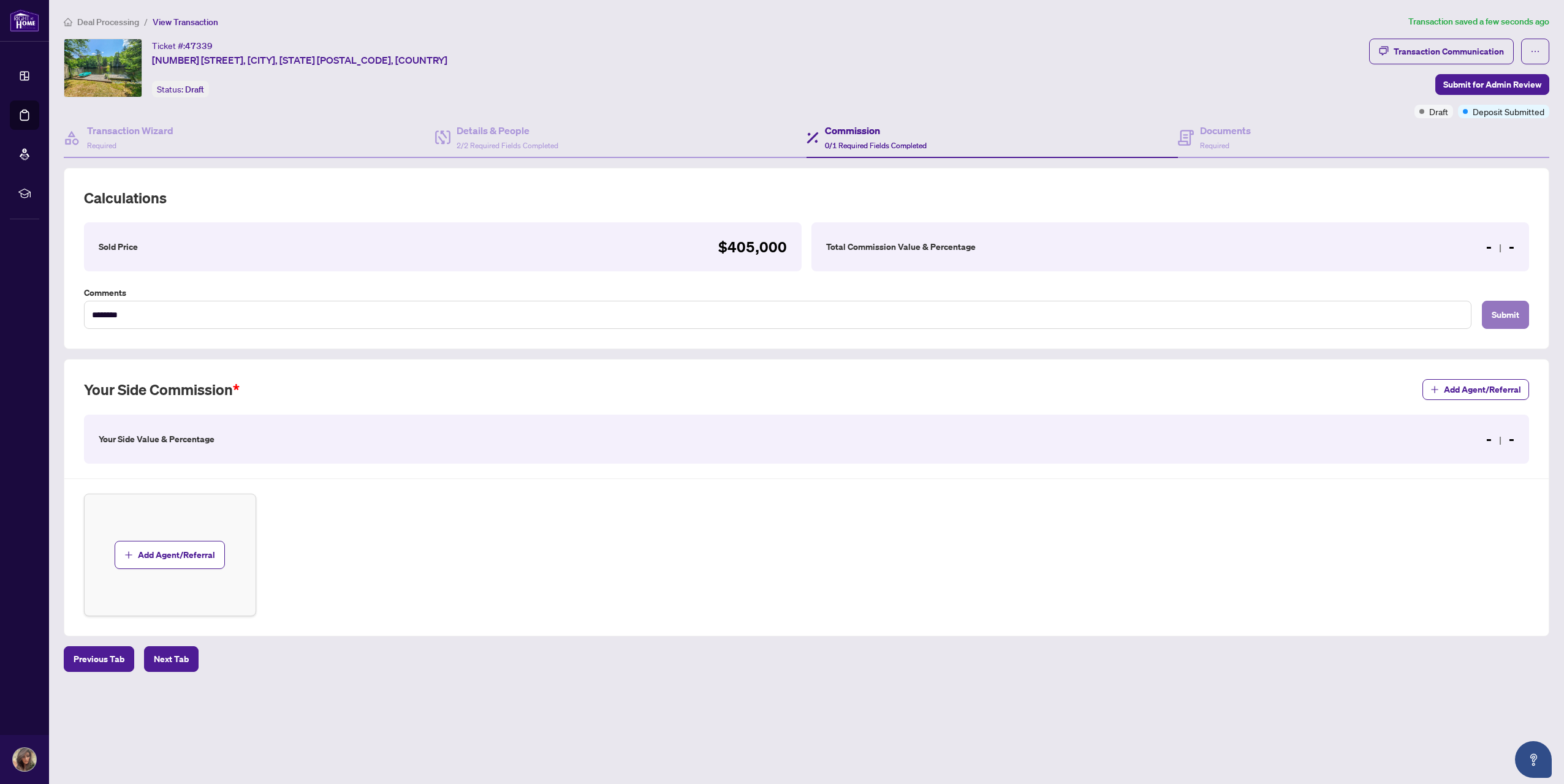 click on "Submit" at bounding box center (1505, 315) 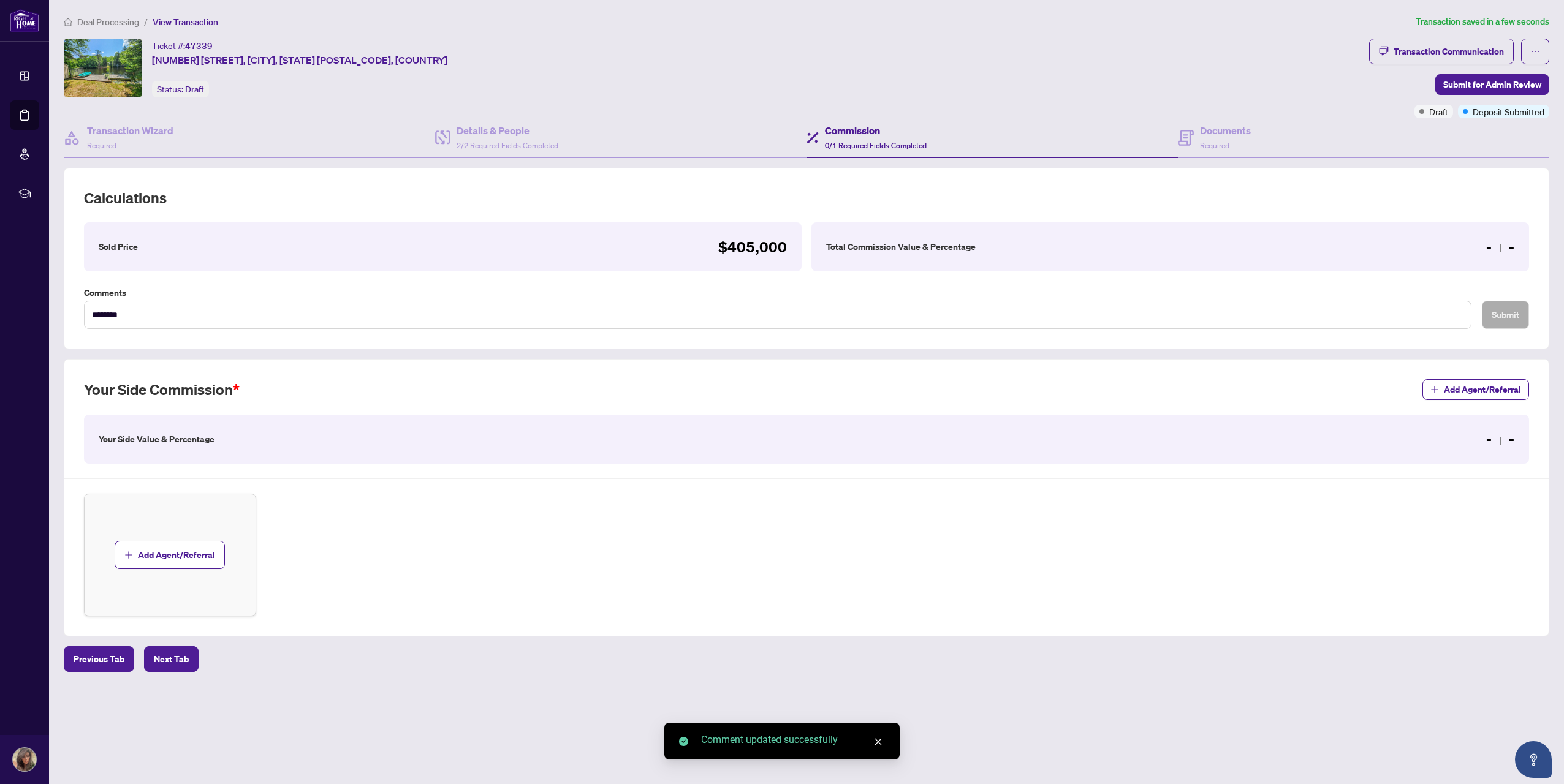 click on "Submit for Admin Review" at bounding box center (1492, 85) 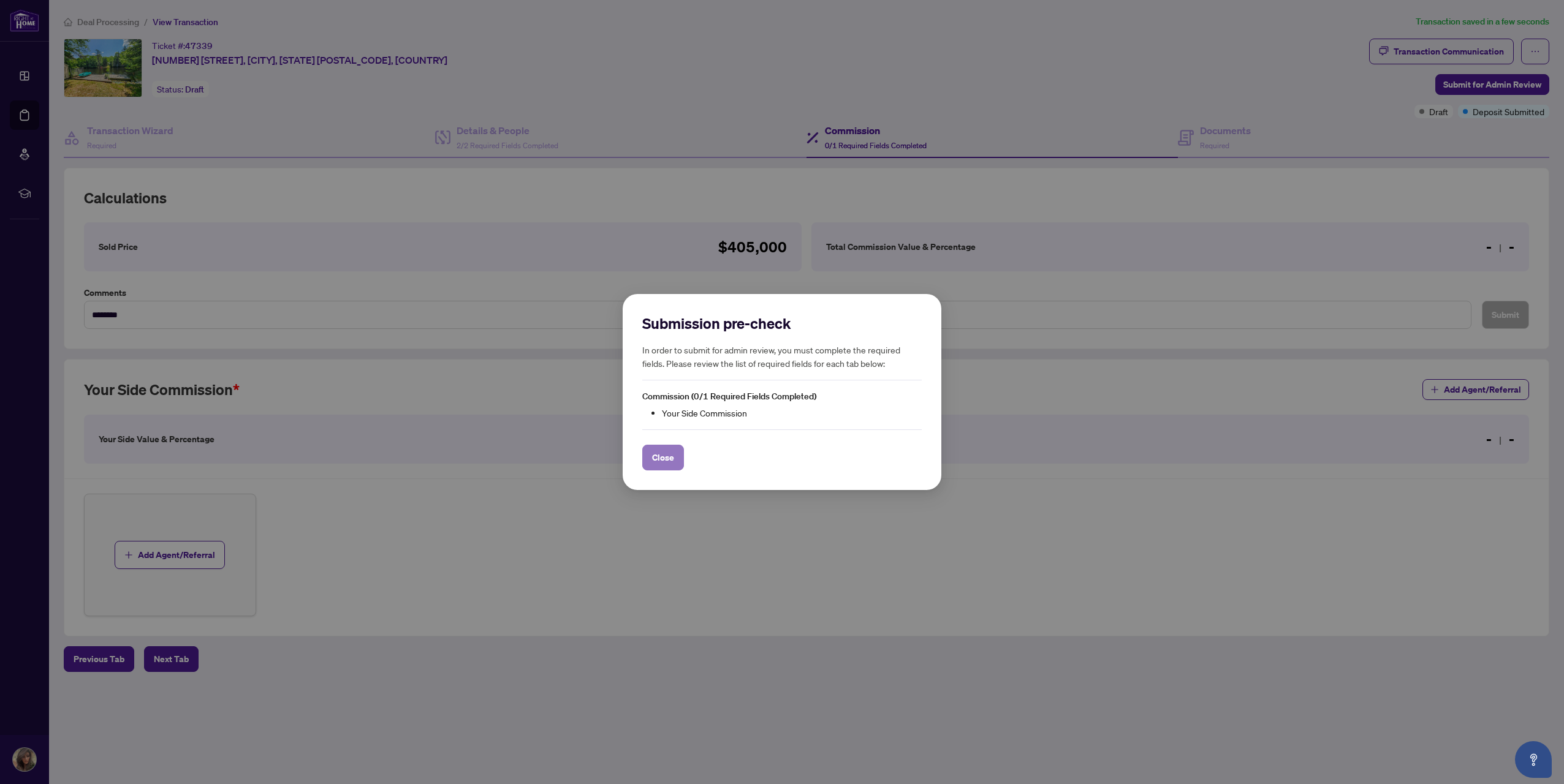 click on "Close" at bounding box center [663, 458] 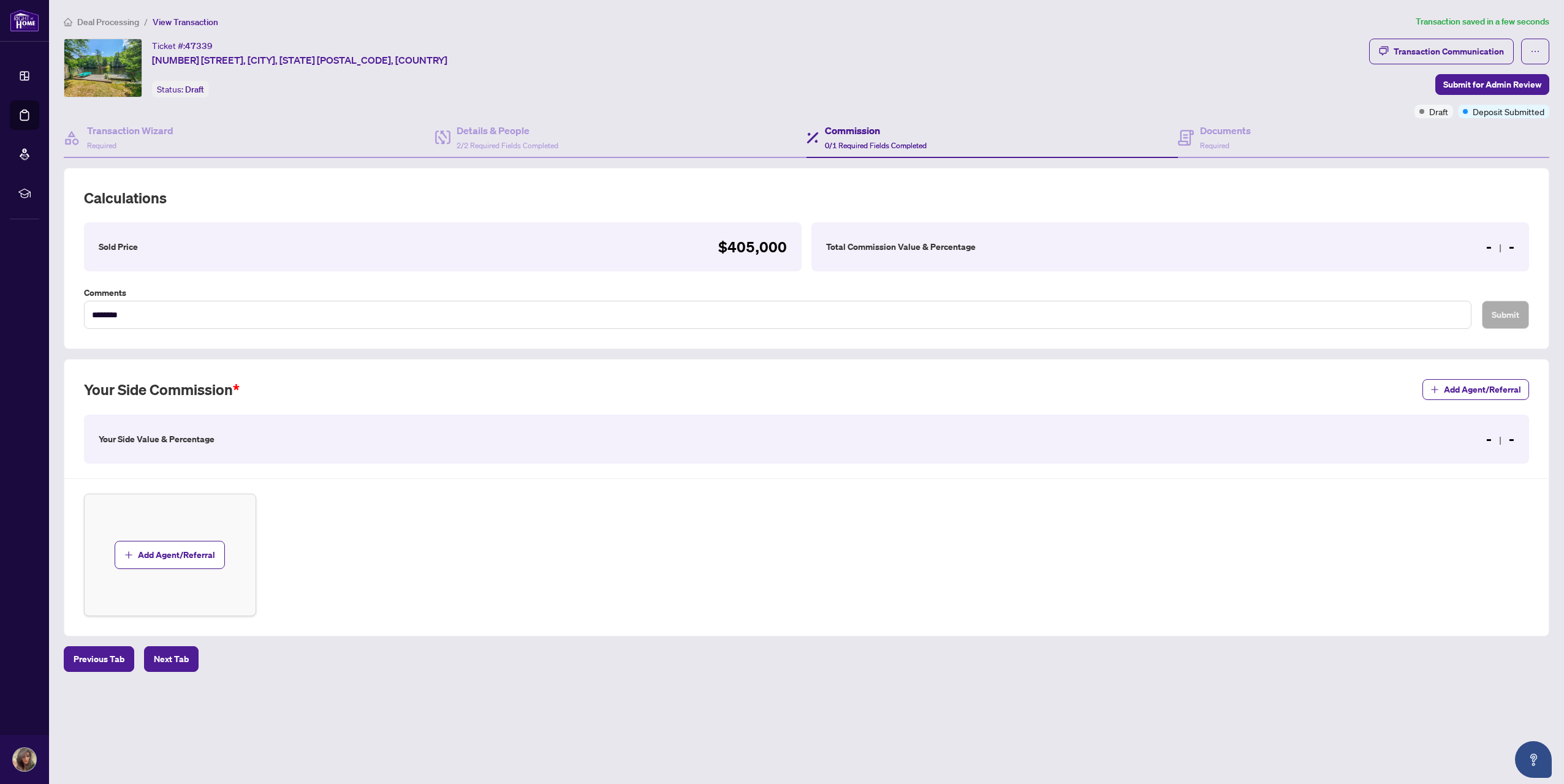click on "Your Side Value & Percentage" at bounding box center [156, 439] 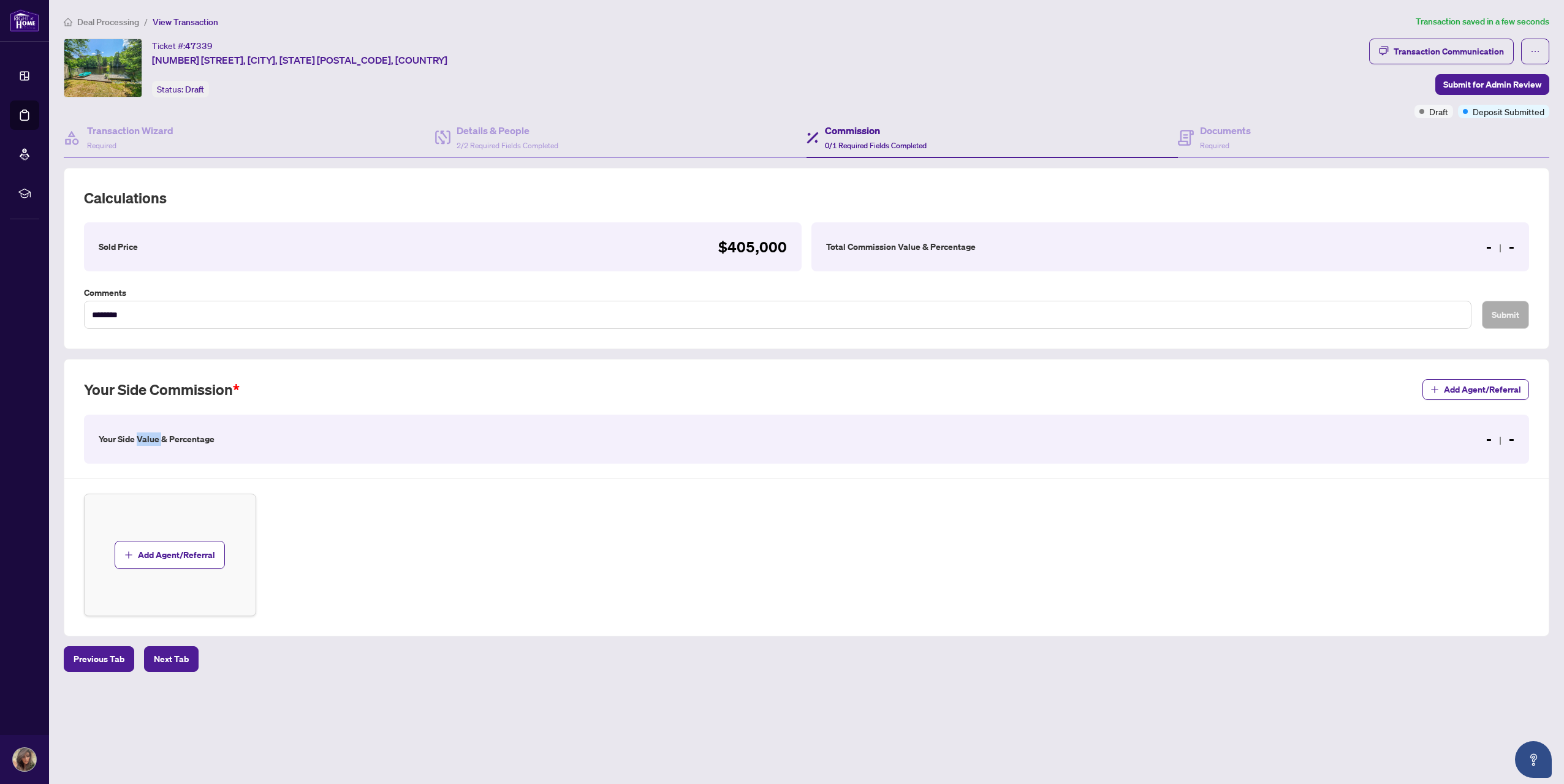 click on "Your Side Value & Percentage" at bounding box center [156, 439] 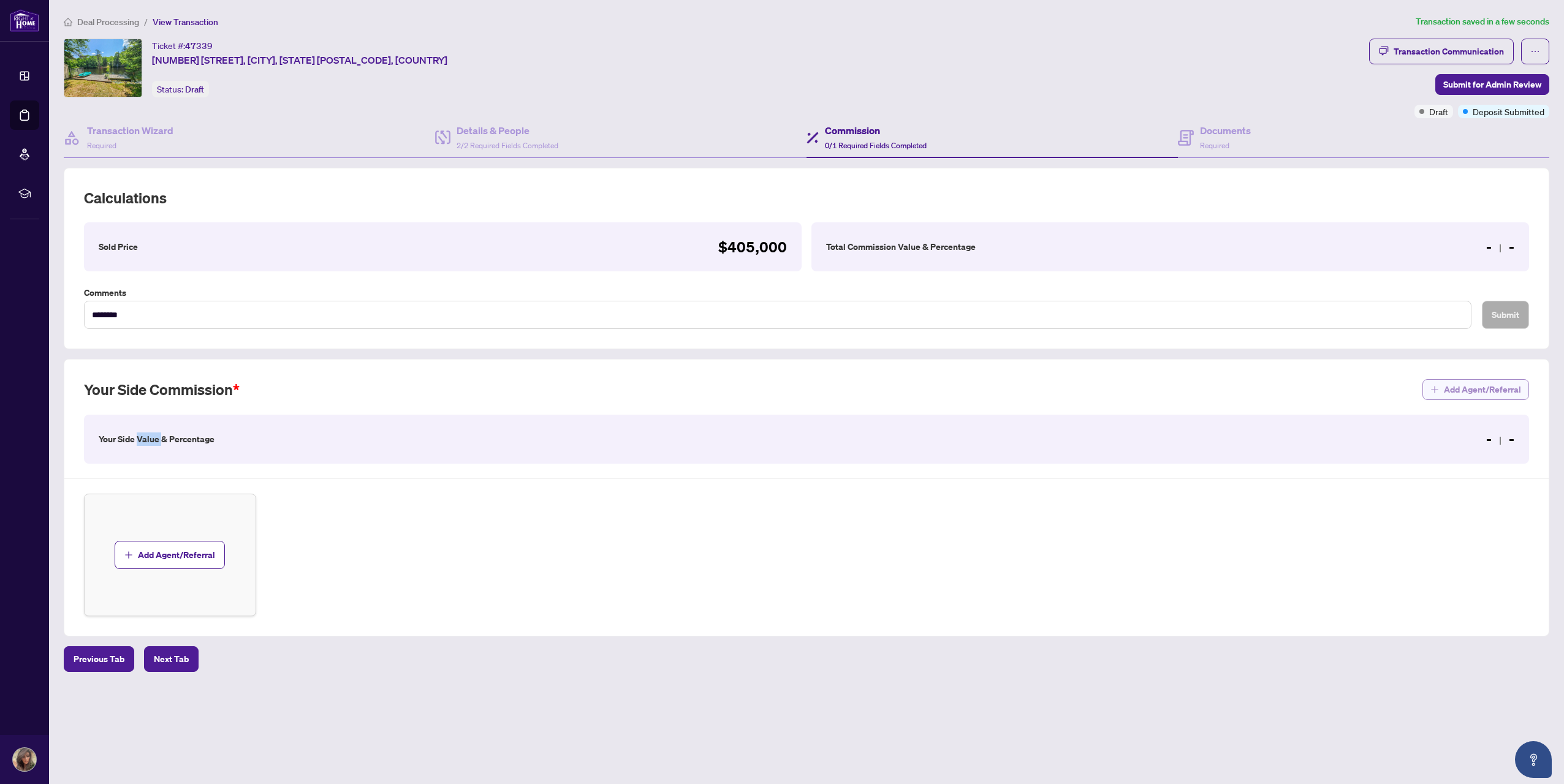 click on "Add Agent/Referral" at bounding box center (1482, 390) 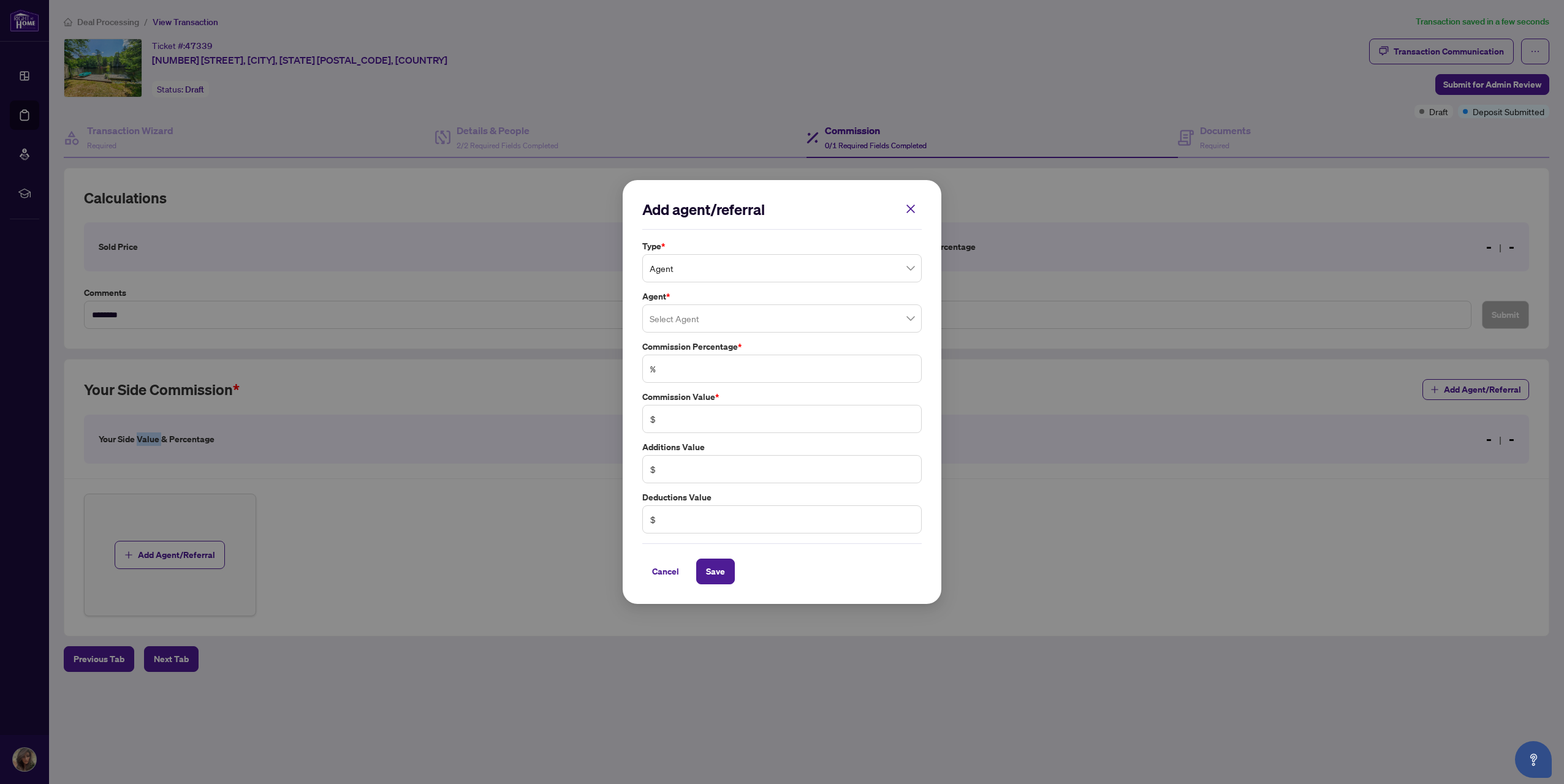 click at bounding box center (782, 318) 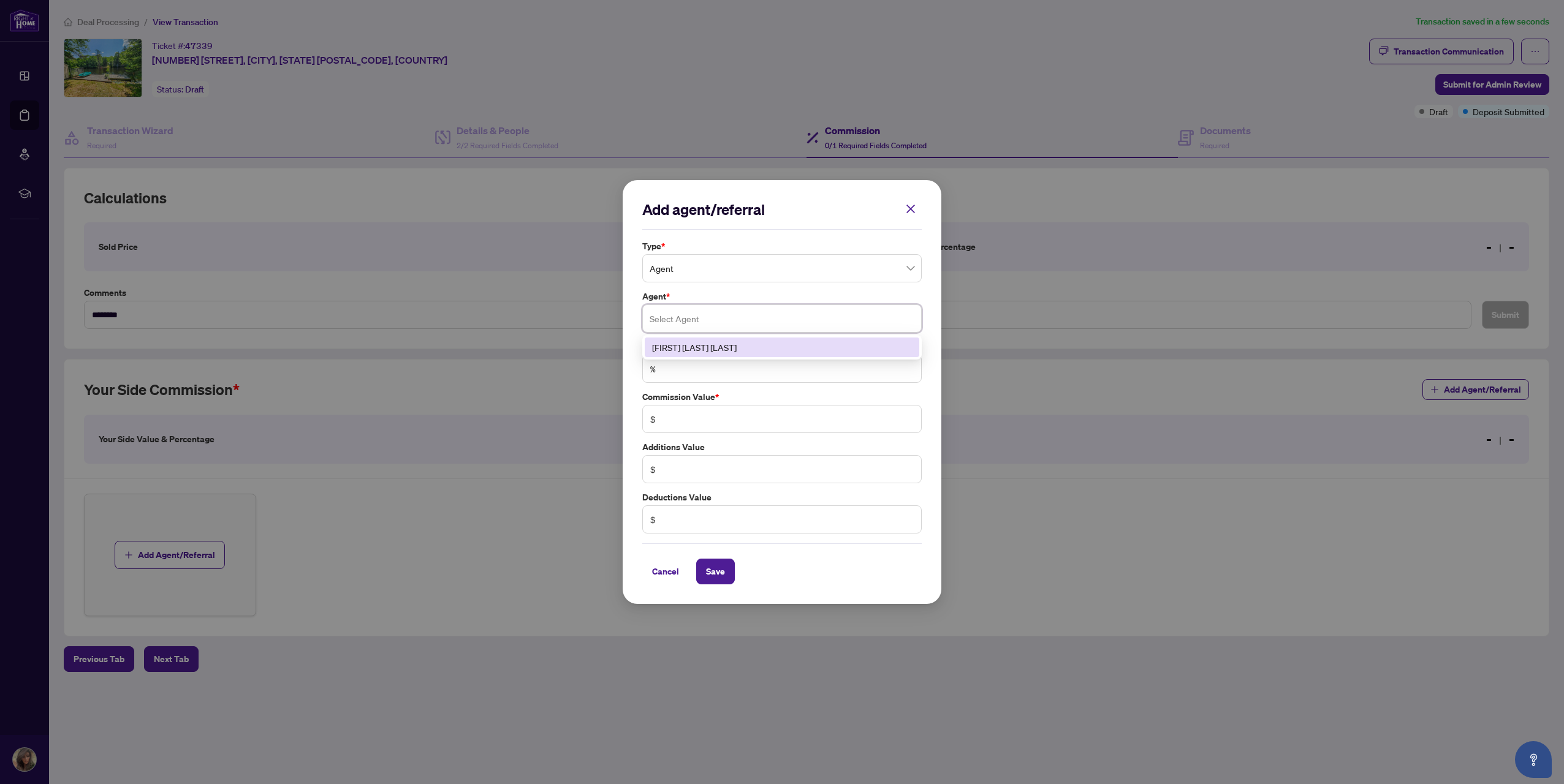 click on "[FIRST] [LAST] [LAST]" at bounding box center [782, 347] 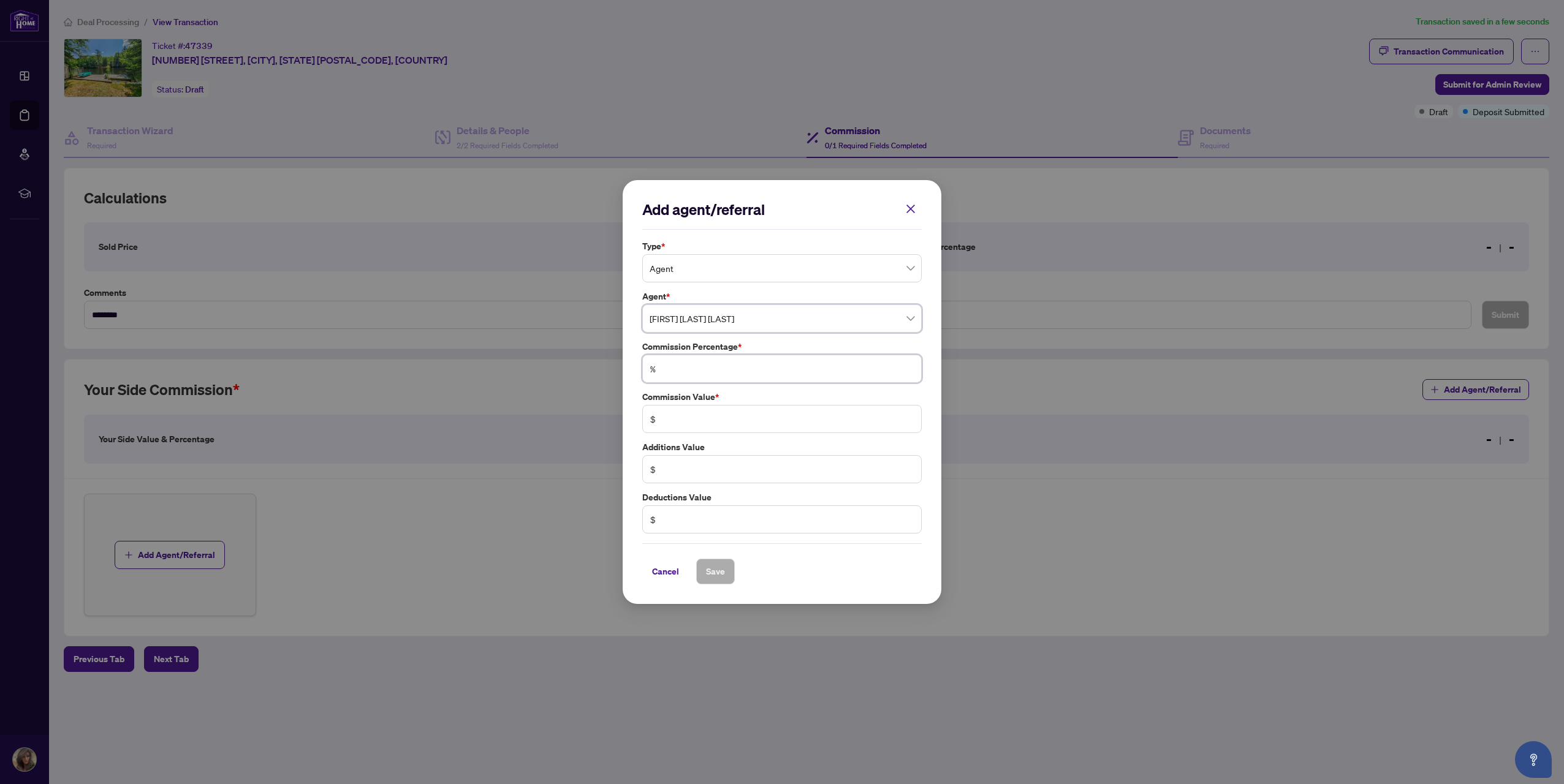 click at bounding box center [788, 369] 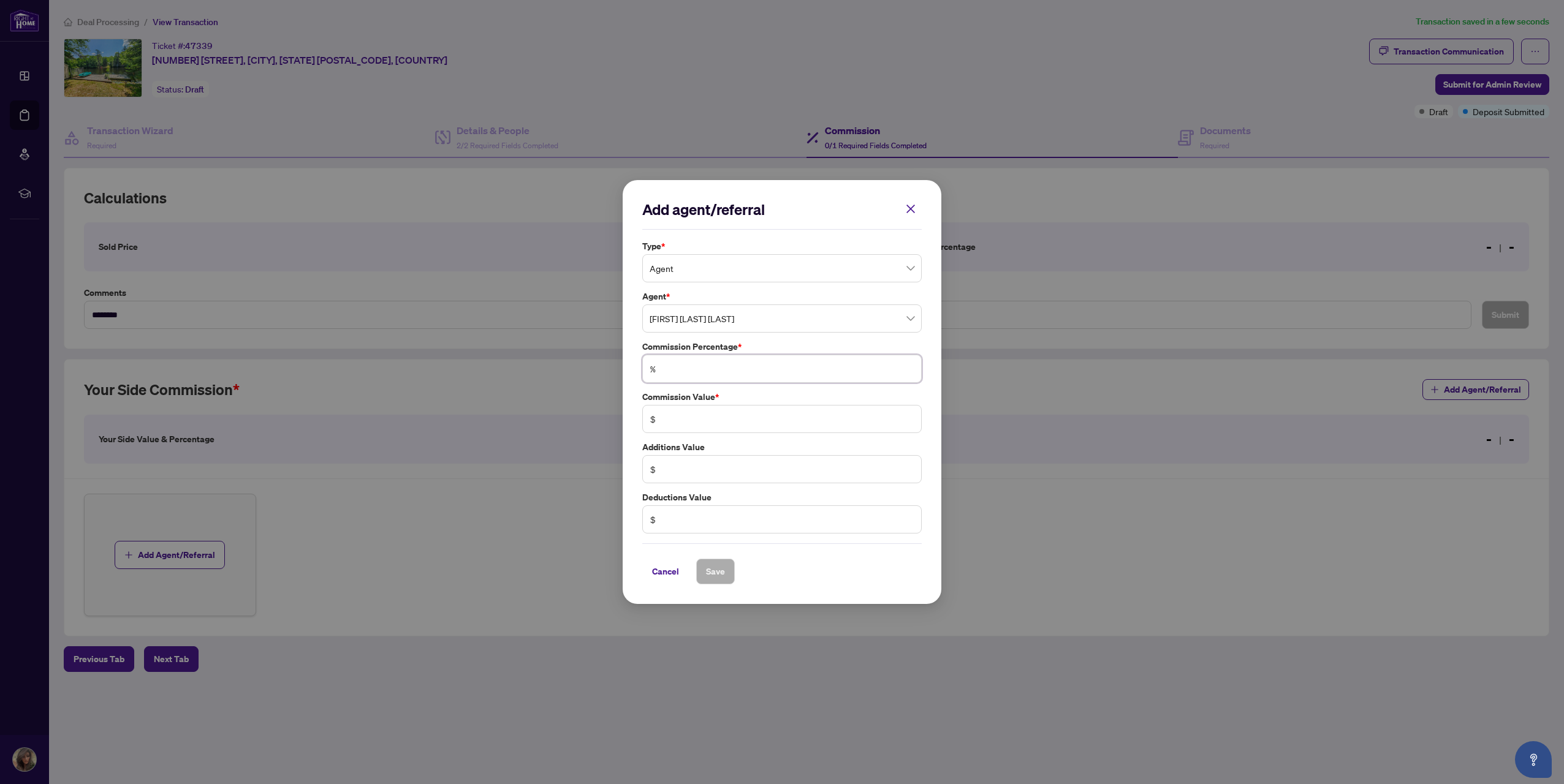 type on "*" 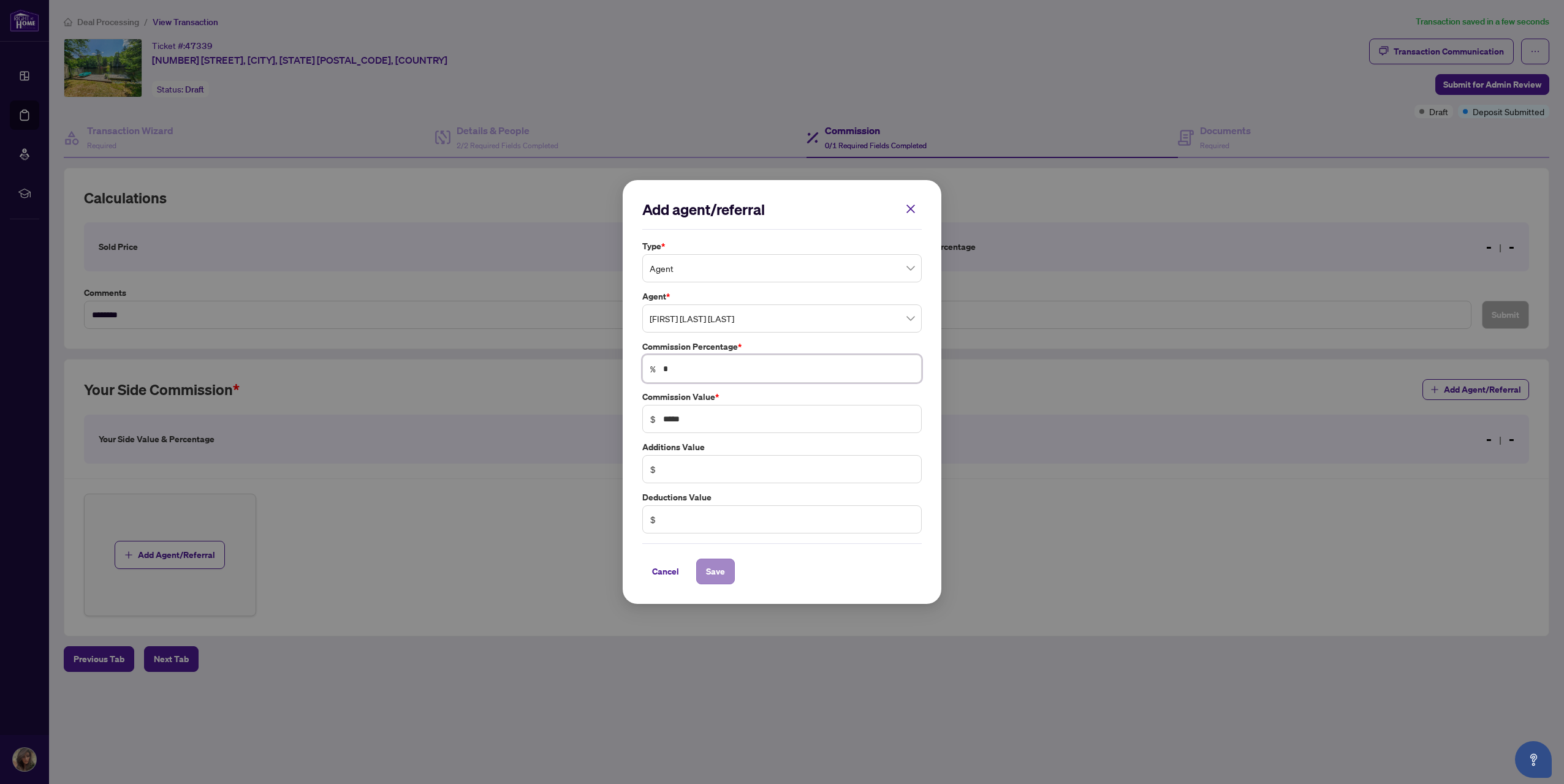 type on "*" 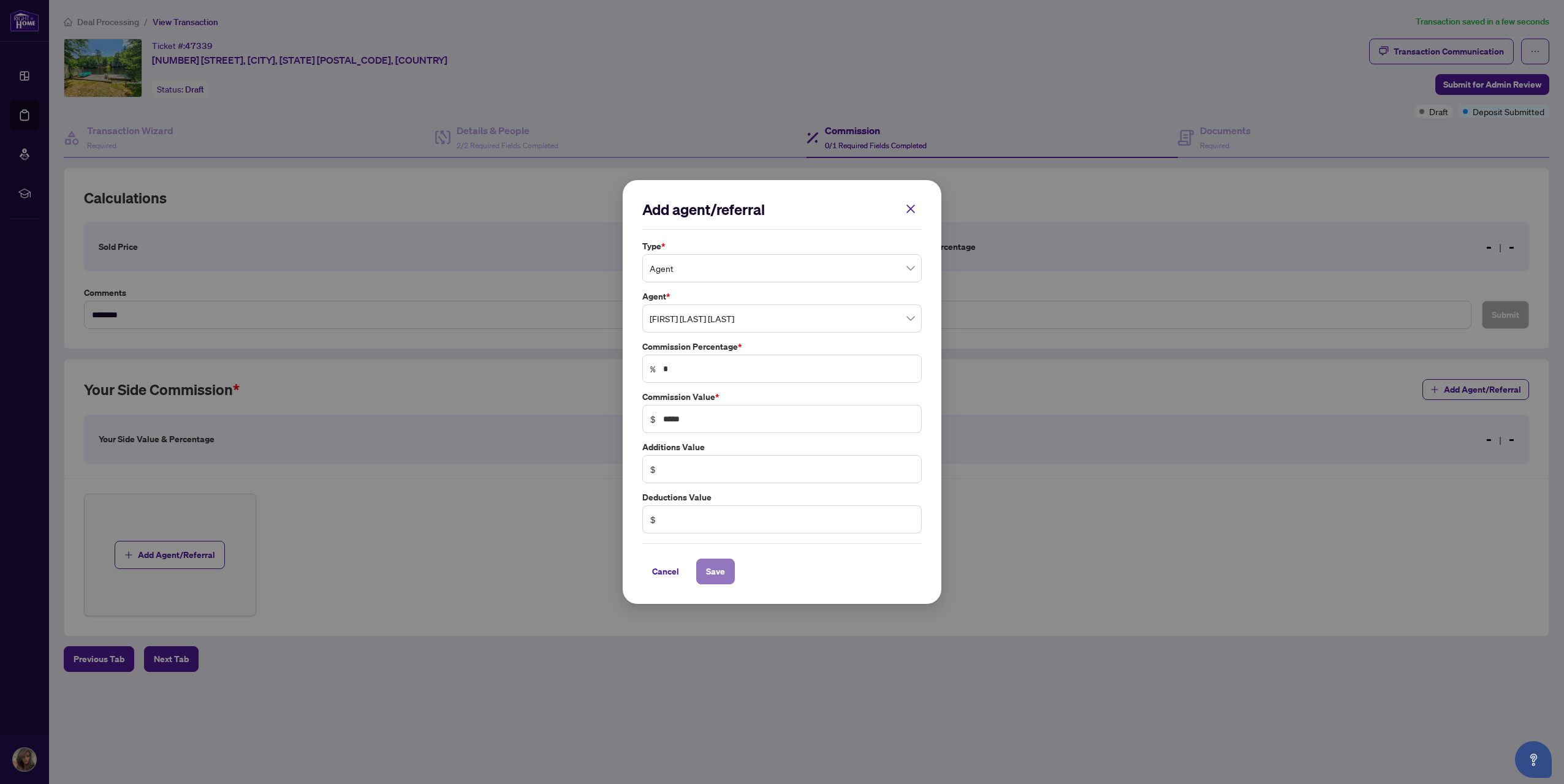 click on "Save" at bounding box center (715, 571) 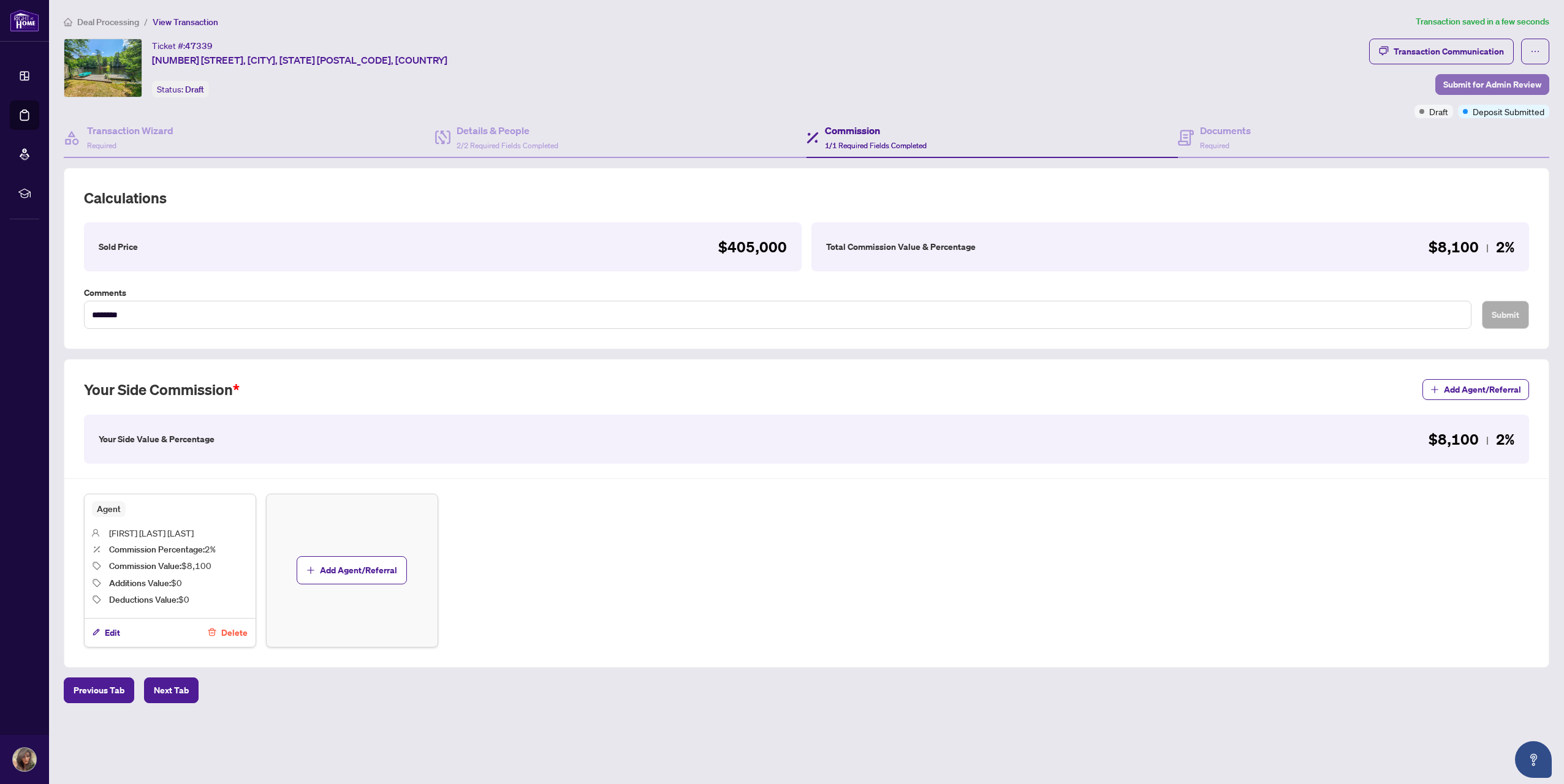 click on "Submit for Admin Review" at bounding box center (1492, 85) 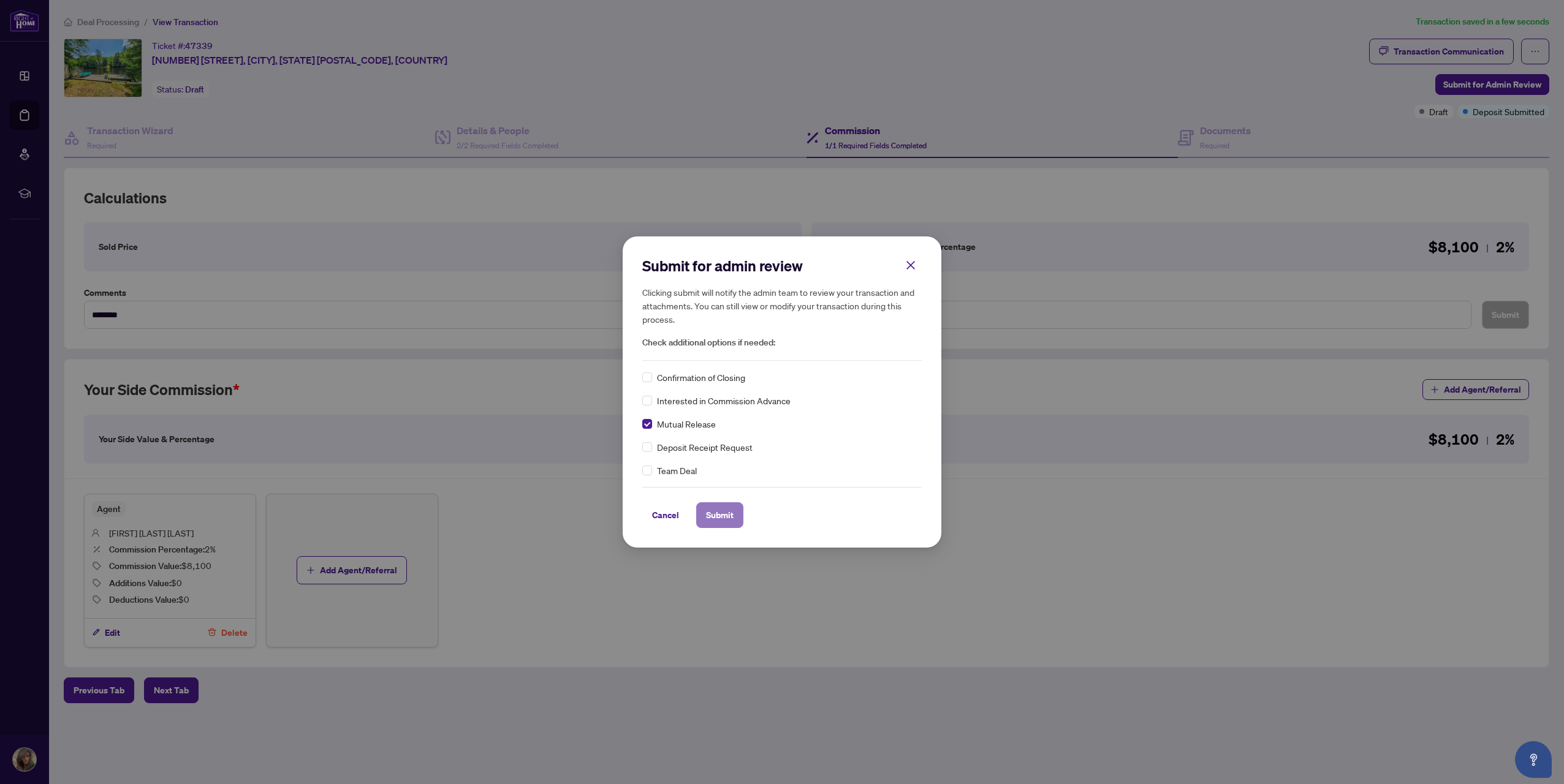 click on "Submit" at bounding box center [719, 515] 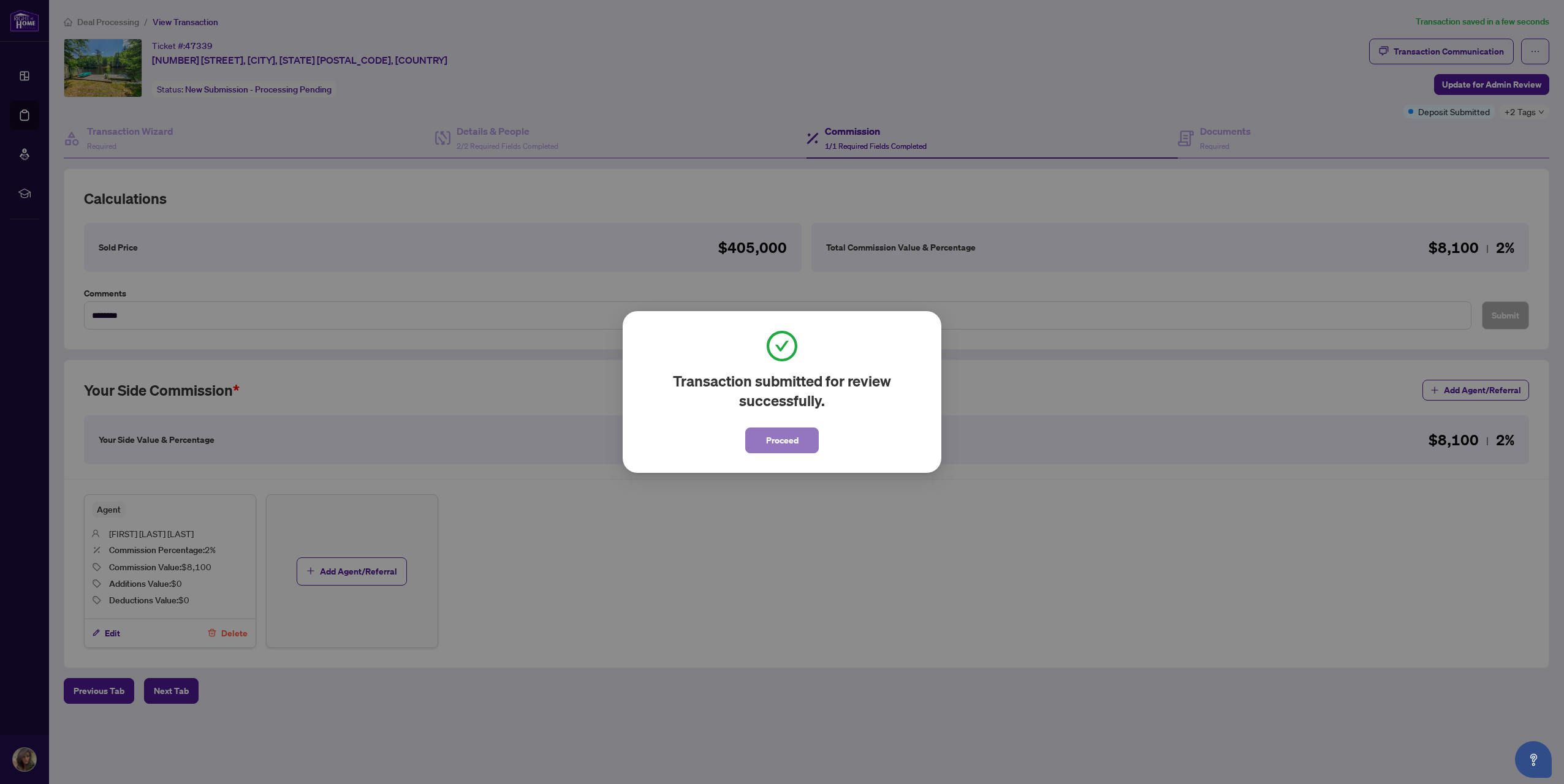 click on "Proceed" at bounding box center (782, 440) 